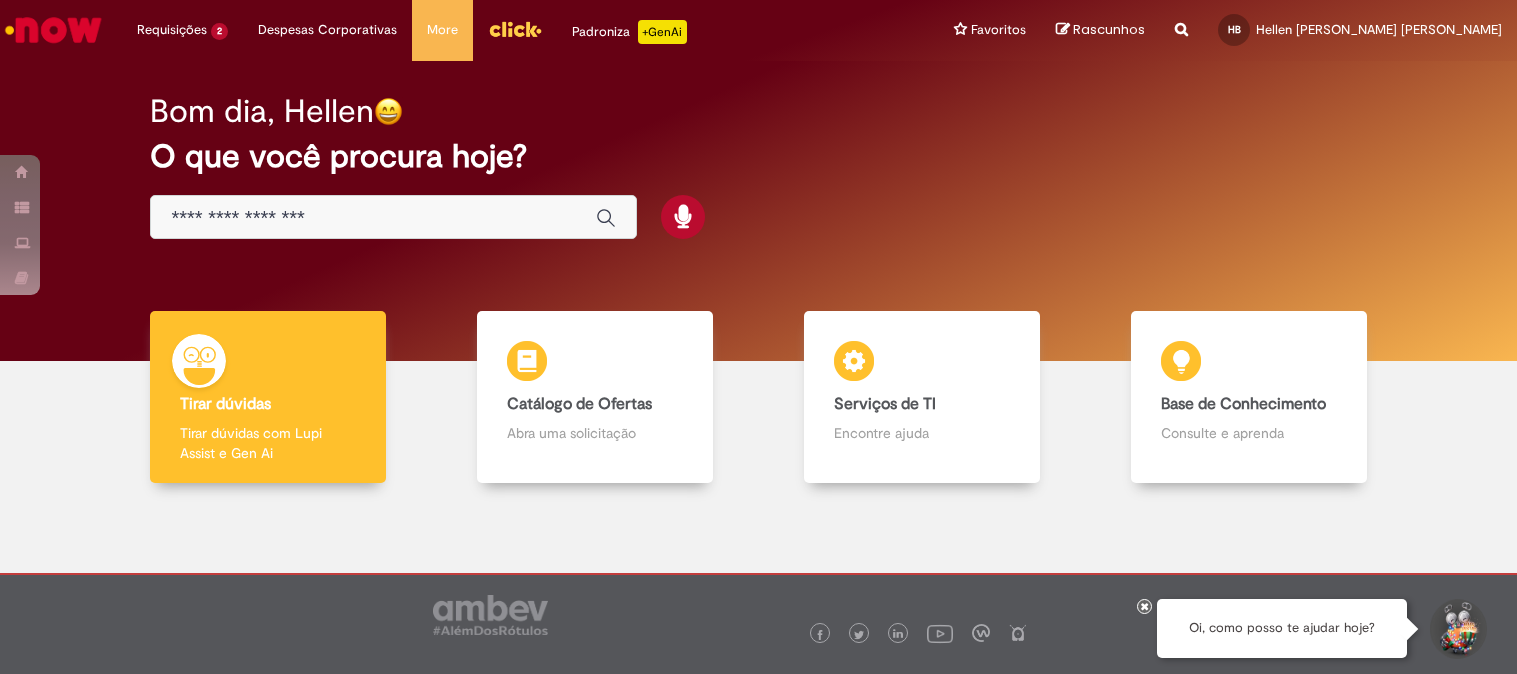 scroll, scrollTop: 0, scrollLeft: 0, axis: both 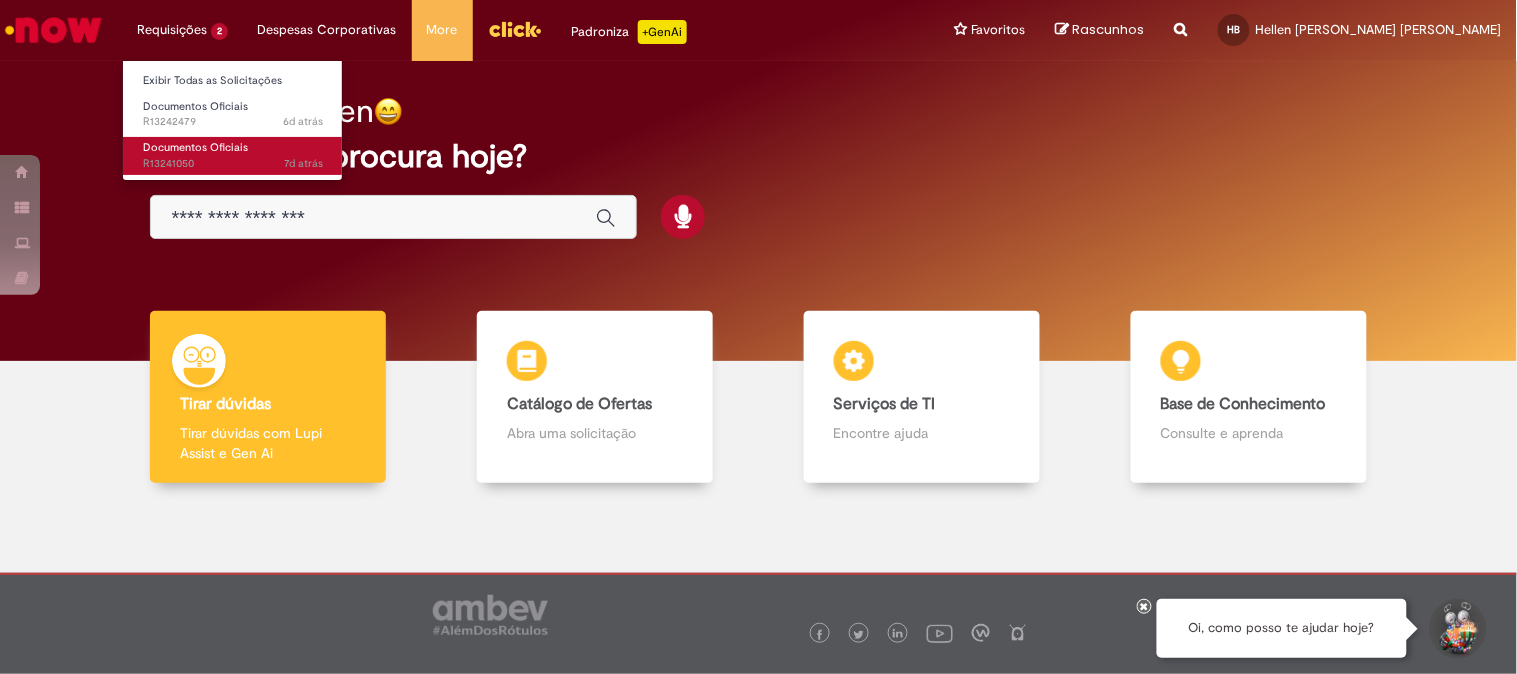 click on "Documentos Oficiais
7d atrás 7 dias atrás  R13241050" at bounding box center (233, 155) 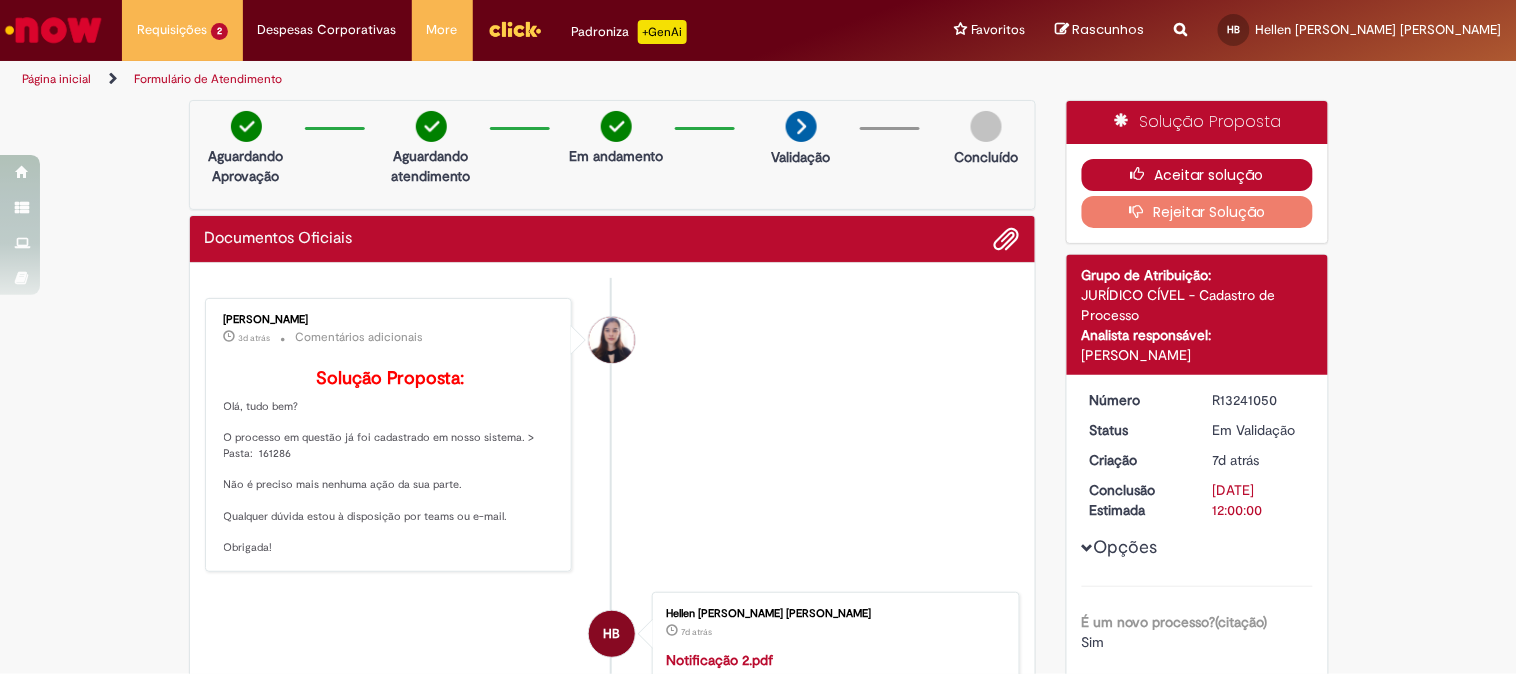click on "Aceitar solução" at bounding box center [1197, 175] 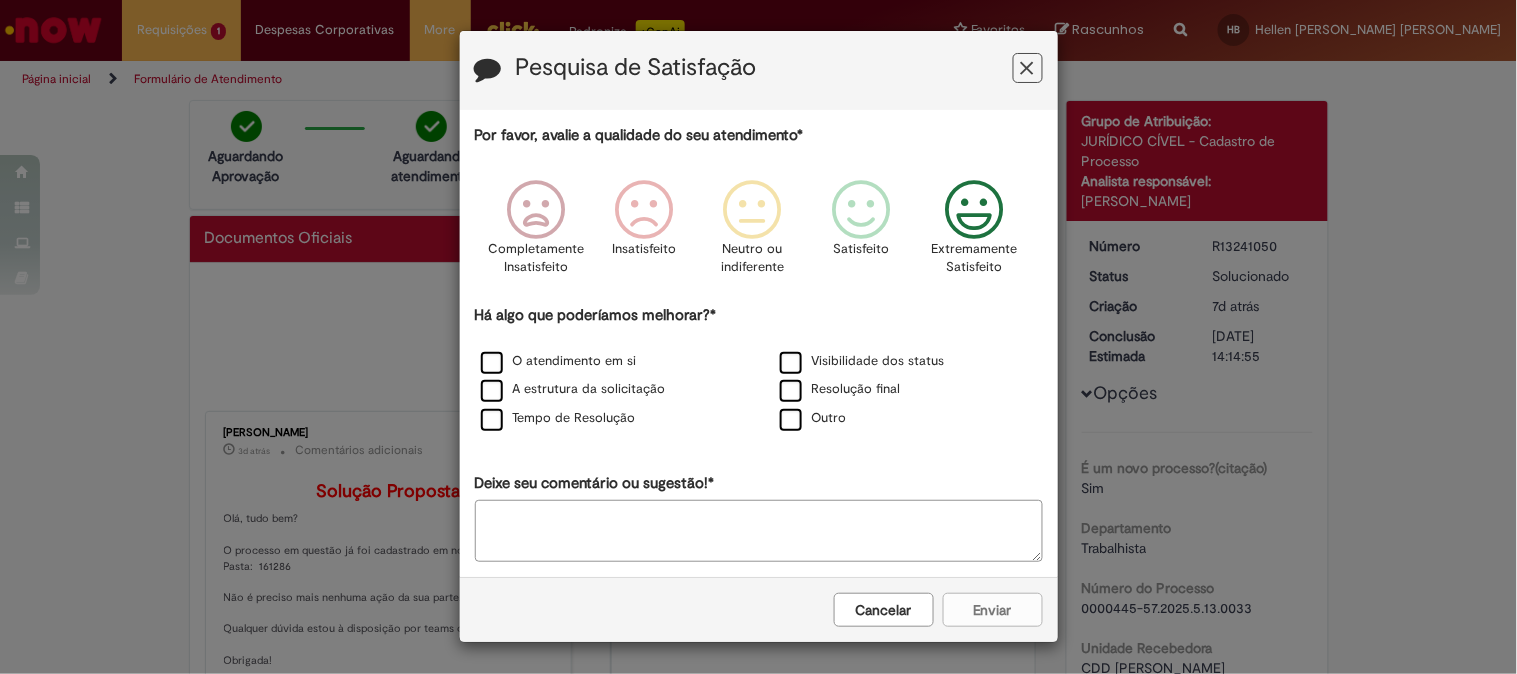 click at bounding box center (974, 210) 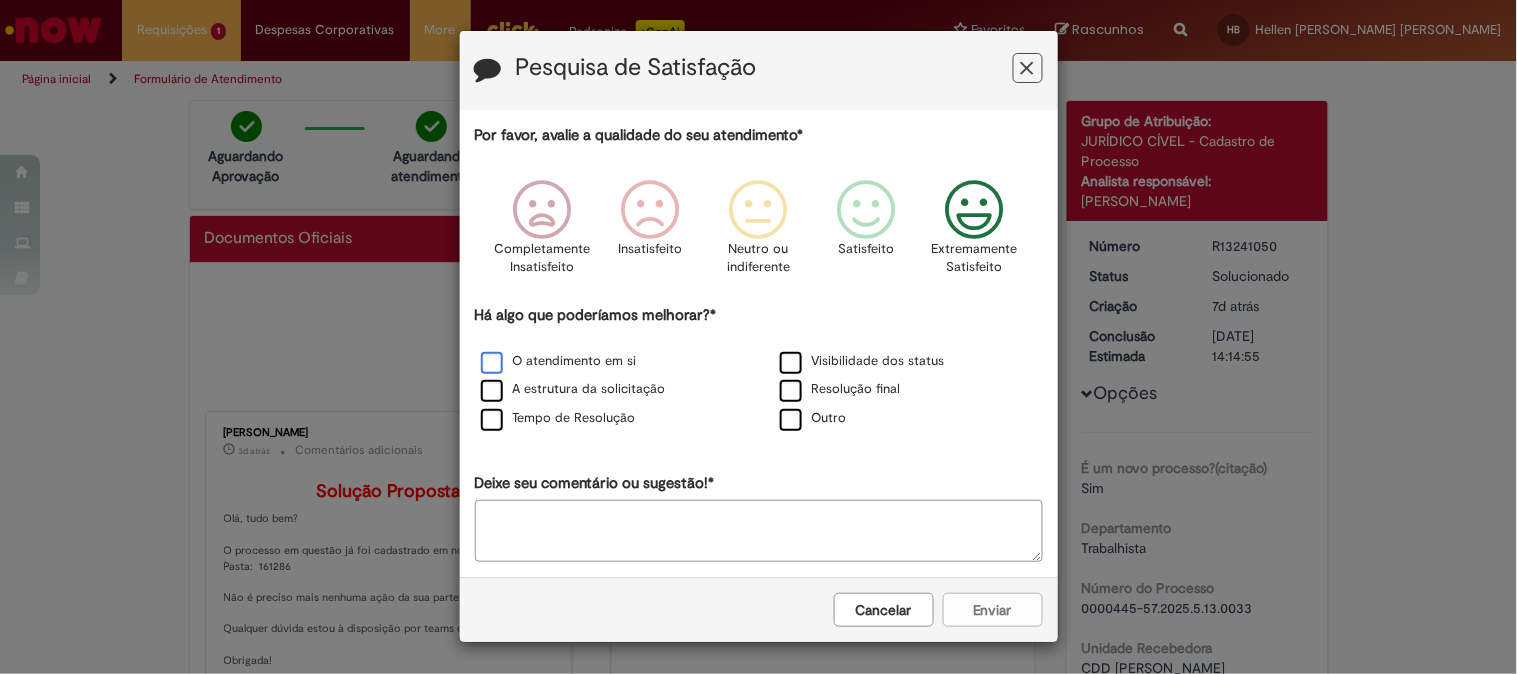 click on "O atendimento em si" at bounding box center [559, 361] 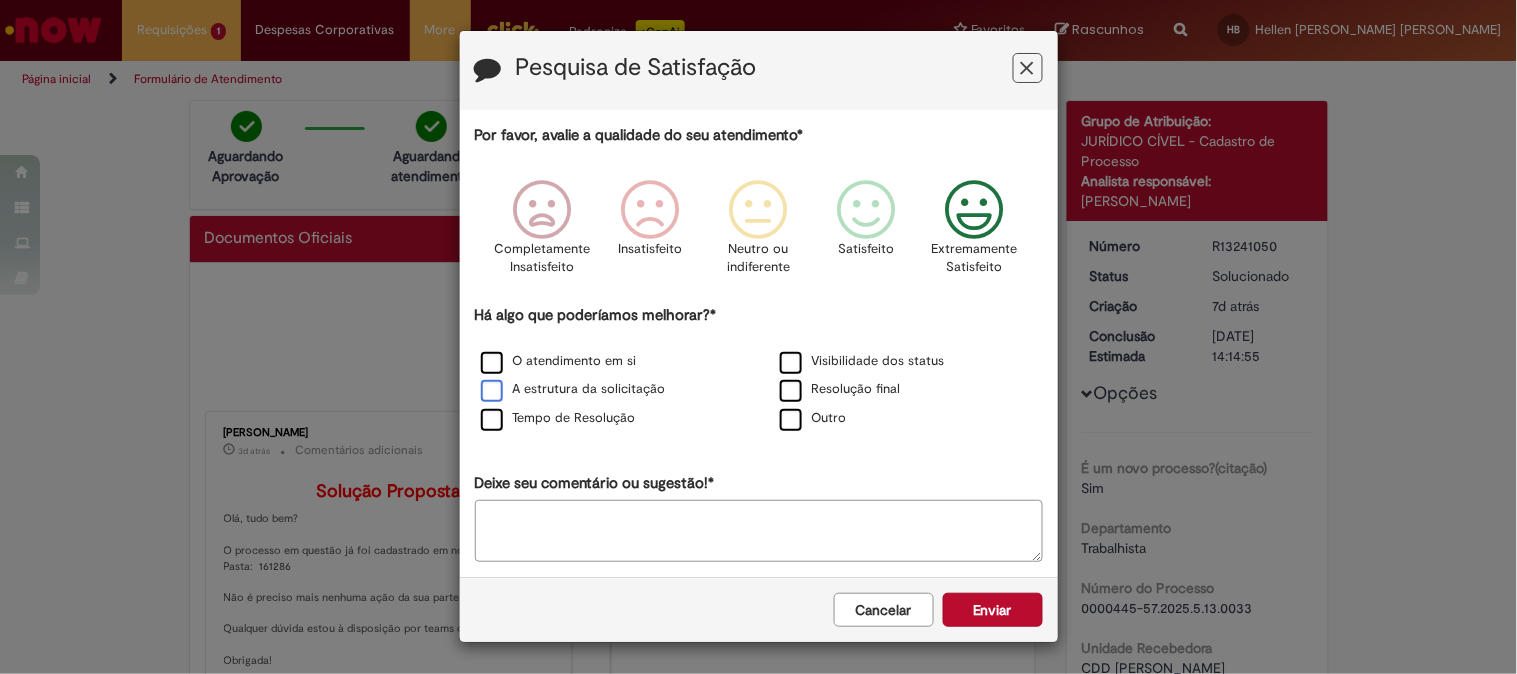 click on "A estrutura da solicitação" at bounding box center [573, 389] 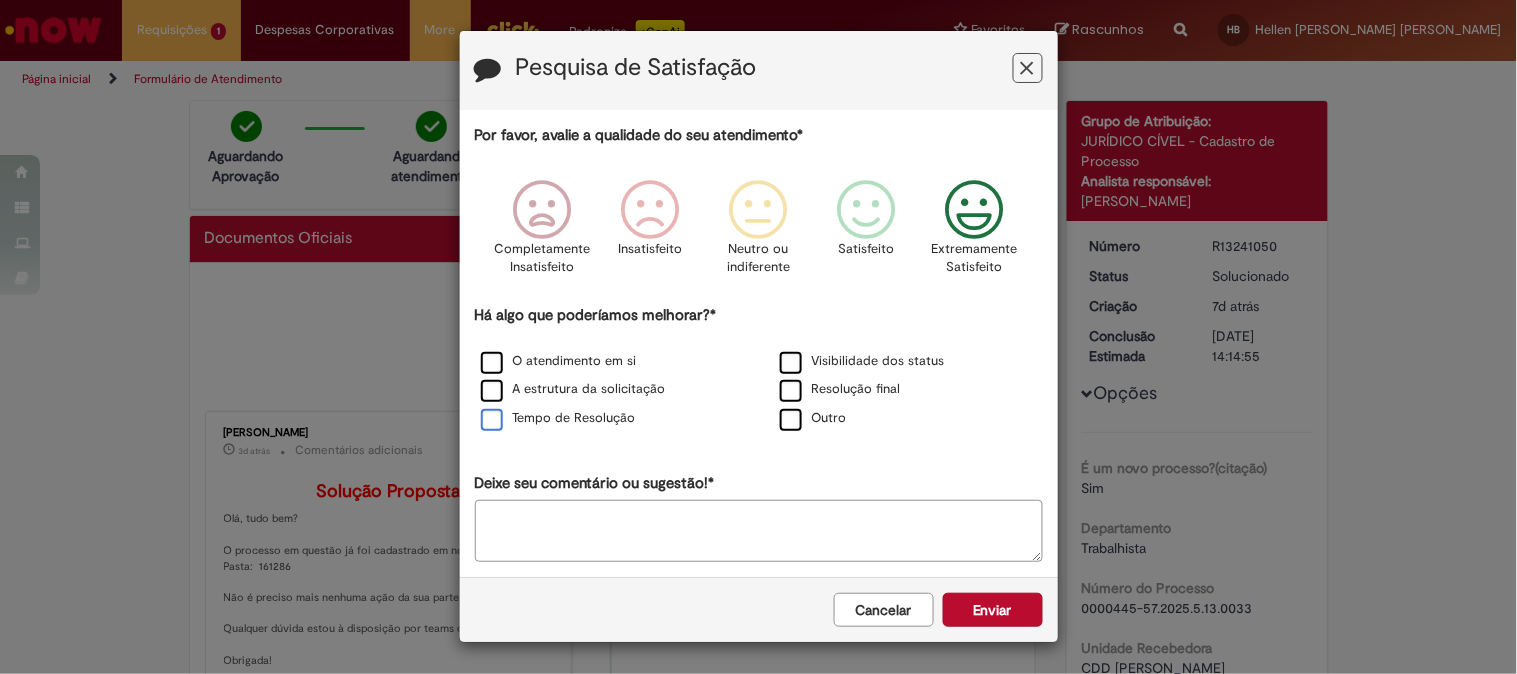 click on "Tempo de Resolução" at bounding box center [558, 418] 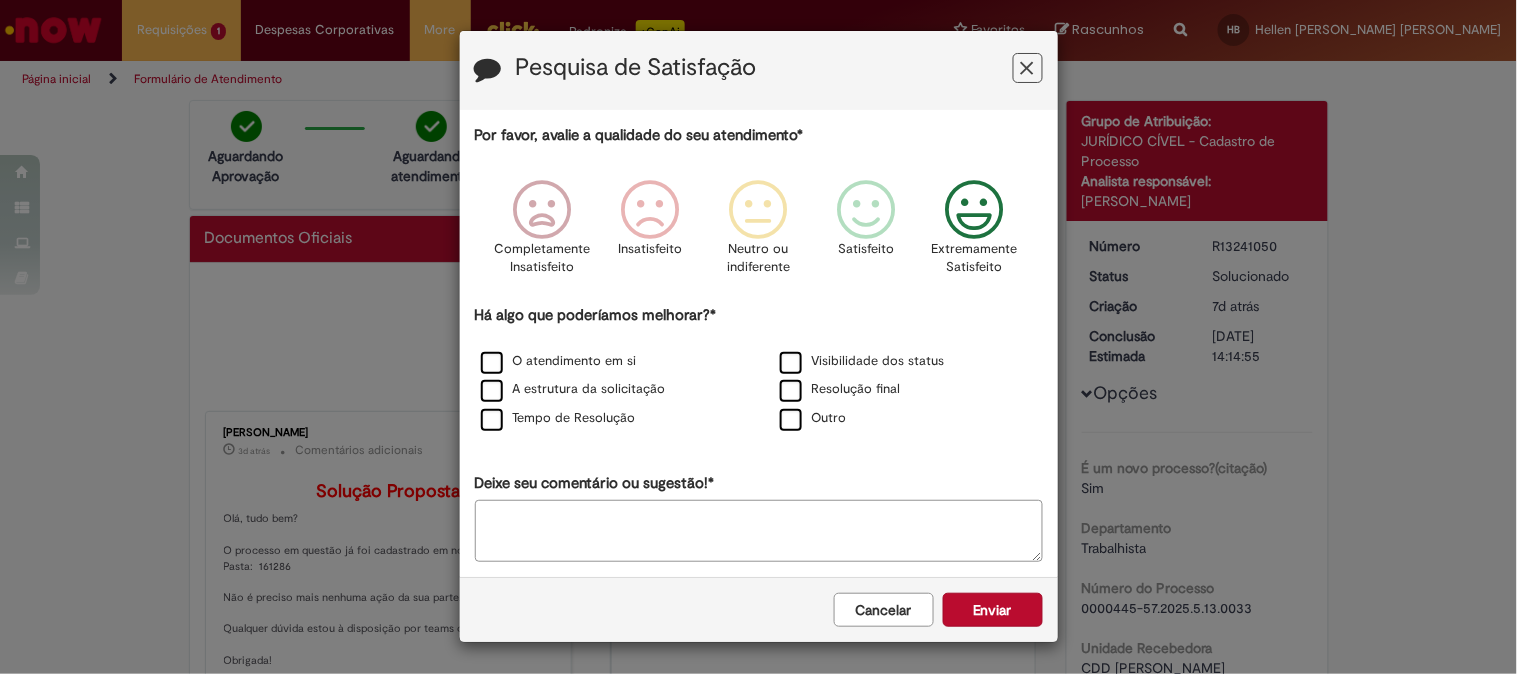 drag, startPoint x: 970, startPoint y: 614, endPoint x: 912, endPoint y: 555, distance: 82.73451 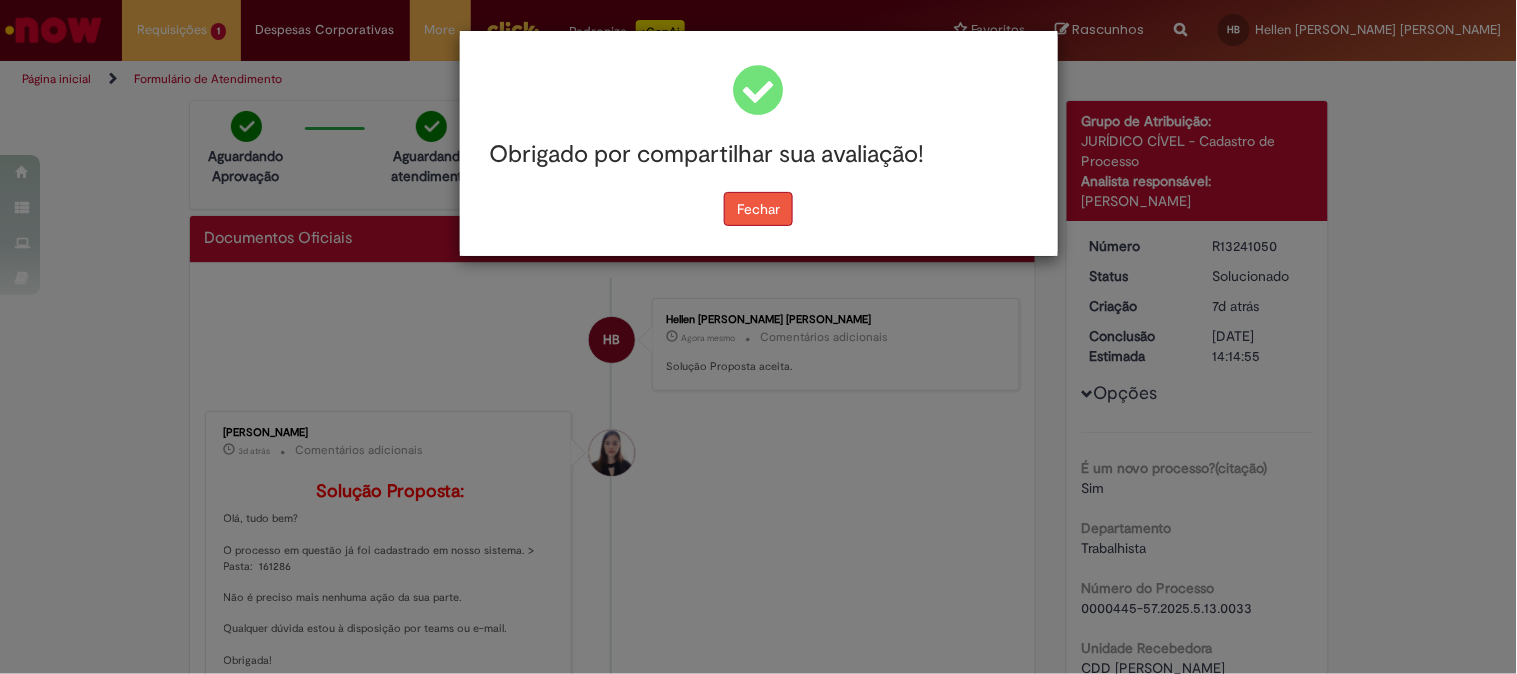 click on "Fechar" at bounding box center [758, 209] 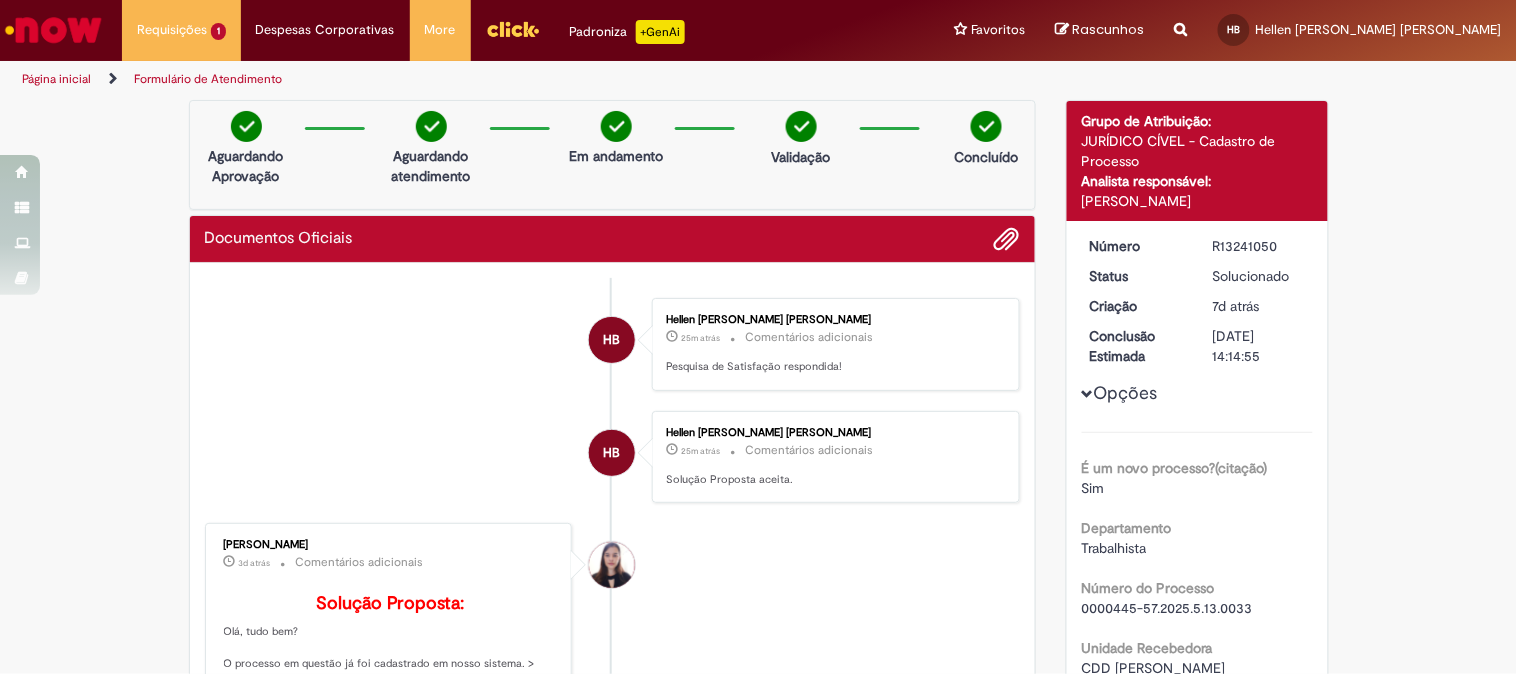 click at bounding box center [53, 30] 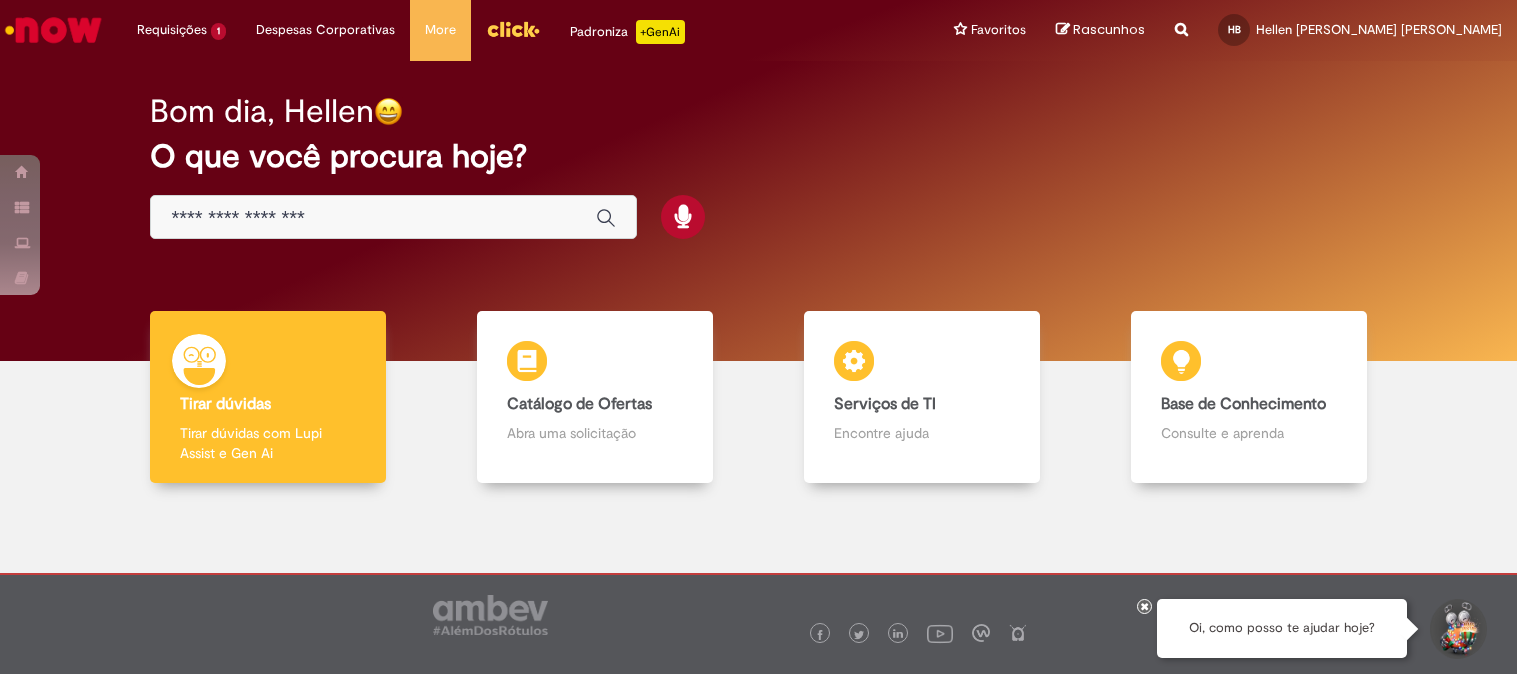 scroll, scrollTop: 0, scrollLeft: 0, axis: both 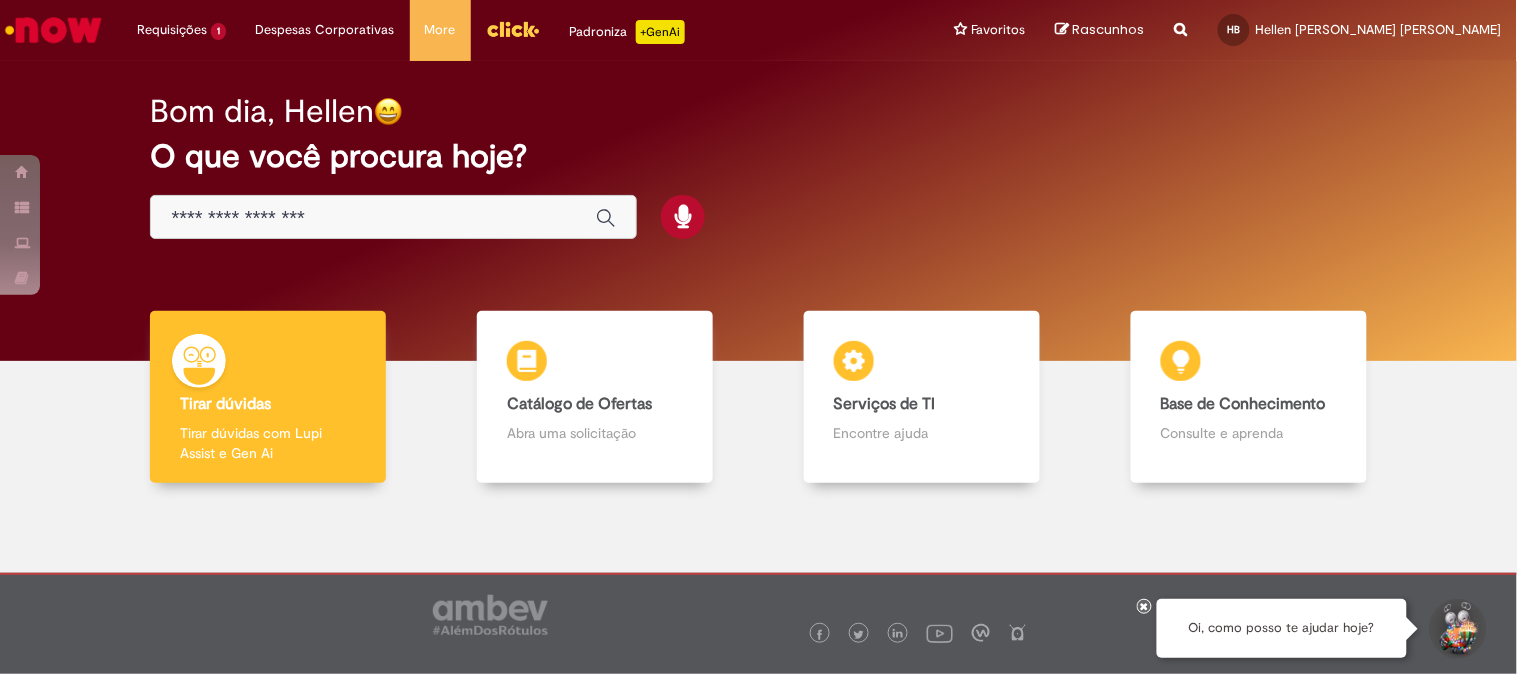 click at bounding box center (393, 217) 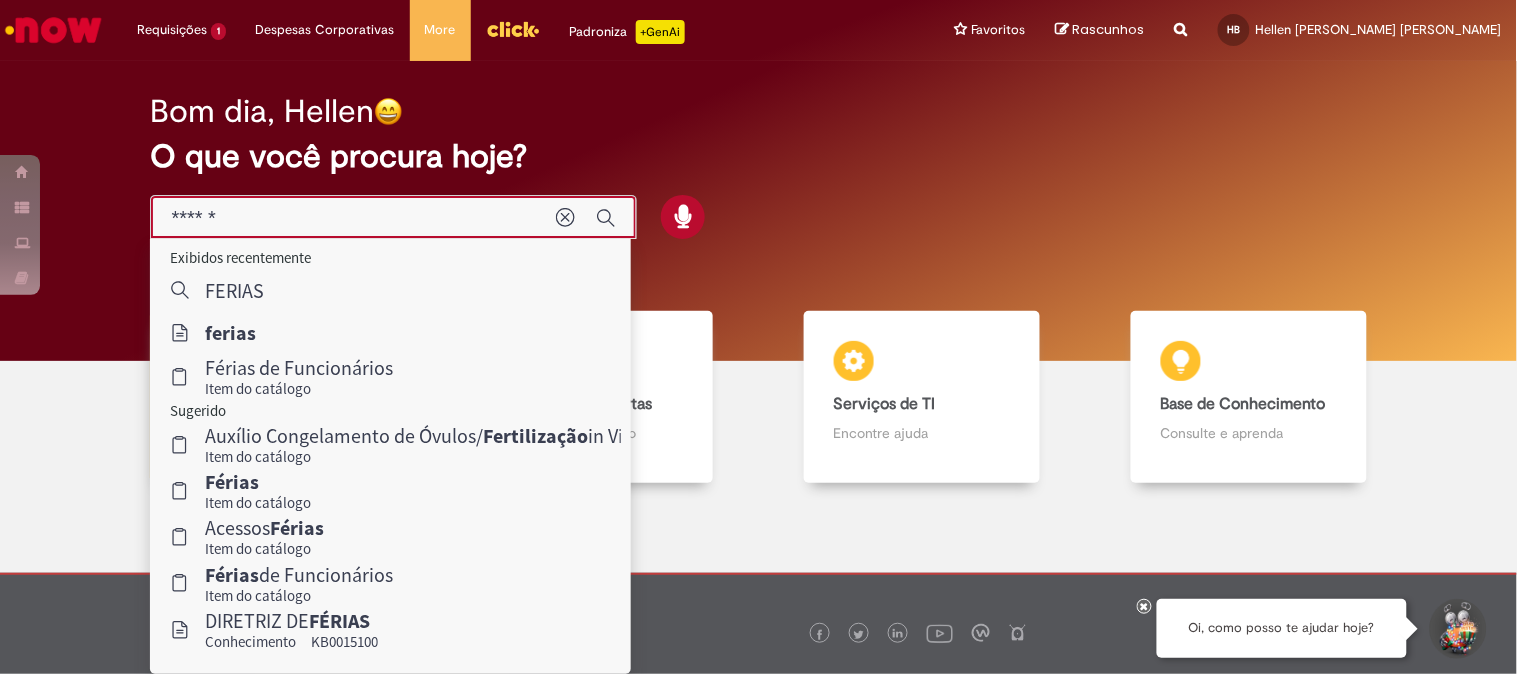 type on "******" 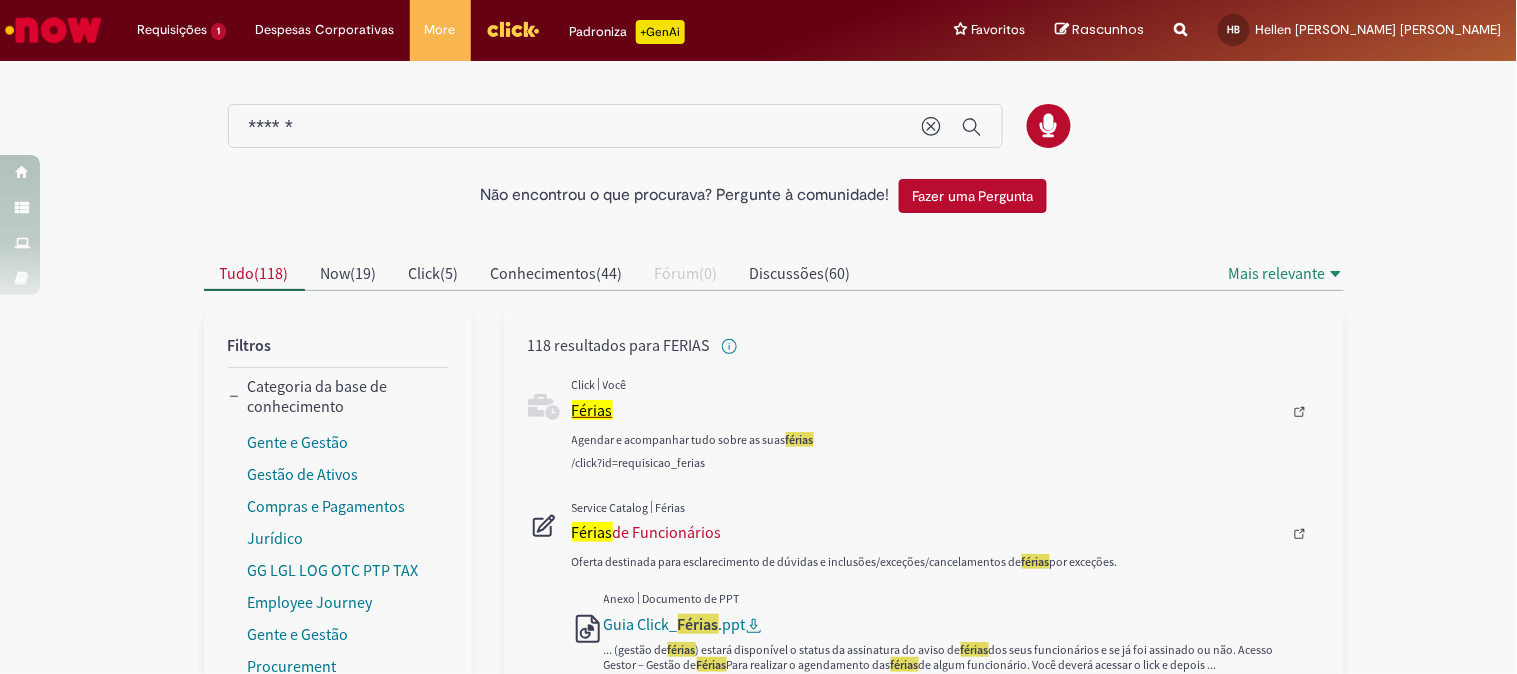 click on "Férias" at bounding box center [592, 410] 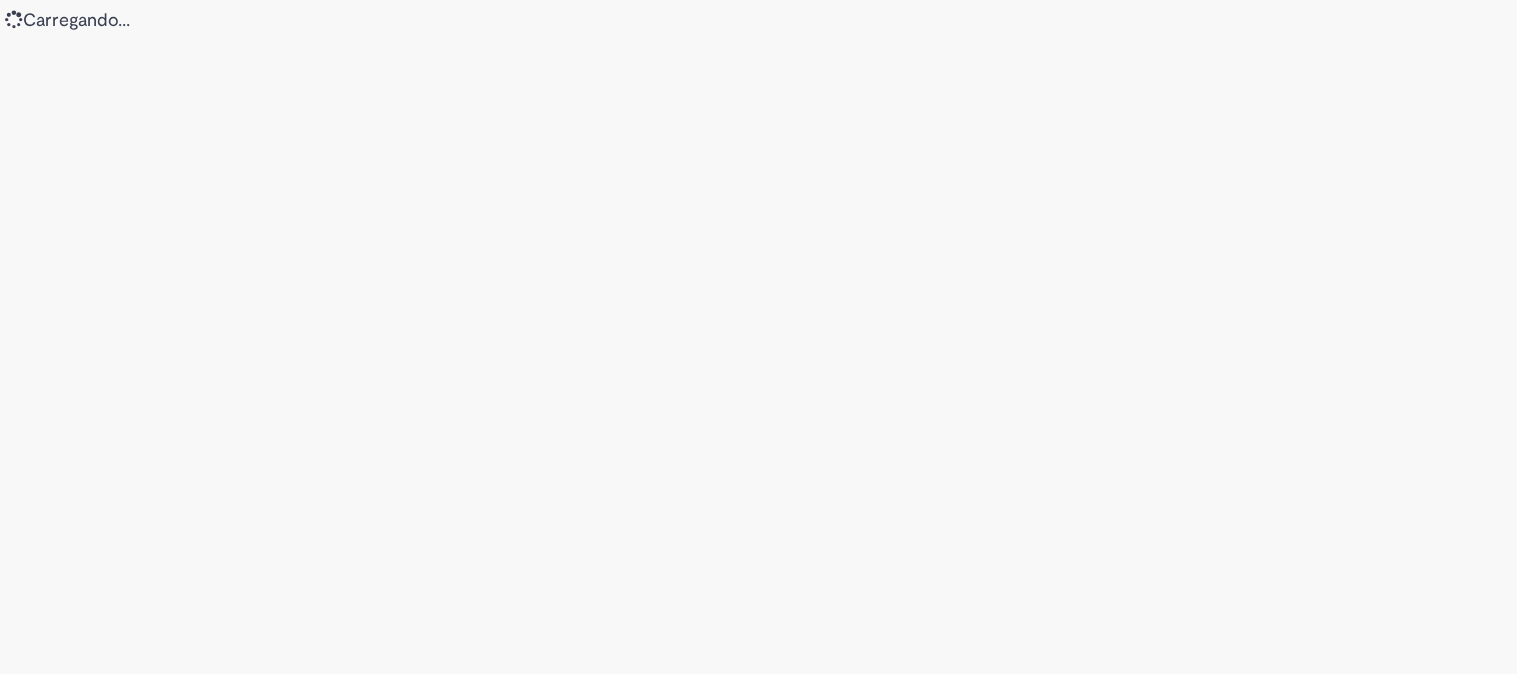 scroll, scrollTop: 0, scrollLeft: 0, axis: both 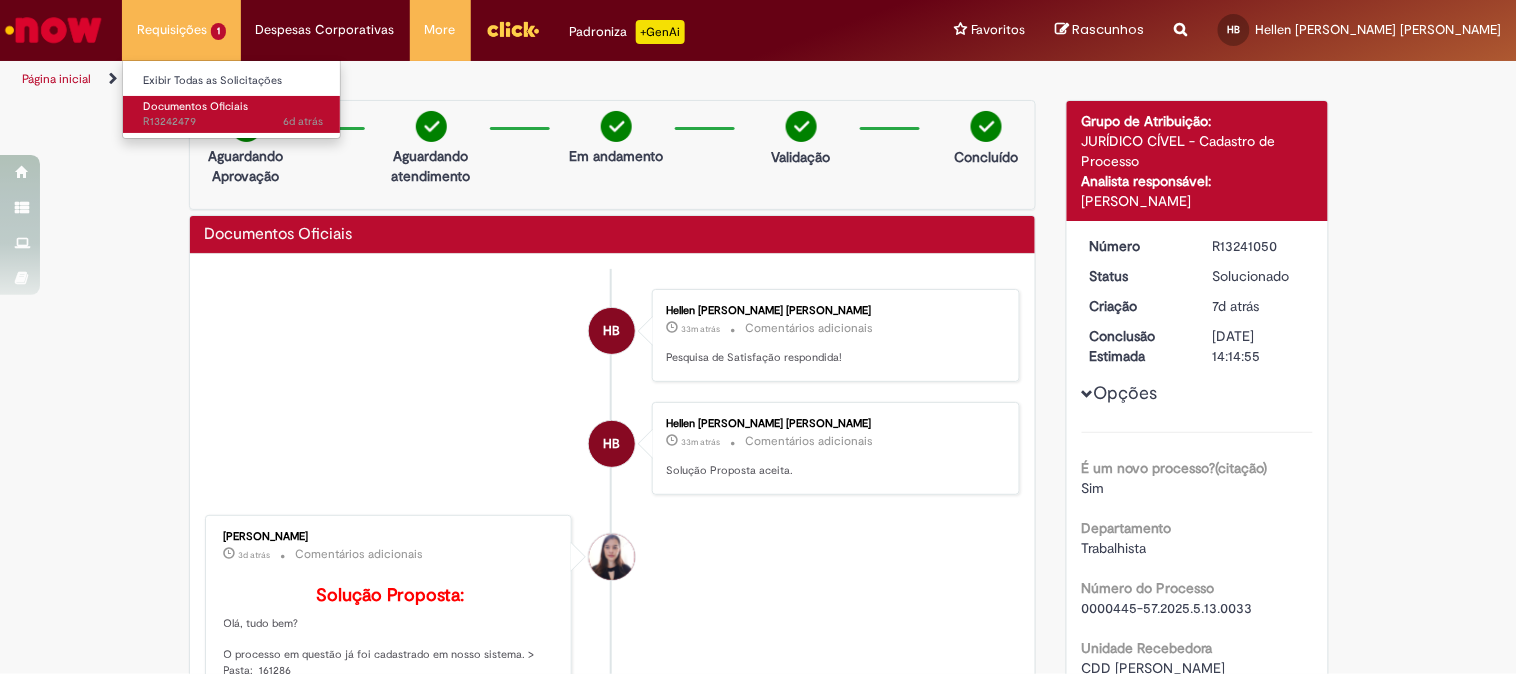 click on "6d atrás 6 dias atrás  R13242479" at bounding box center [233, 122] 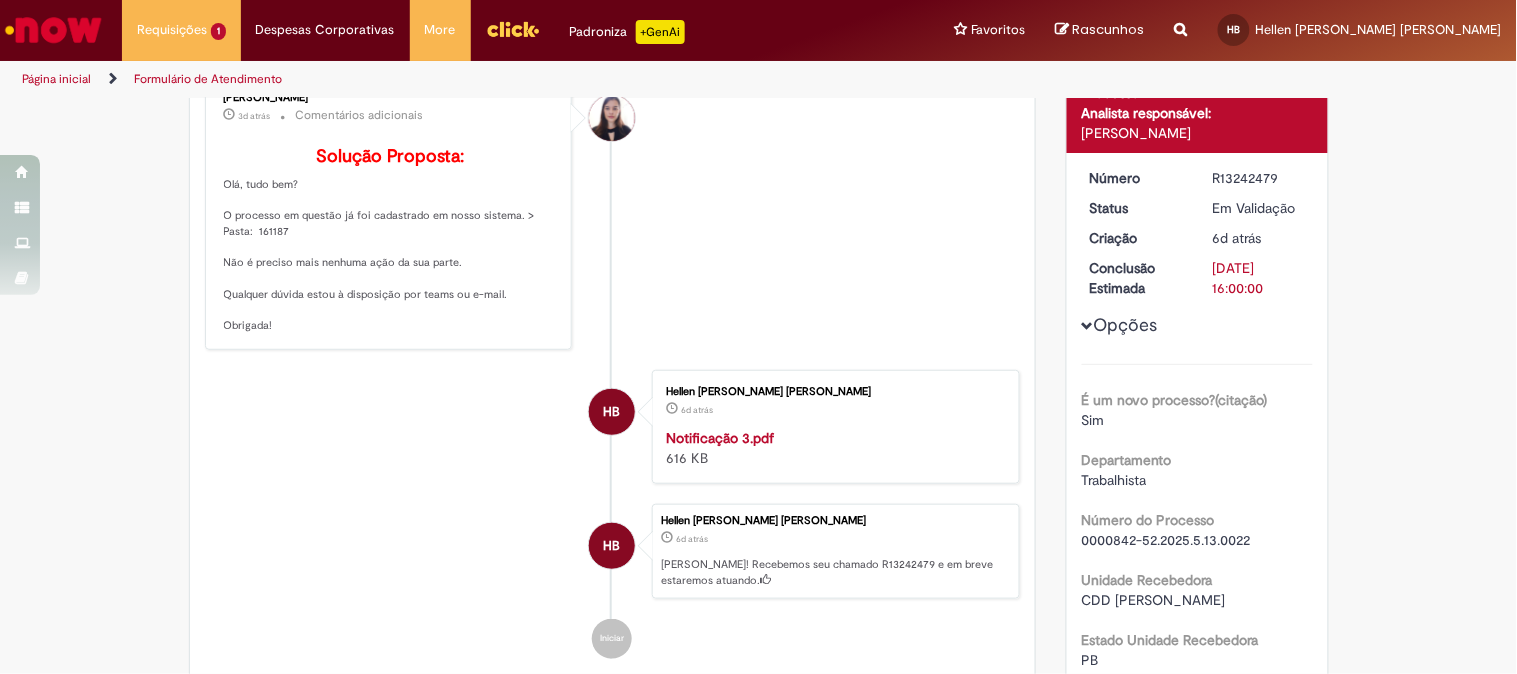 scroll, scrollTop: 333, scrollLeft: 0, axis: vertical 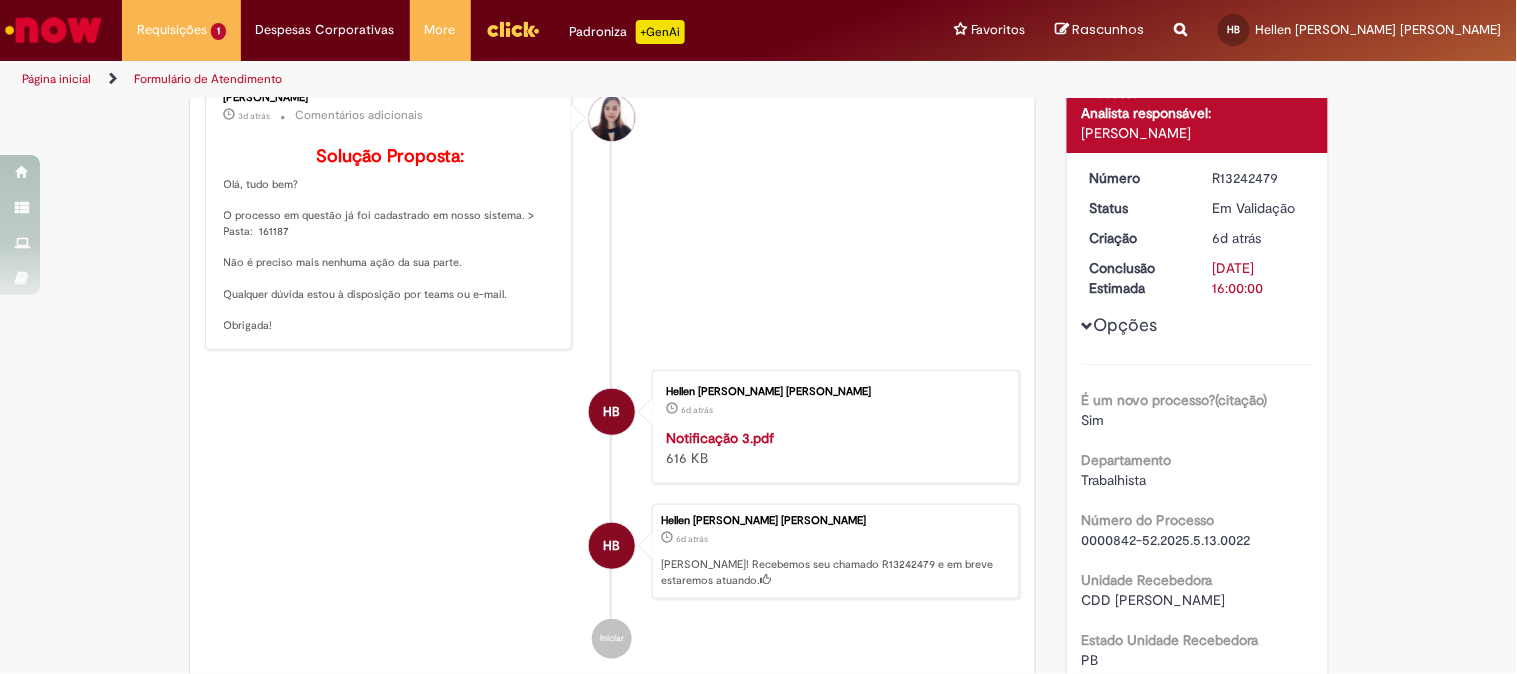click at bounding box center [53, 30] 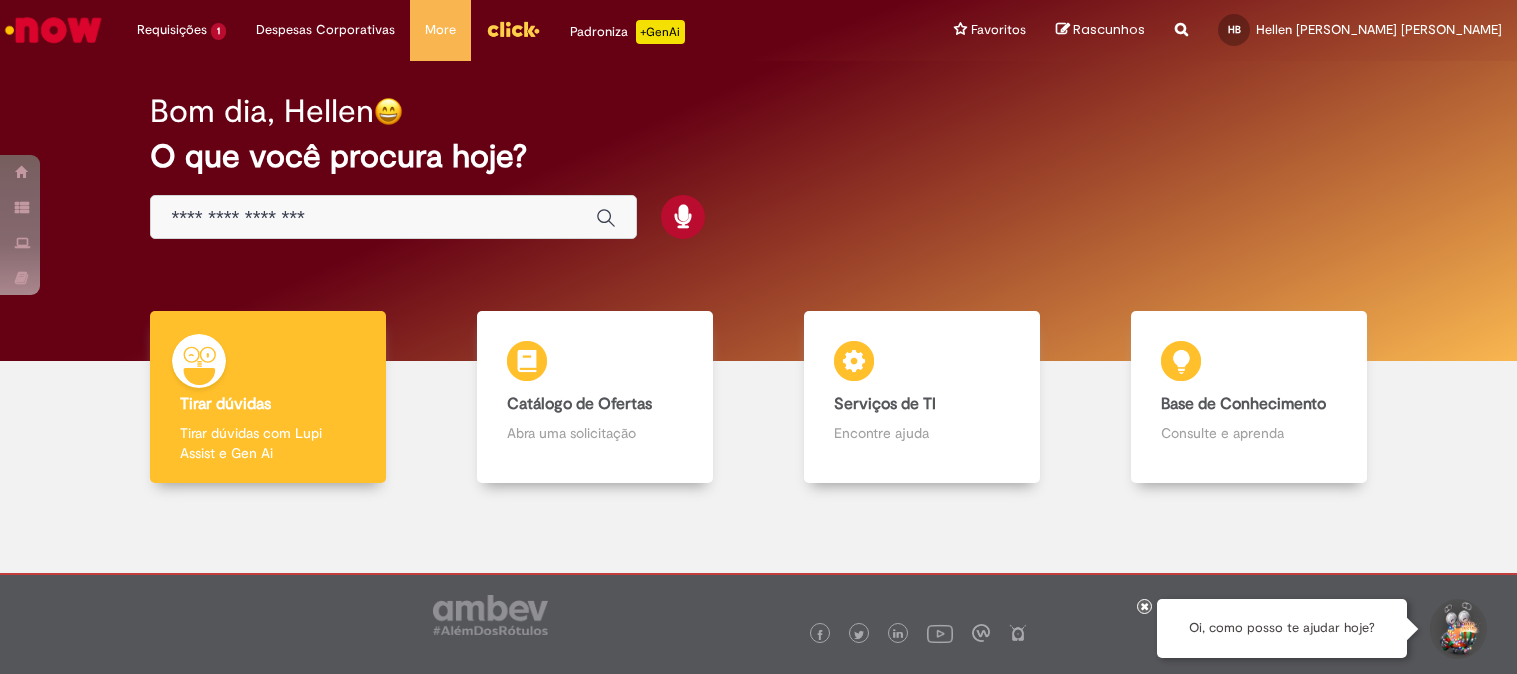 scroll, scrollTop: 0, scrollLeft: 0, axis: both 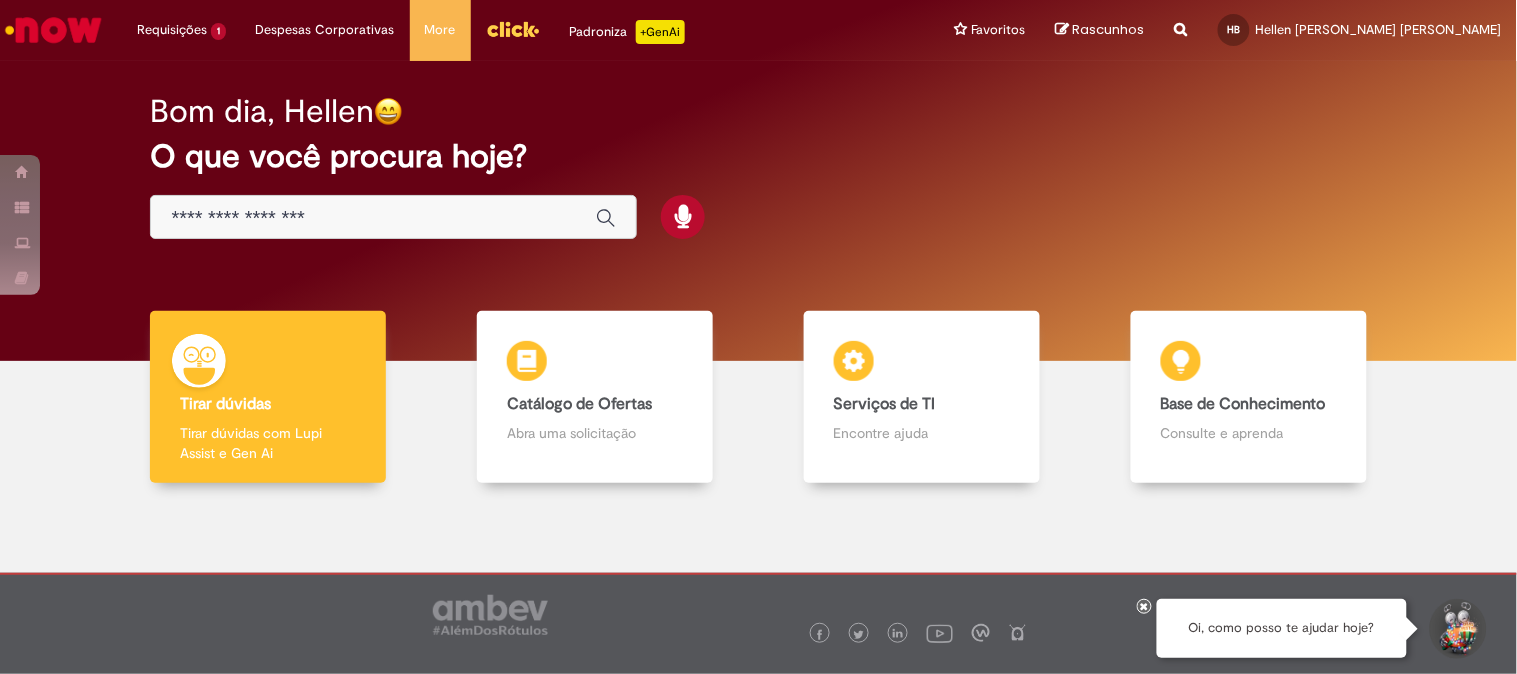 click at bounding box center (373, 218) 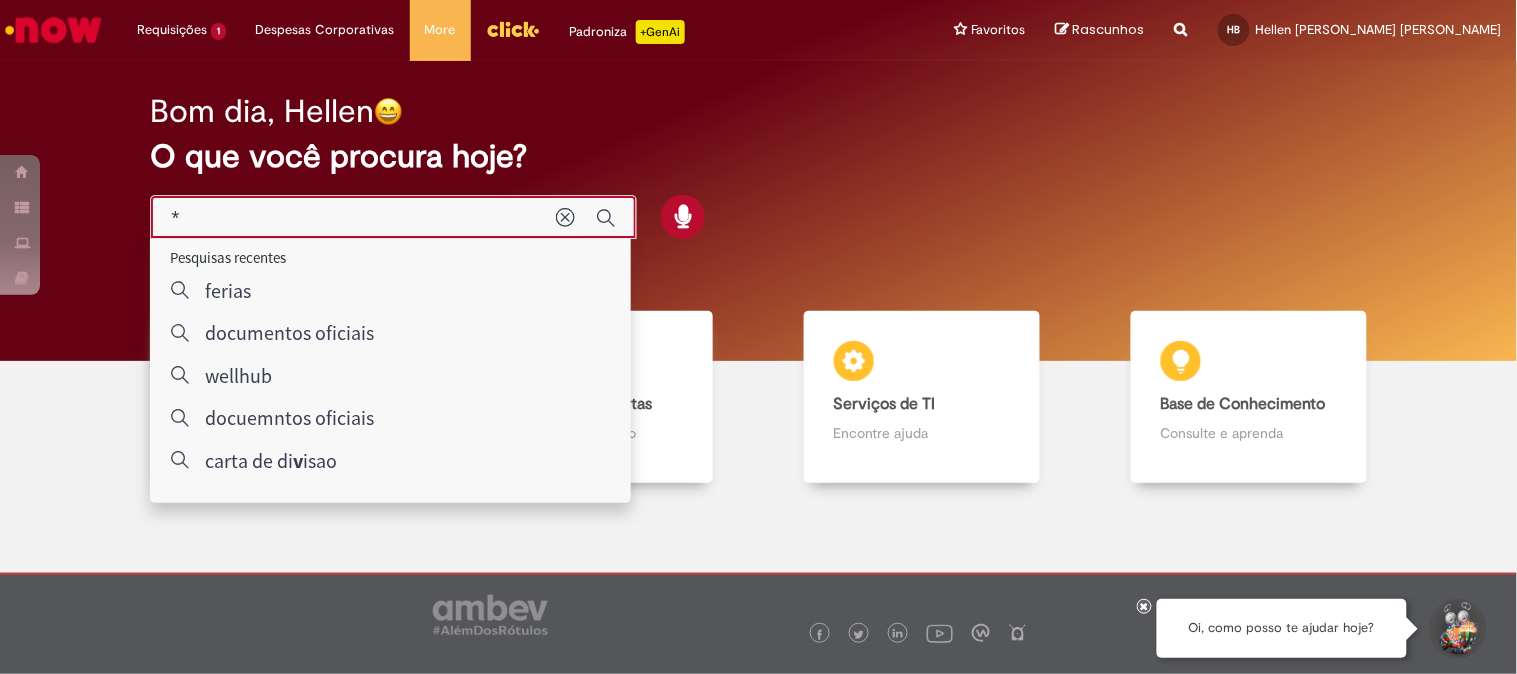 type on "**" 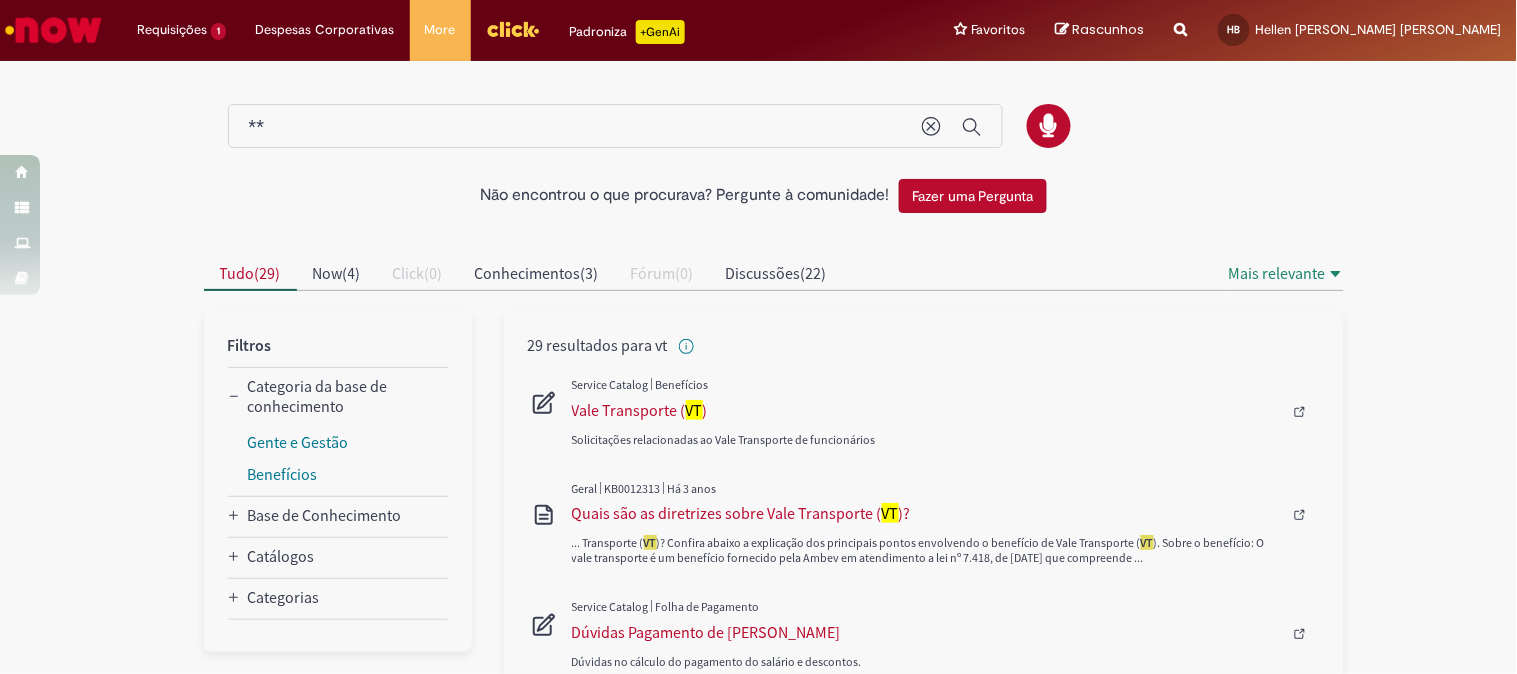 scroll, scrollTop: 111, scrollLeft: 0, axis: vertical 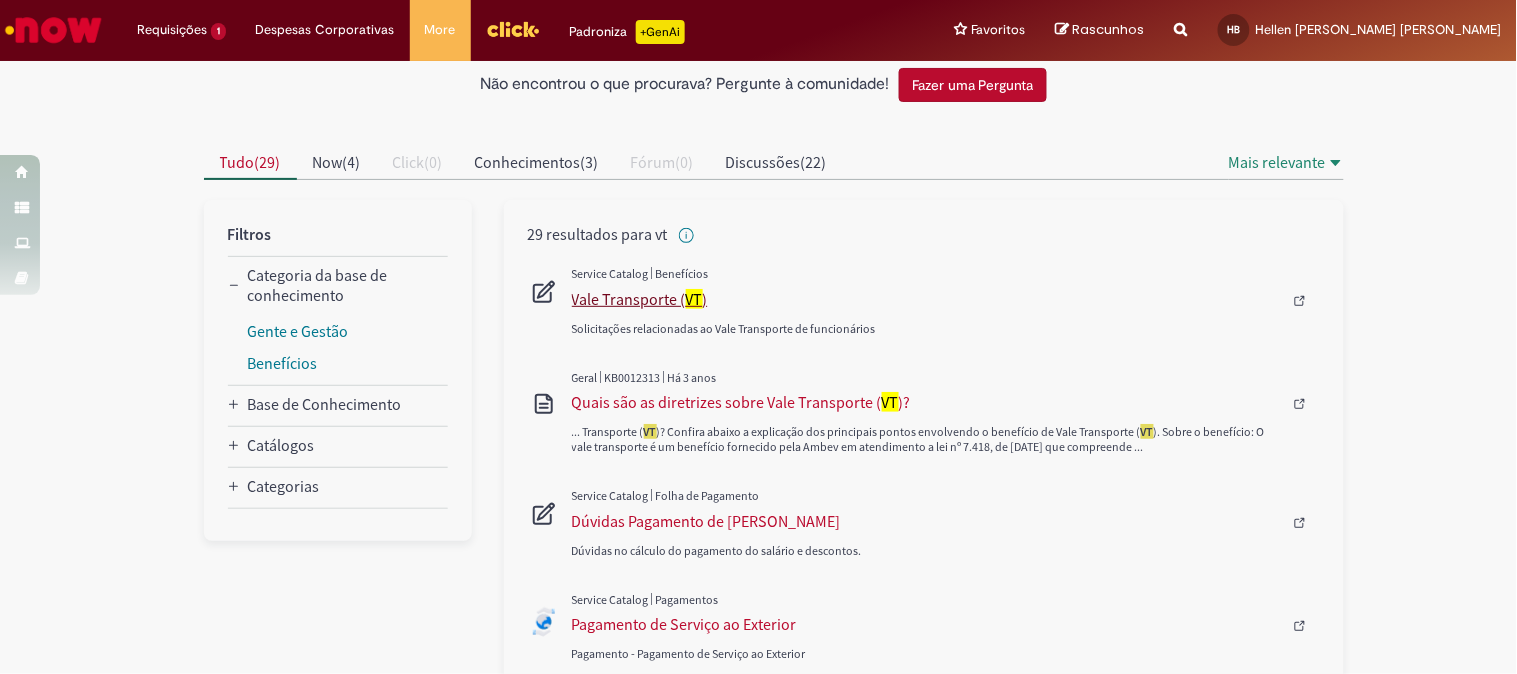 click on "Vale Transporte ( VT )" at bounding box center [927, 299] 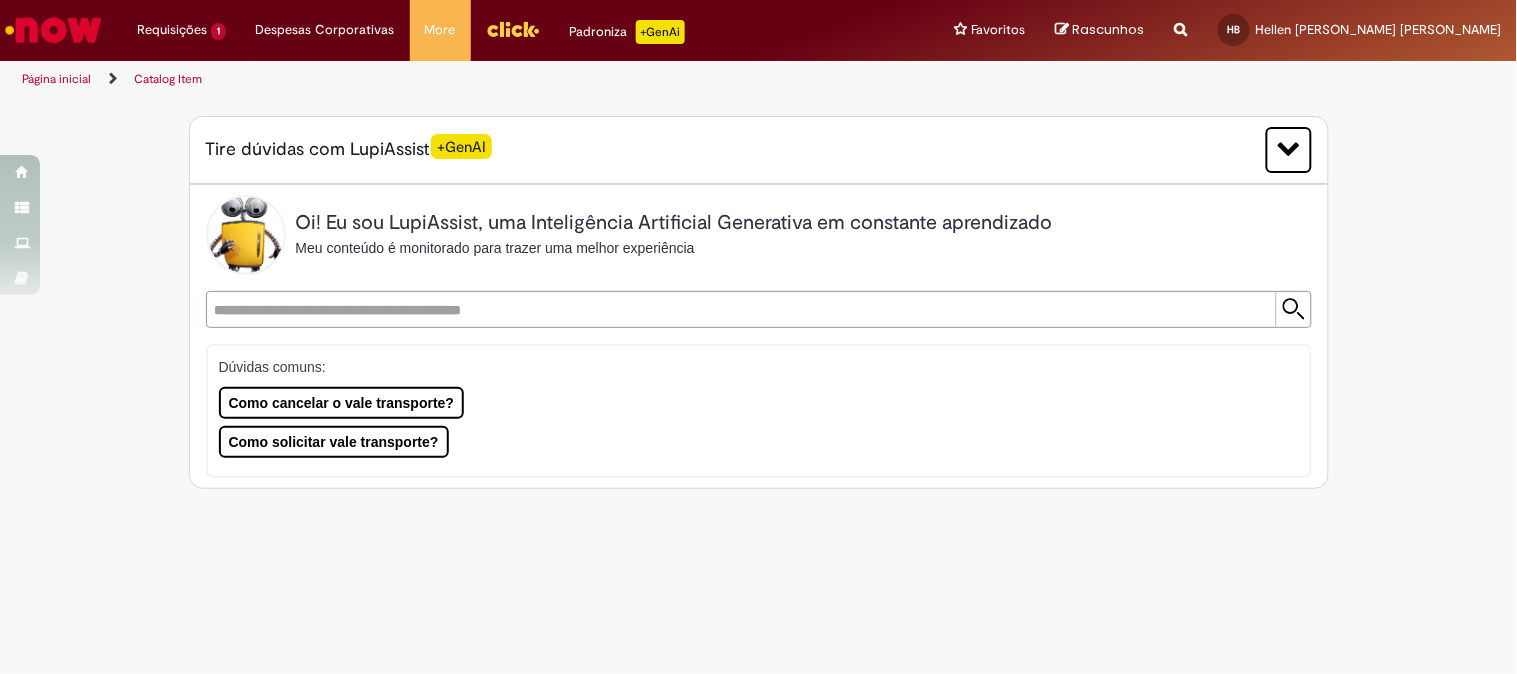 scroll, scrollTop: 0, scrollLeft: 0, axis: both 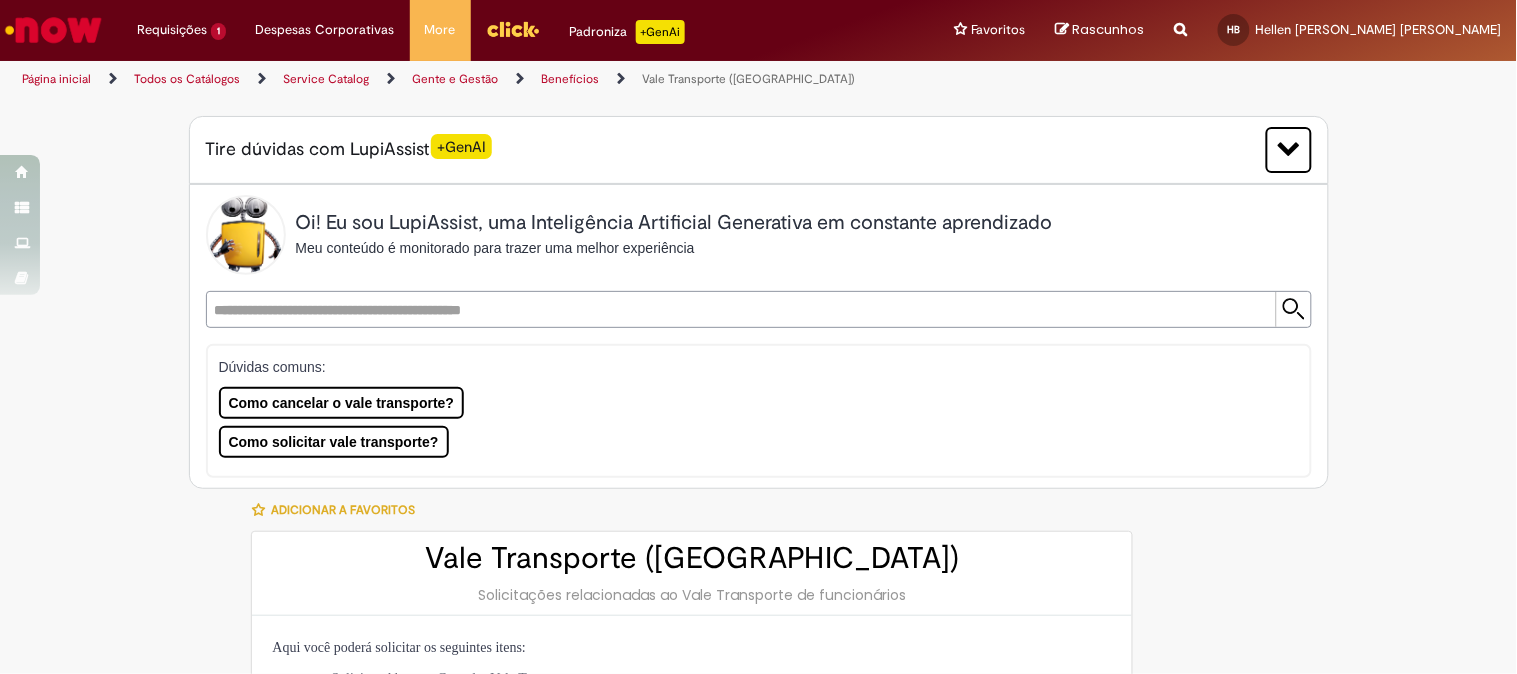 type on "********" 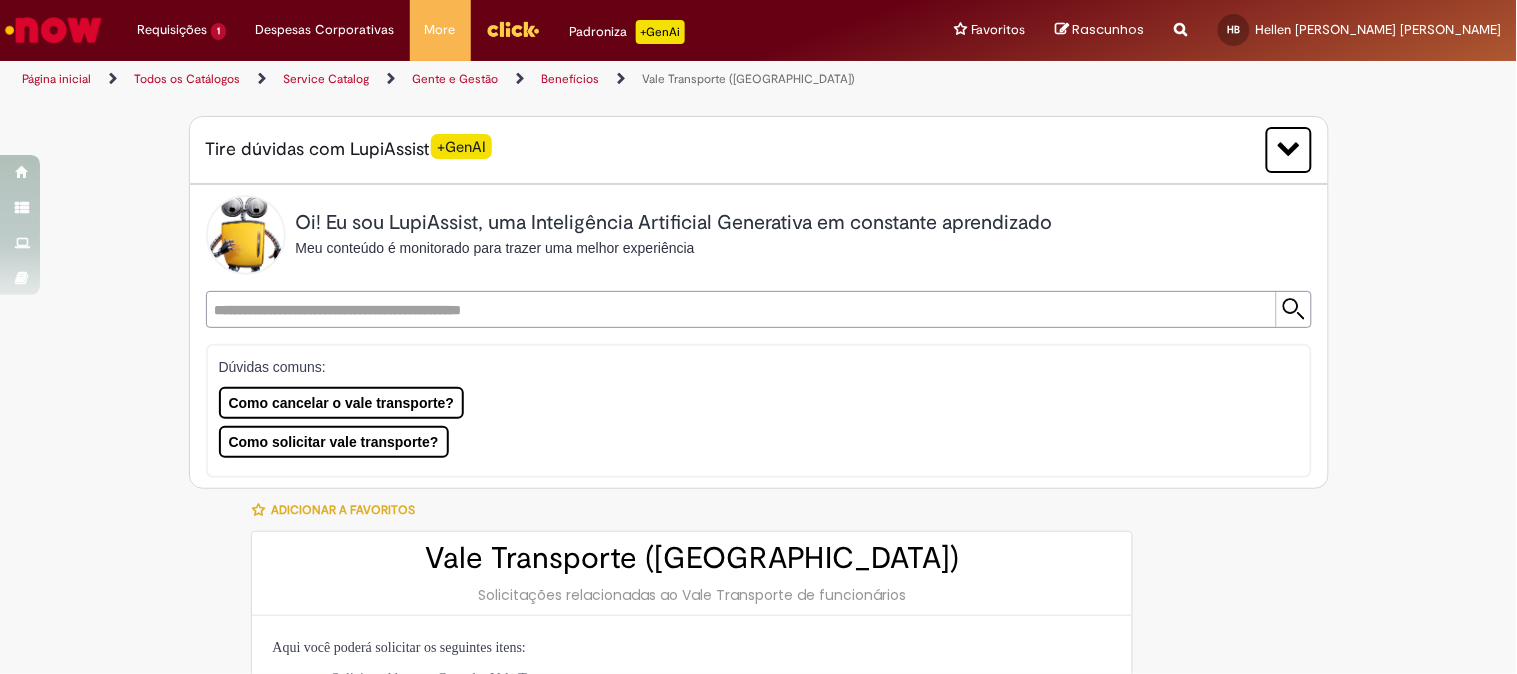 type on "**********" 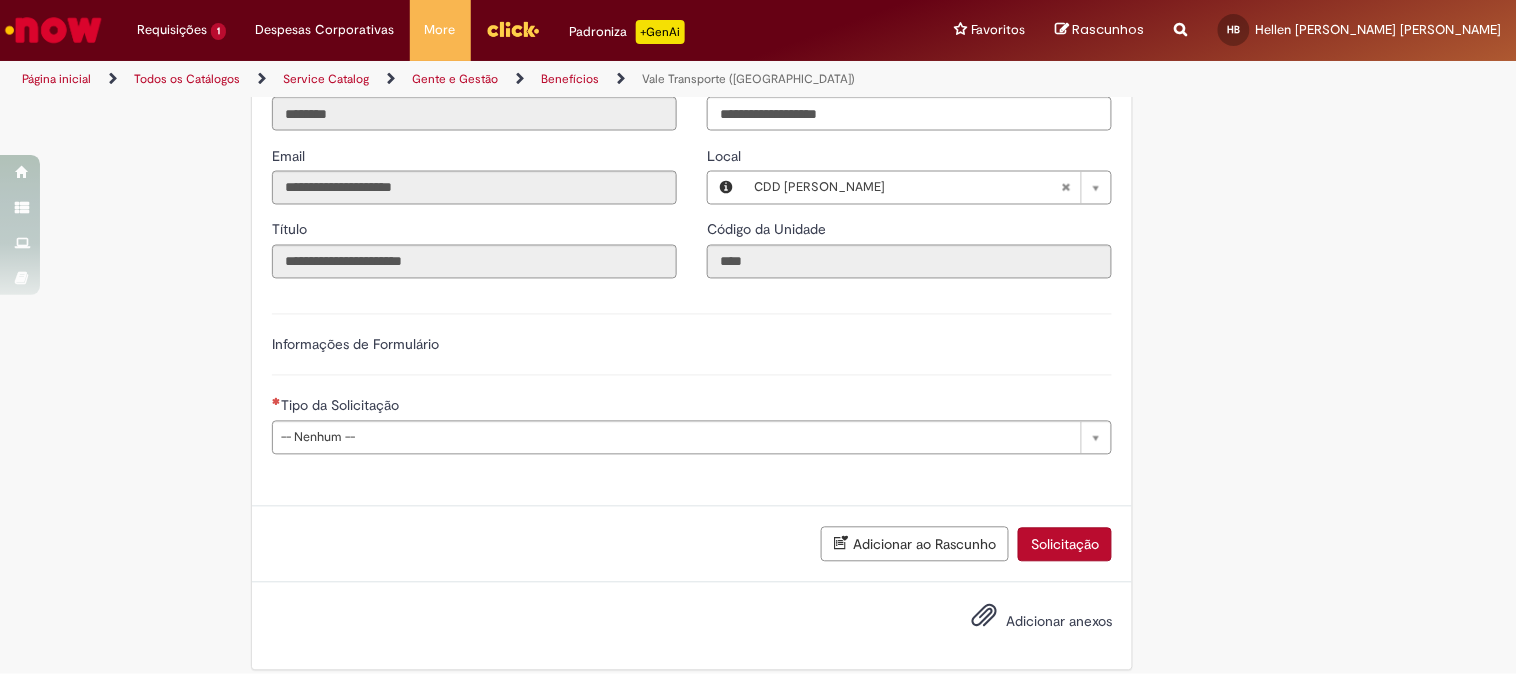 scroll, scrollTop: 902, scrollLeft: 0, axis: vertical 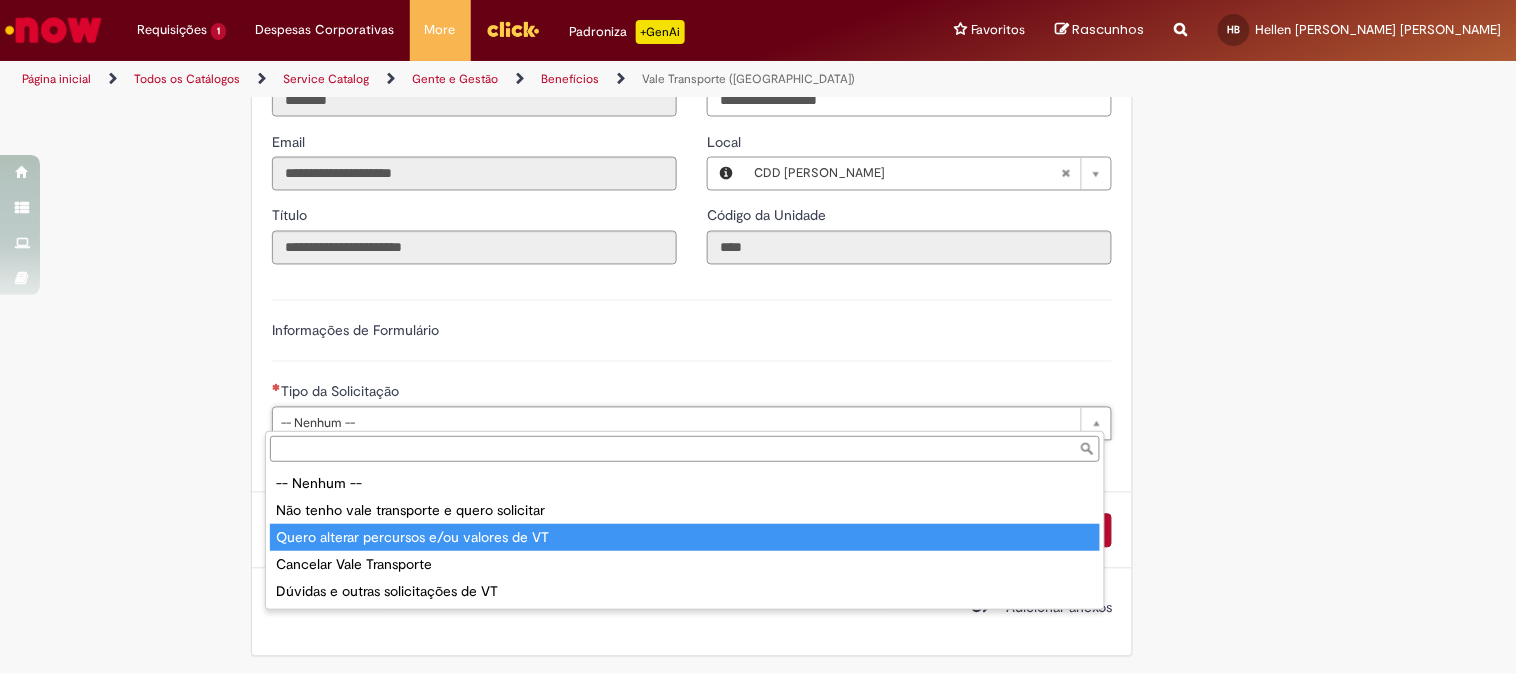 type on "**********" 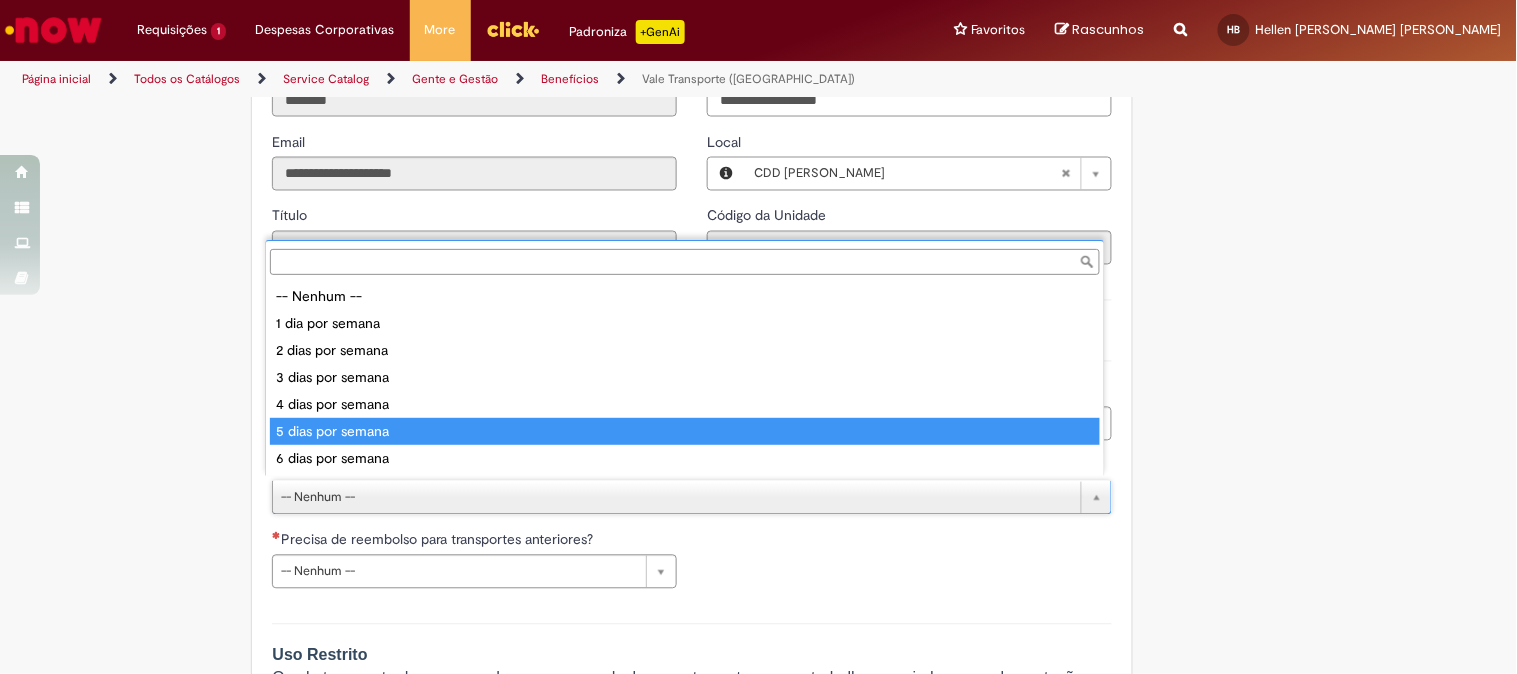 type on "**********" 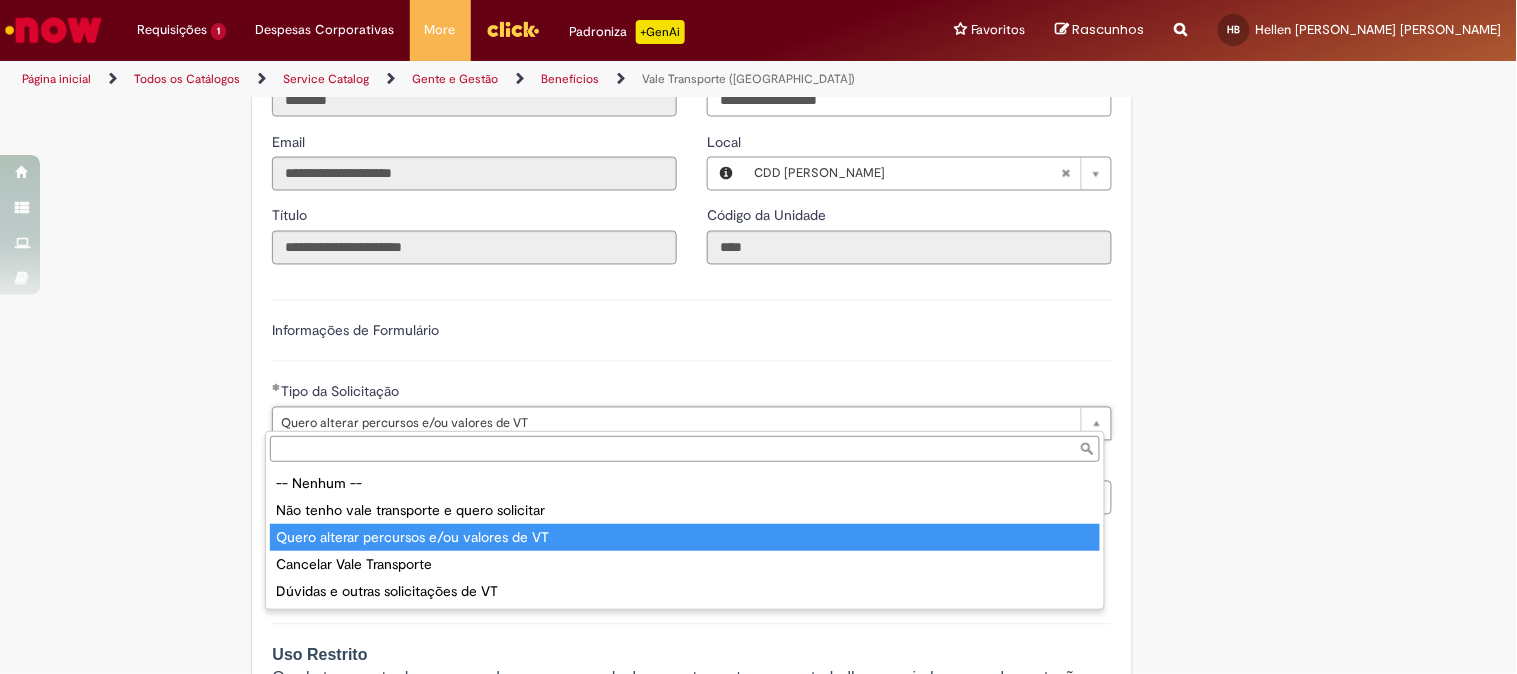 type on "**********" 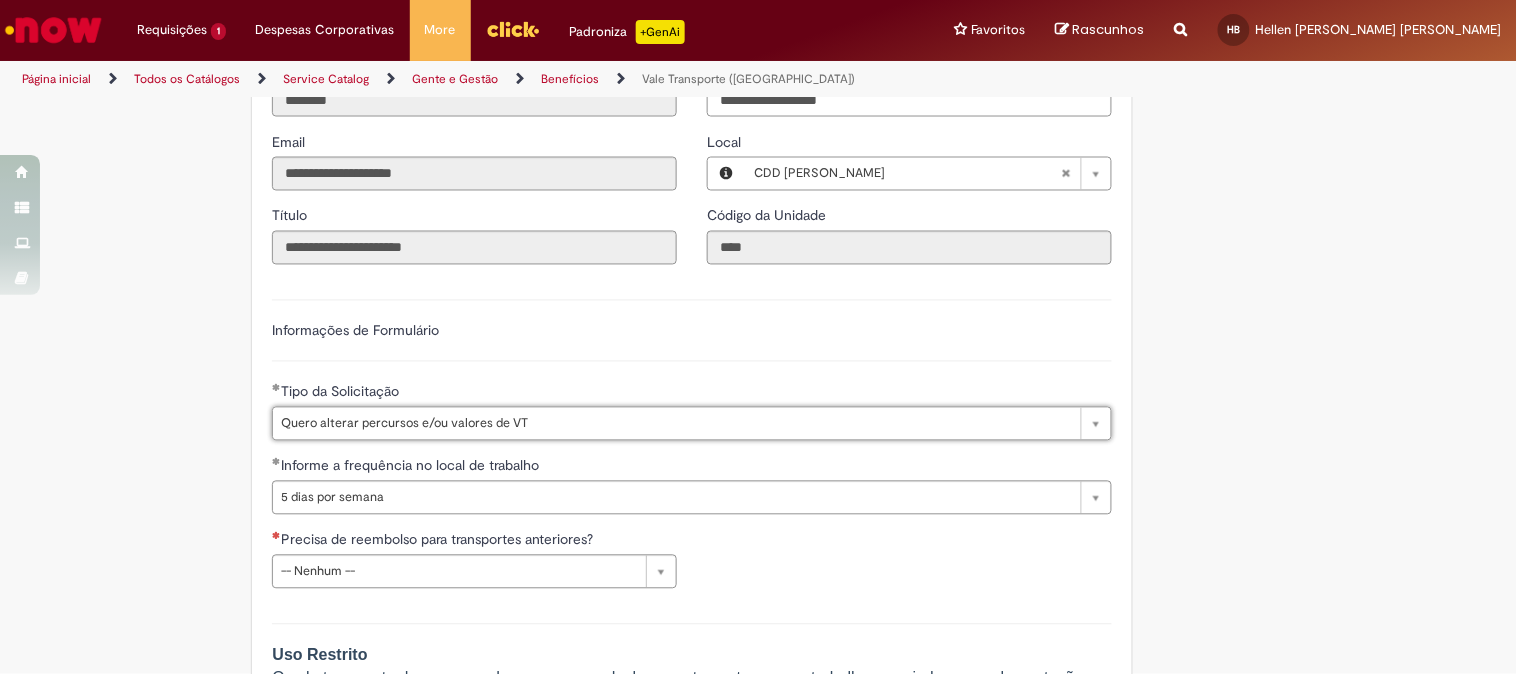 scroll, scrollTop: 1124, scrollLeft: 0, axis: vertical 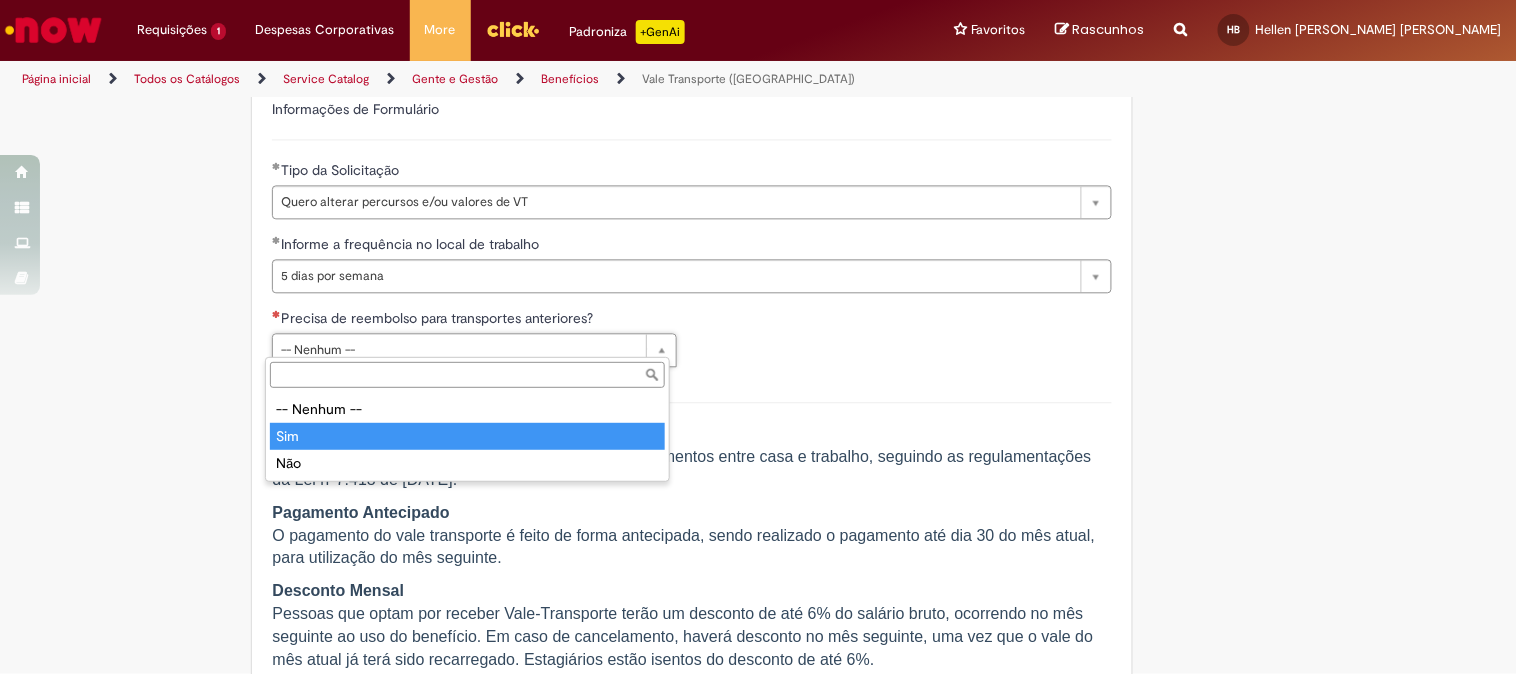 type on "***" 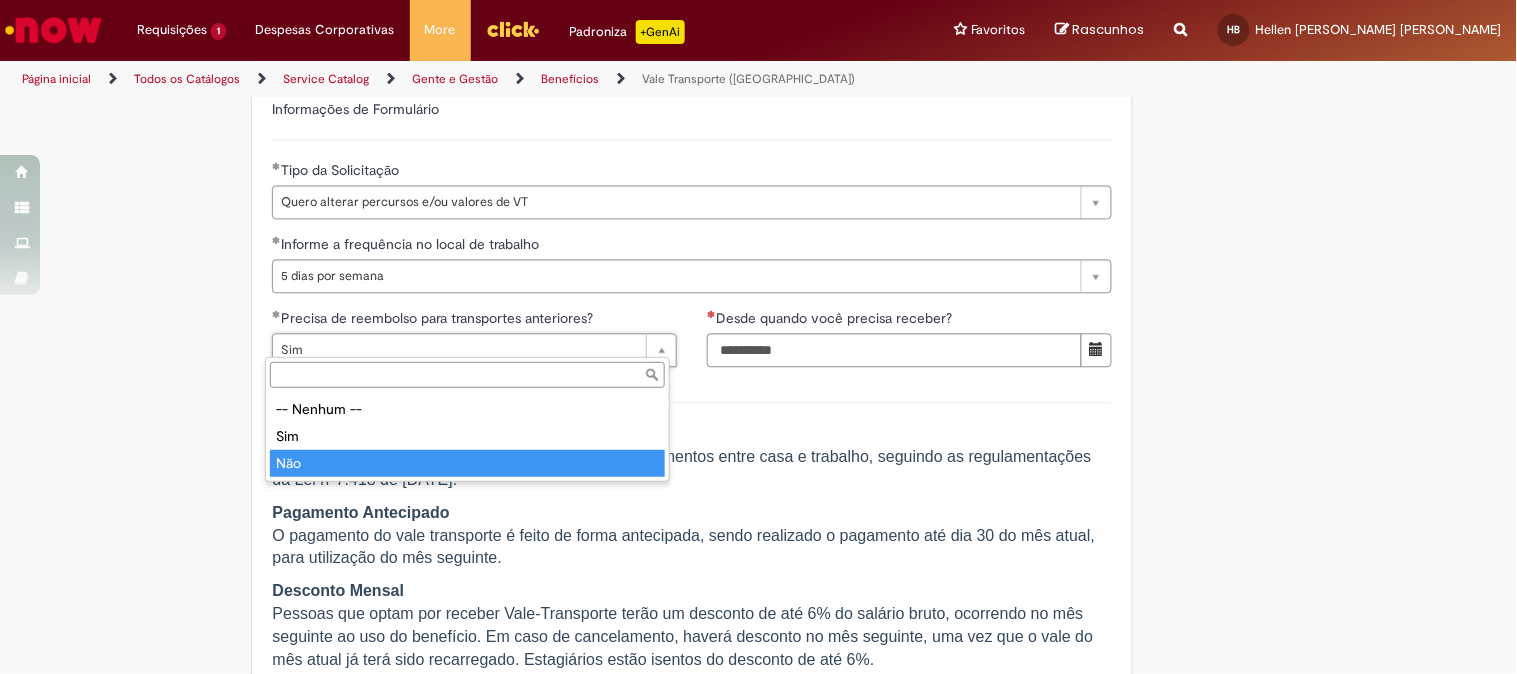 type on "***" 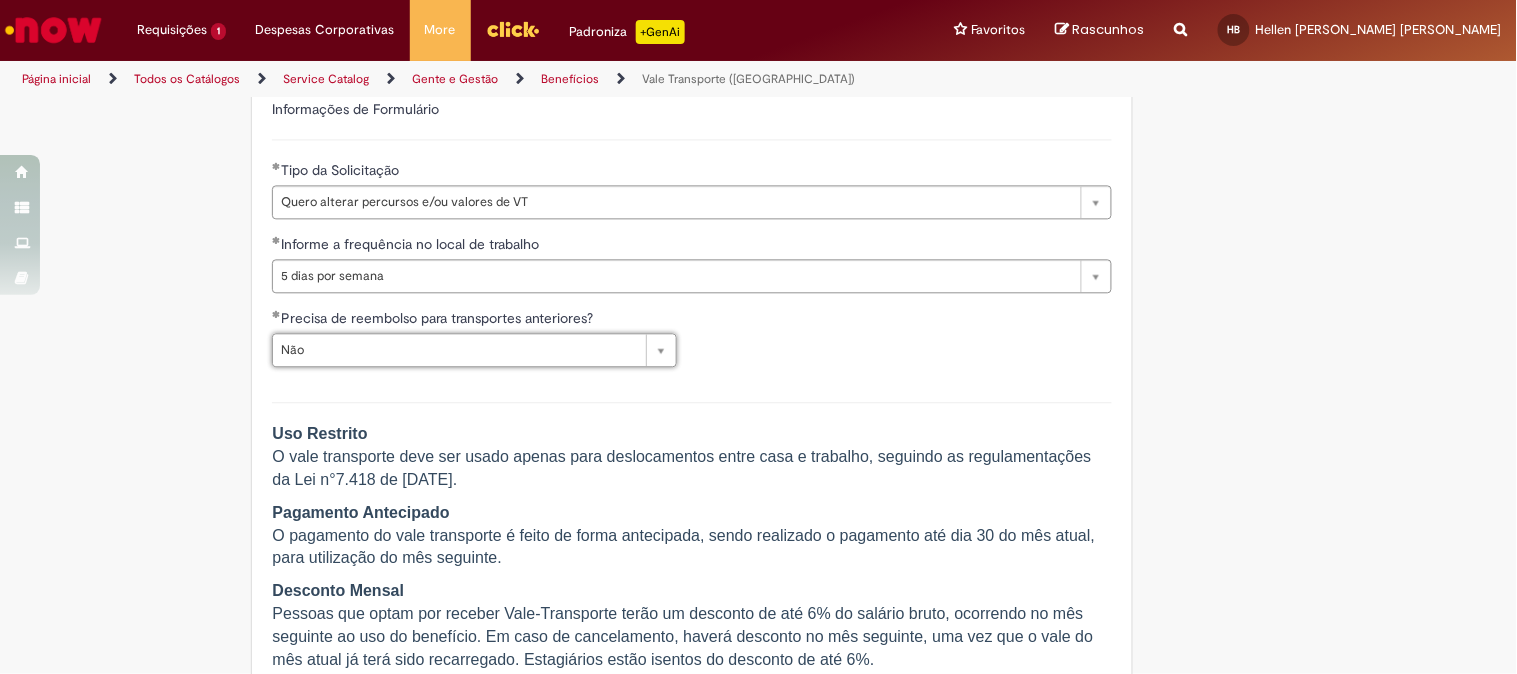 scroll, scrollTop: 0, scrollLeft: 0, axis: both 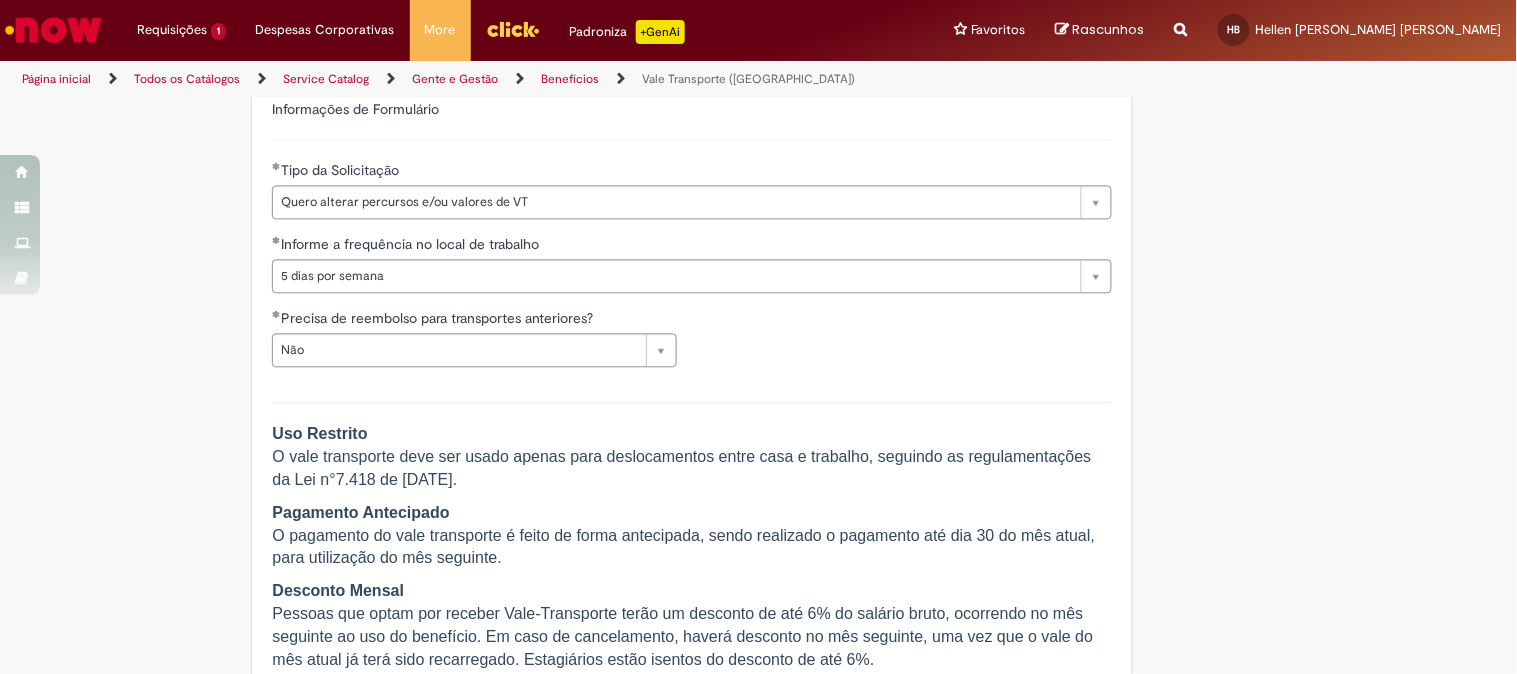 click on "Endereço do solicitante Solicitar vale transporte em dinheiro (casos de exceção com aprovação)
Uso Restrito O vale transporte deve ser usado apenas para deslocamentos entre casa e trabalho, seguindo as regulamentações da Lei n°7.418 de 16 de Dezembro de 1985.
Pagamento Antecipado O pagamento do vale transporte é feito de forma antecipada, sendo realizado o pagamento até dia 30 do mês atual, para utilização do mês seguinte.
Desconto Mensal Pessoas que optam por receber Vale-Transporte terão um desconto de até 6% do salário bruto, ocorrendo no mês seguinte ao uso do benefício. Em caso de cancelamento, haverá desconto no mês seguinte, uma vez que o vale do mês atual já terá sido recarregado. Estagiários estão isentos do desconto de até 6%.
Gestão de Saldo Quando não houver a utilização integral do vale transporte no mês atual, o mês seguinte será carregado apenas com o complemento do valor faltante.
Atenção!
Uso Restrito
Pagamento Antecipado" at bounding box center [692, 851] 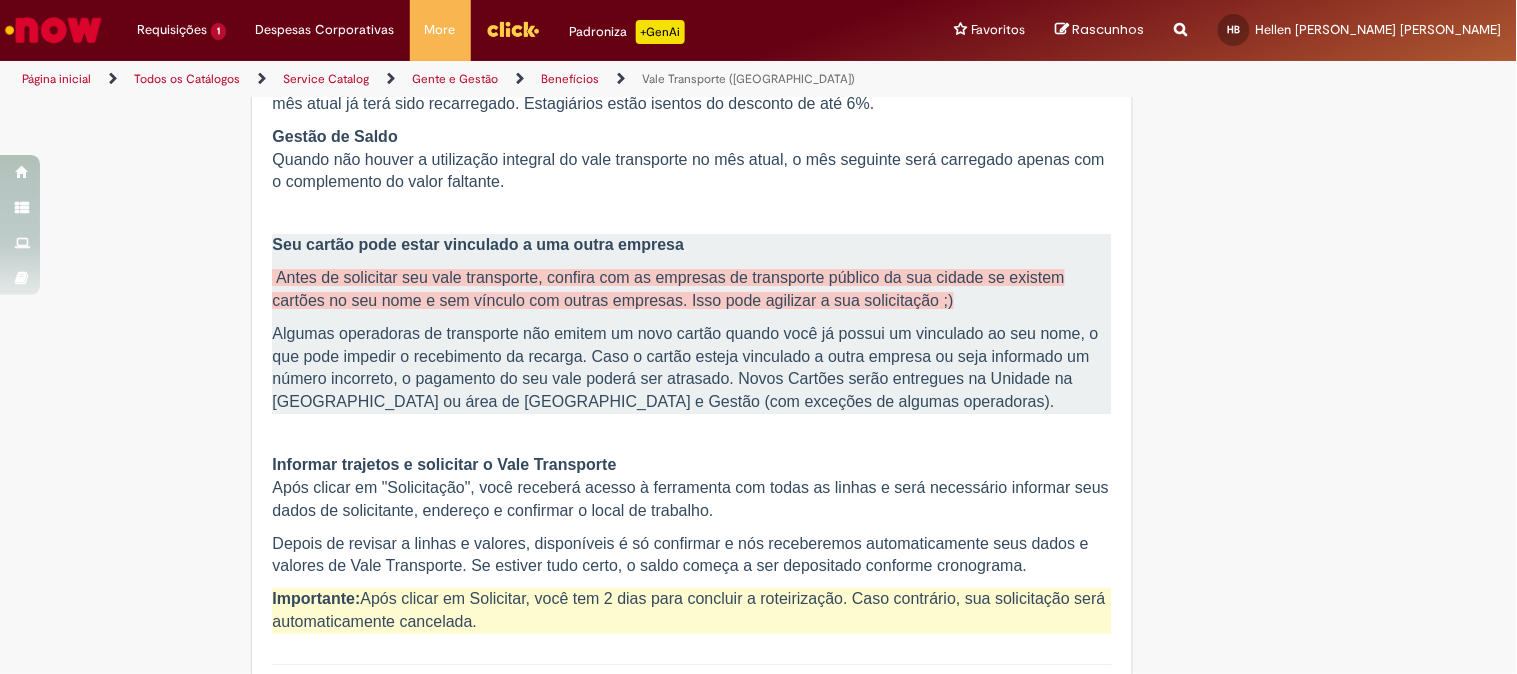 scroll, scrollTop: 1902, scrollLeft: 0, axis: vertical 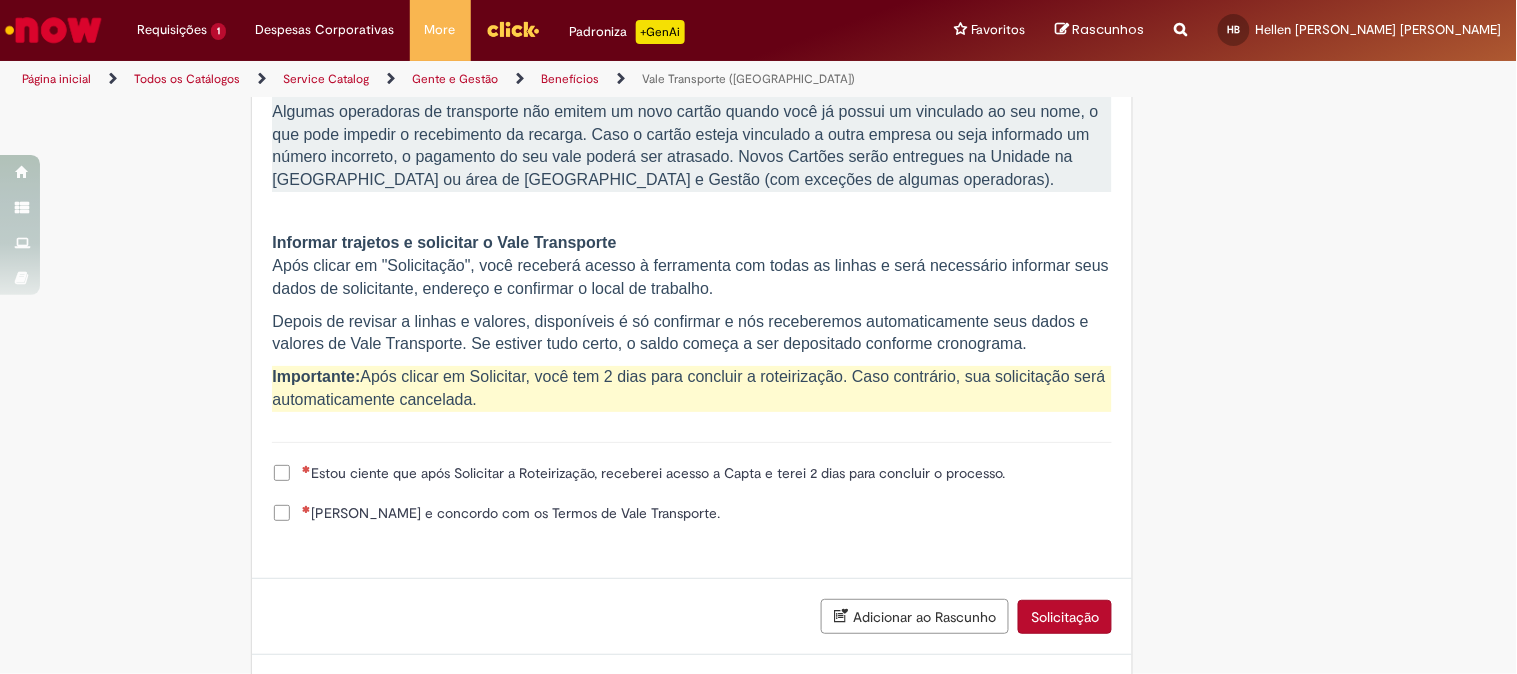 click on "Estou ciente que após Solicitar a Roteirização, receberei acesso a Capta e terei 2 dias para concluir o processo." at bounding box center [653, 473] 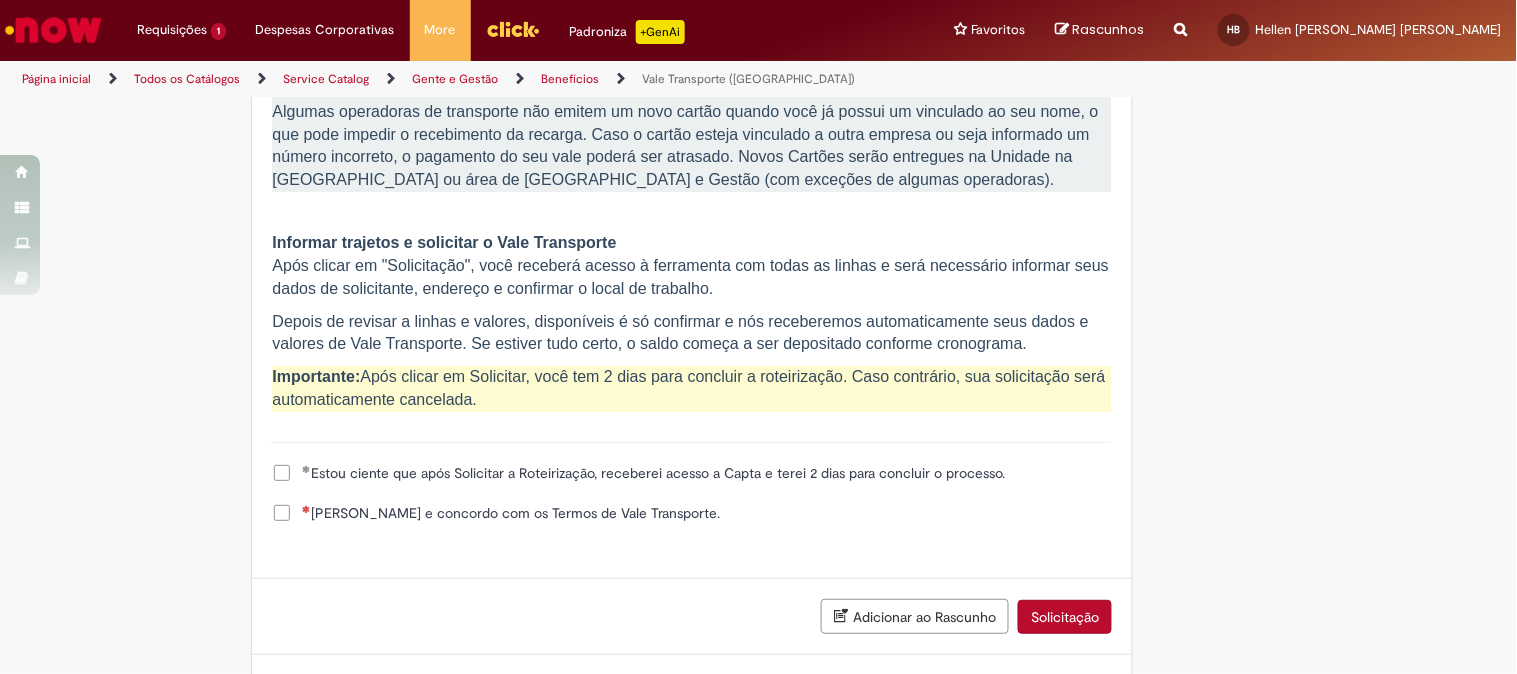 click on "Li e concordo com os Termos de Vale Transporte." at bounding box center (511, 513) 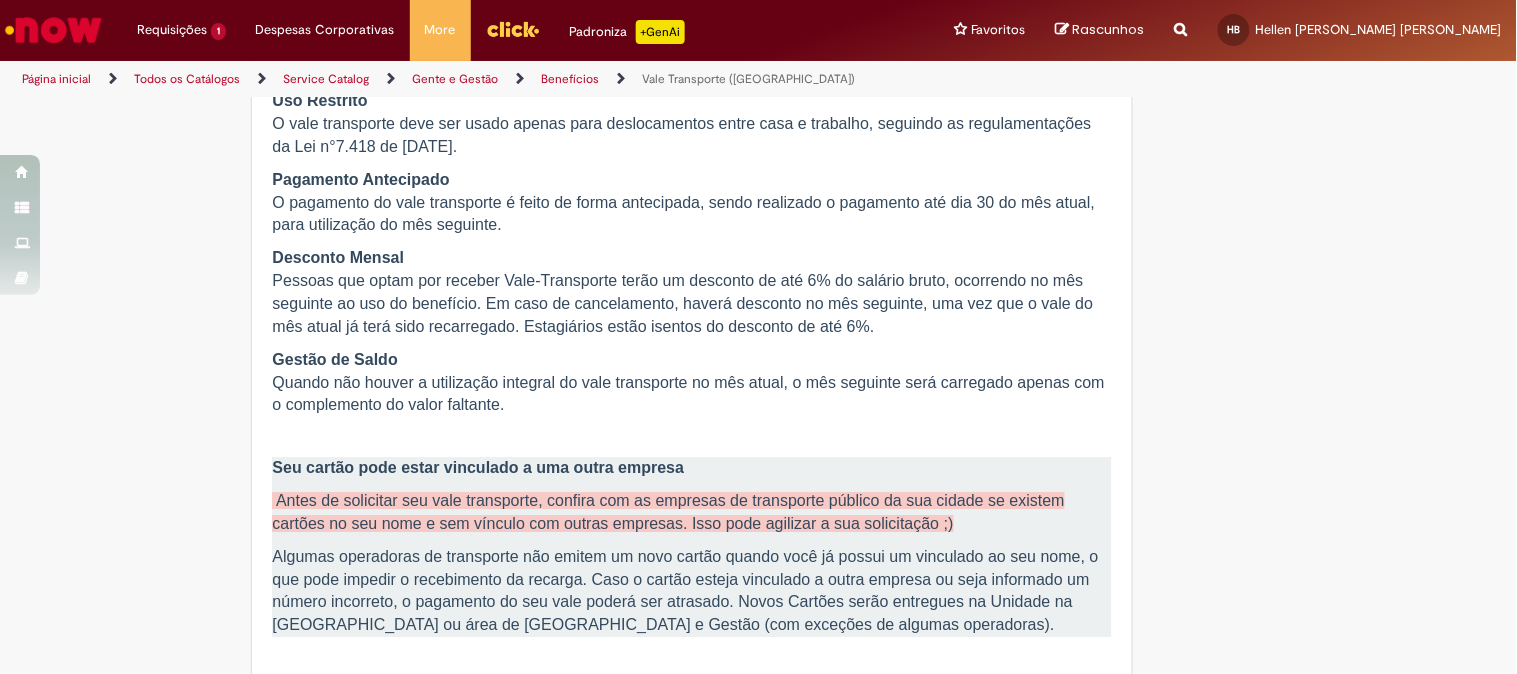 scroll, scrollTop: 1346, scrollLeft: 0, axis: vertical 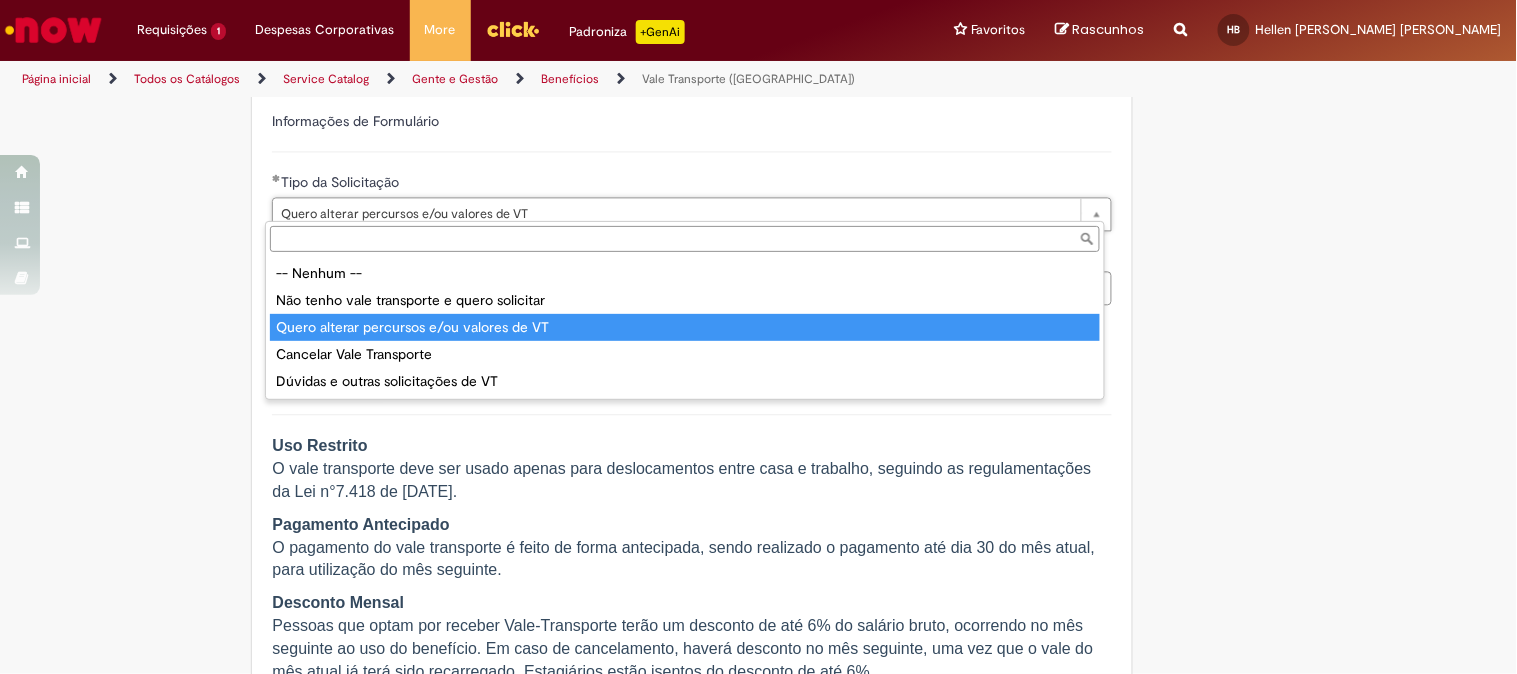 type on "**********" 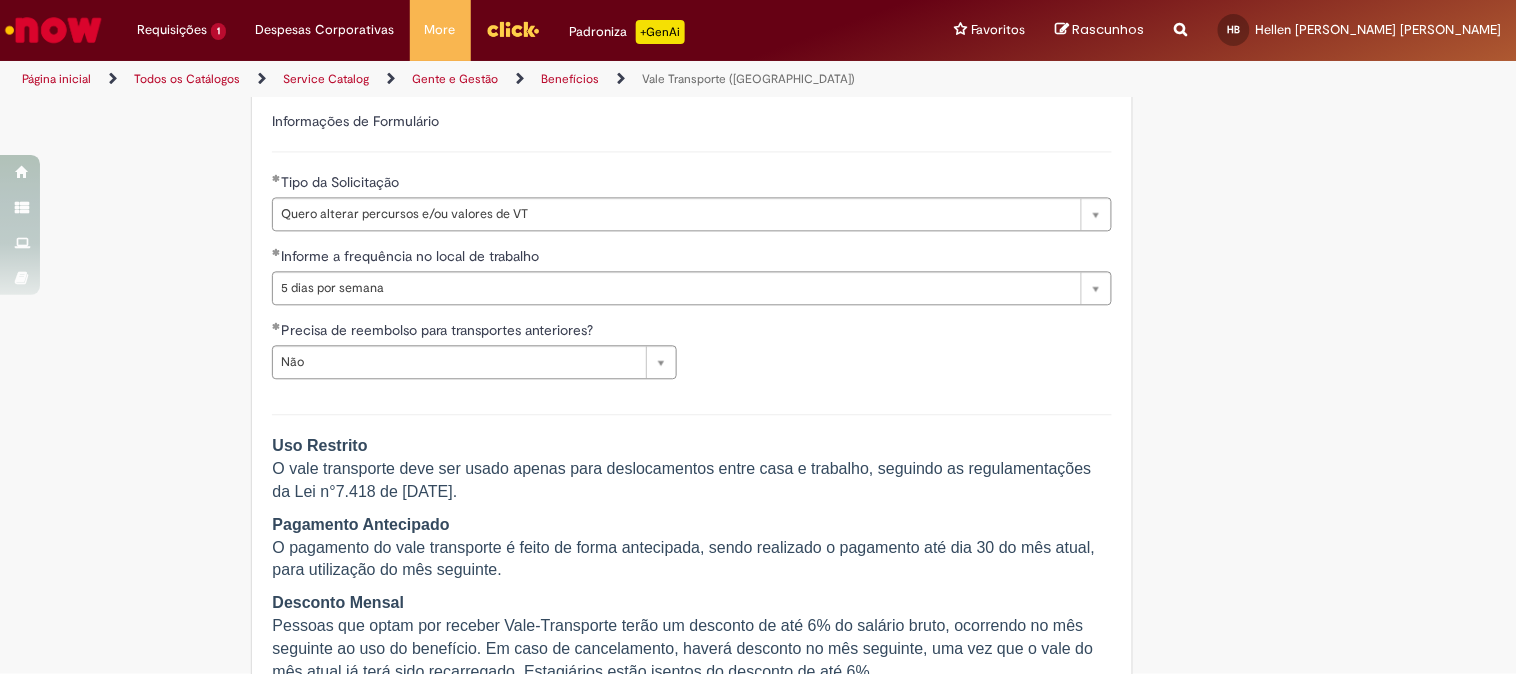 click on "Tire dúvidas com LupiAssist    +GenAI
Oi! Eu sou LupiAssist, uma Inteligência Artificial Generativa em constante aprendizado   Meu conteúdo é monitorado para trazer uma melhor experiência
Dúvidas comuns:   Como cancelar o vale transporte? Como solicitar vale transporte?
Só mais um instante, estou consultando nossas bases de conhecimento  e escrevendo a melhor resposta pra você!
Title
Lorem ipsum dolor sit amet    Fazer uma nova pergunta
Gerei esta resposta utilizando IA Generativa em conjunto com os nossos padrões. Em caso de divergência, os documentos oficiais prevalecerão.
Saiba mais em:
Ou ligue para:" at bounding box center (758, 271) 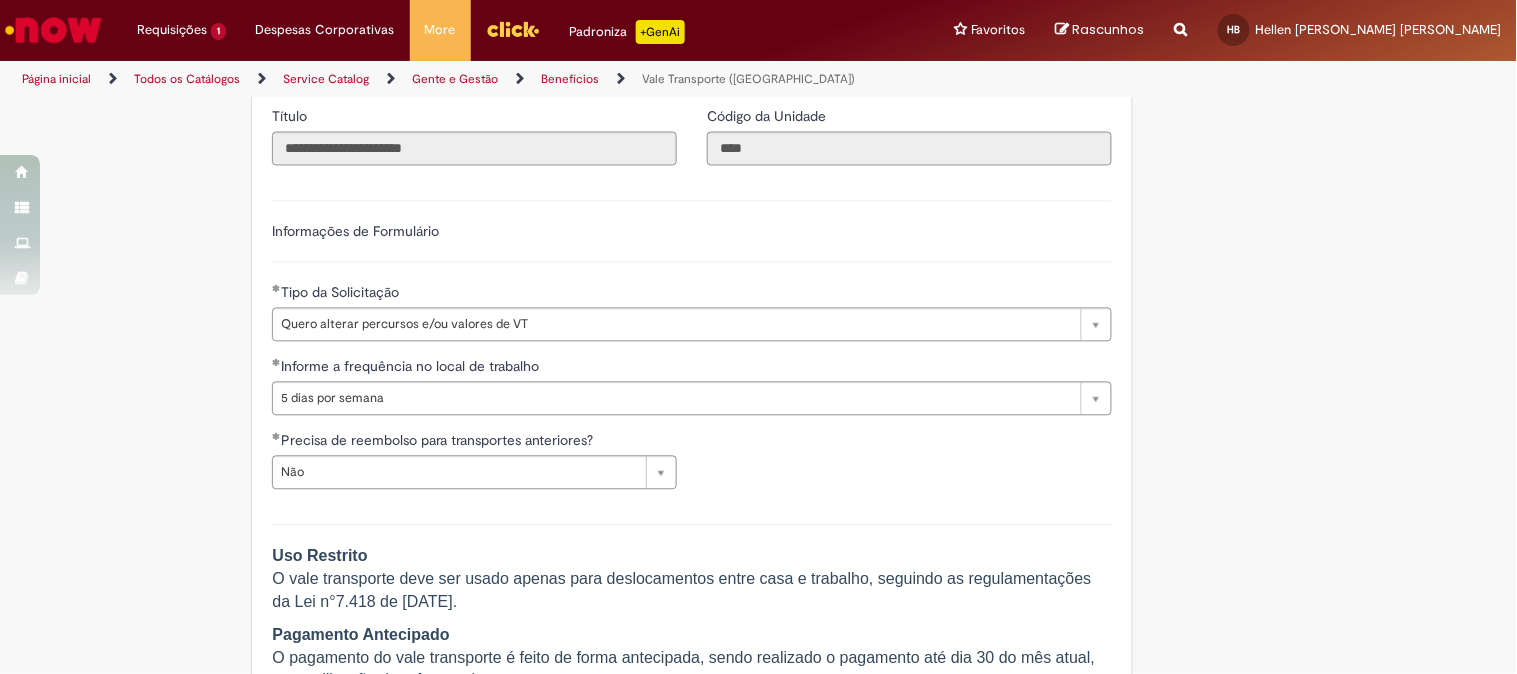 scroll, scrollTop: 1112, scrollLeft: 0, axis: vertical 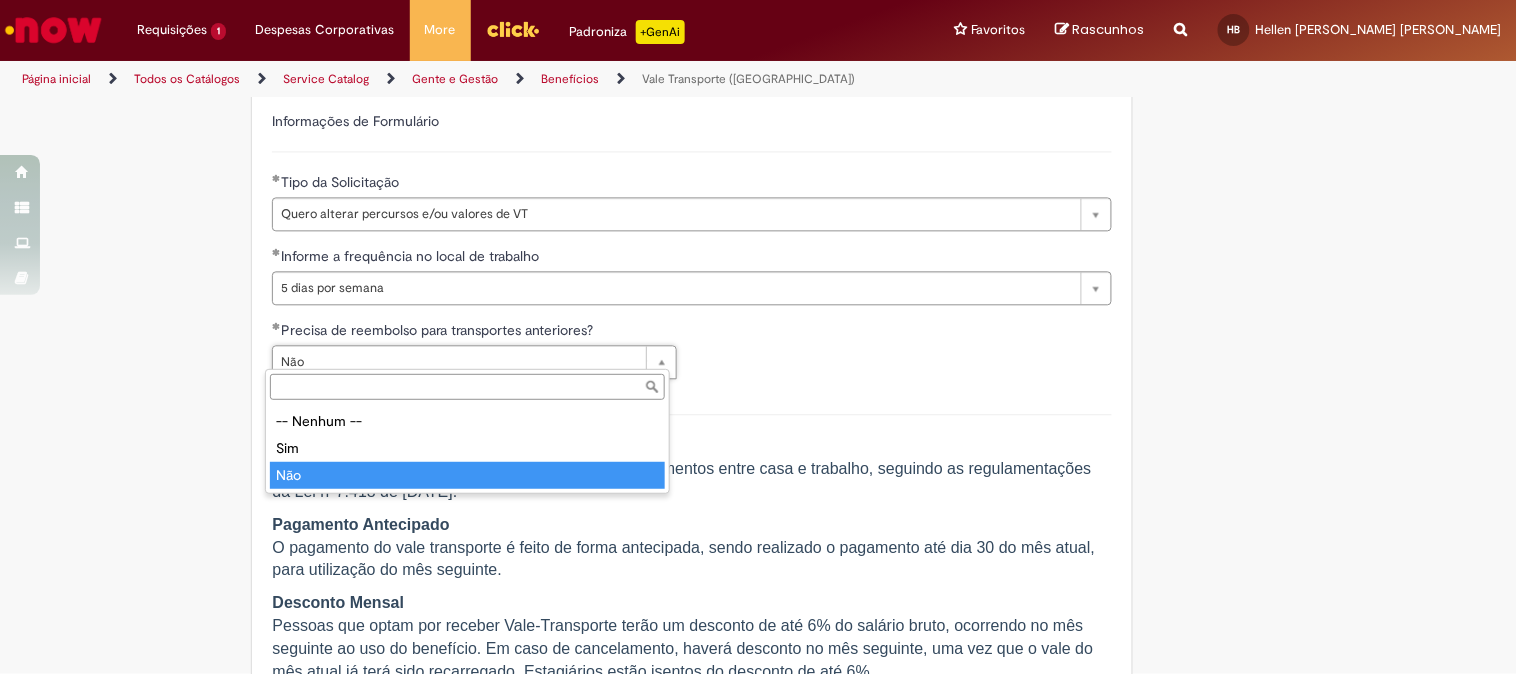 type on "***" 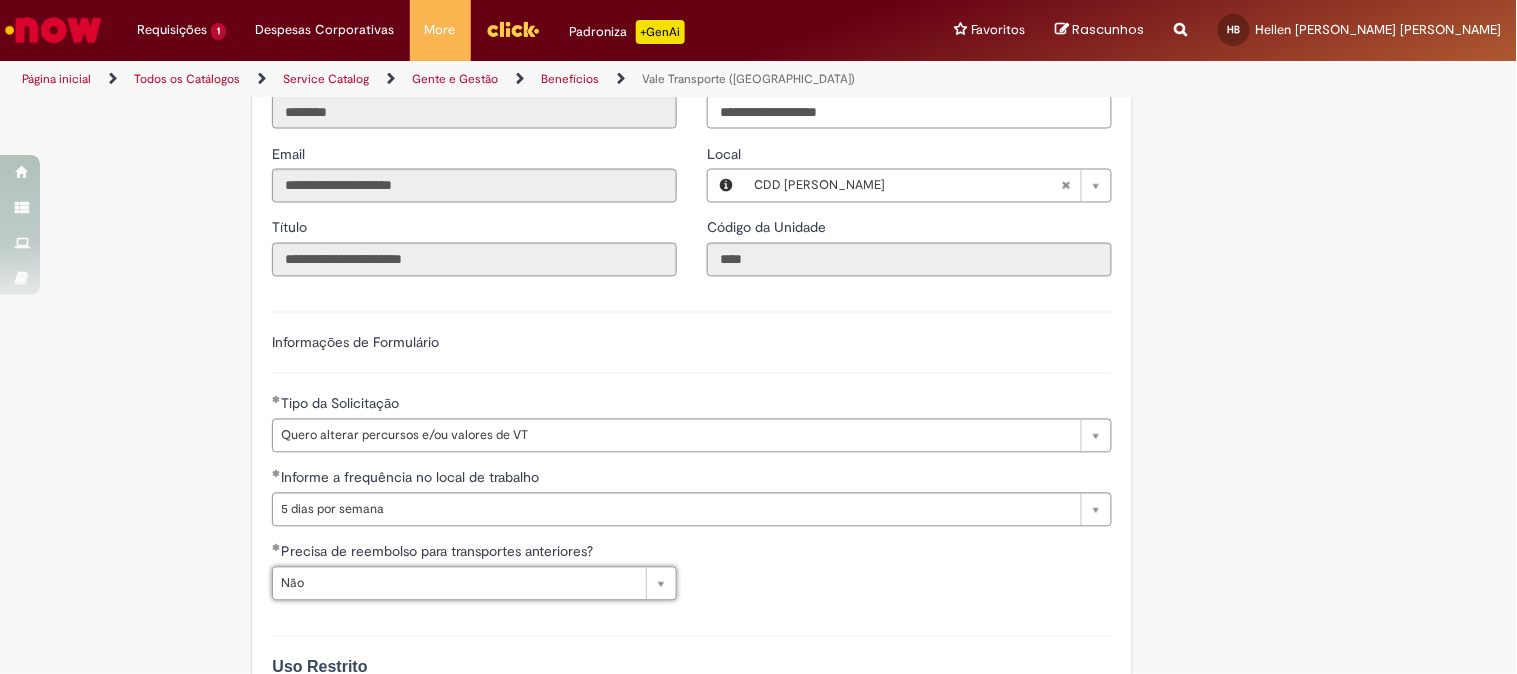 scroll, scrollTop: 667, scrollLeft: 0, axis: vertical 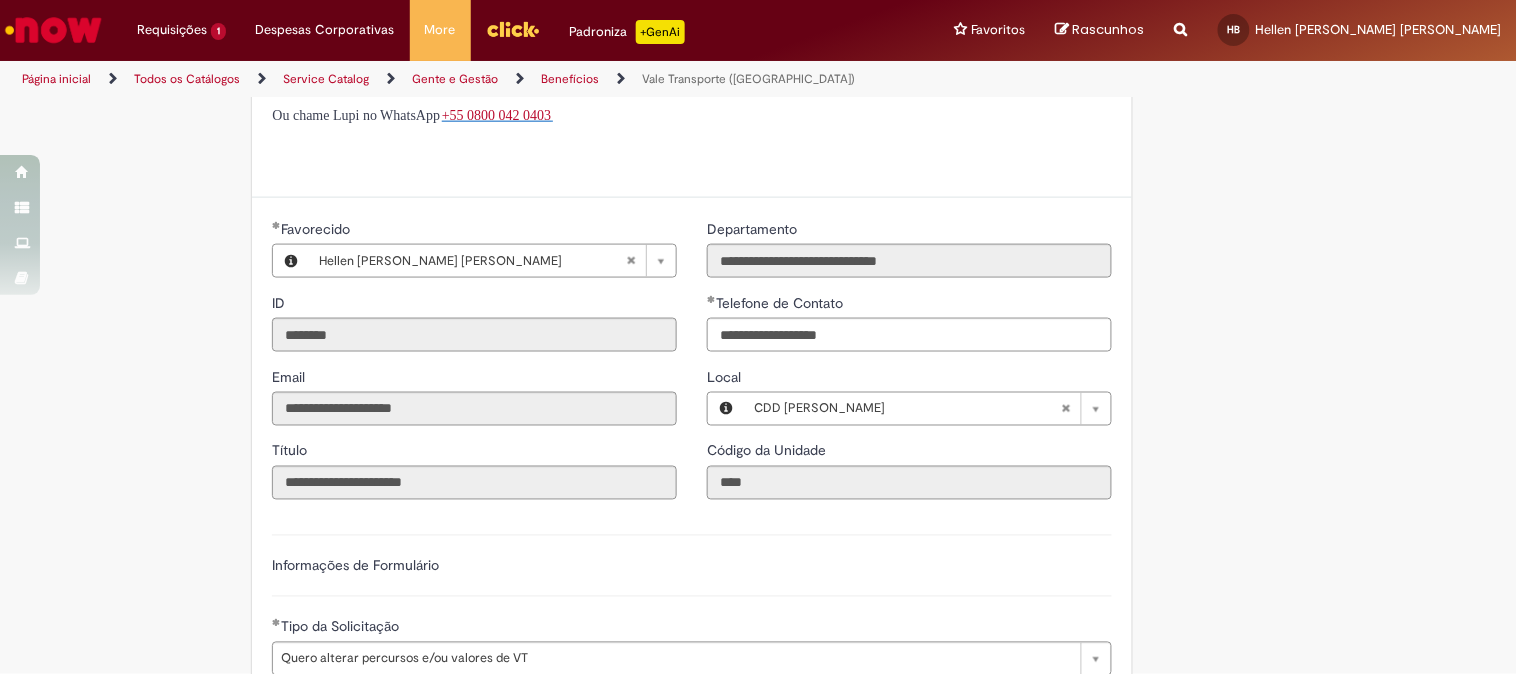 click at bounding box center (53, 30) 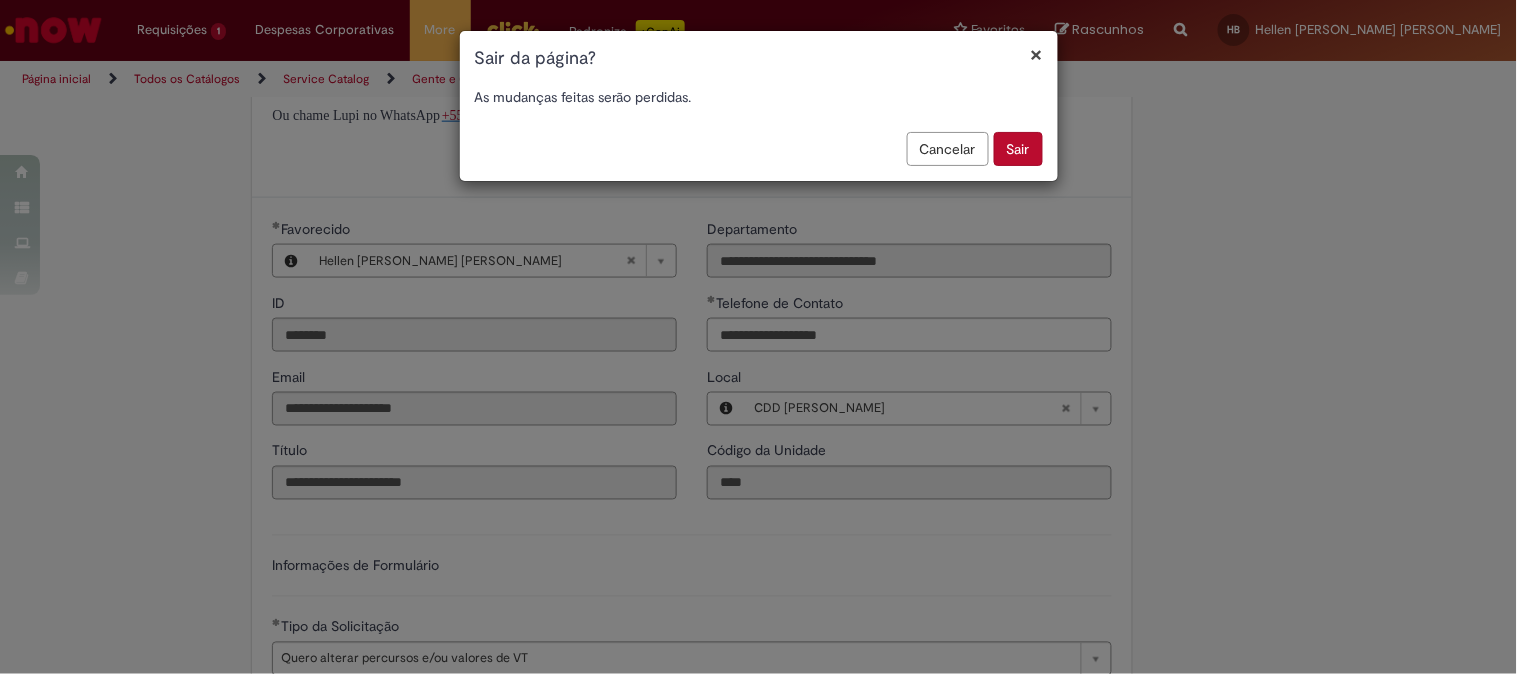 scroll, scrollTop: 0, scrollLeft: 0, axis: both 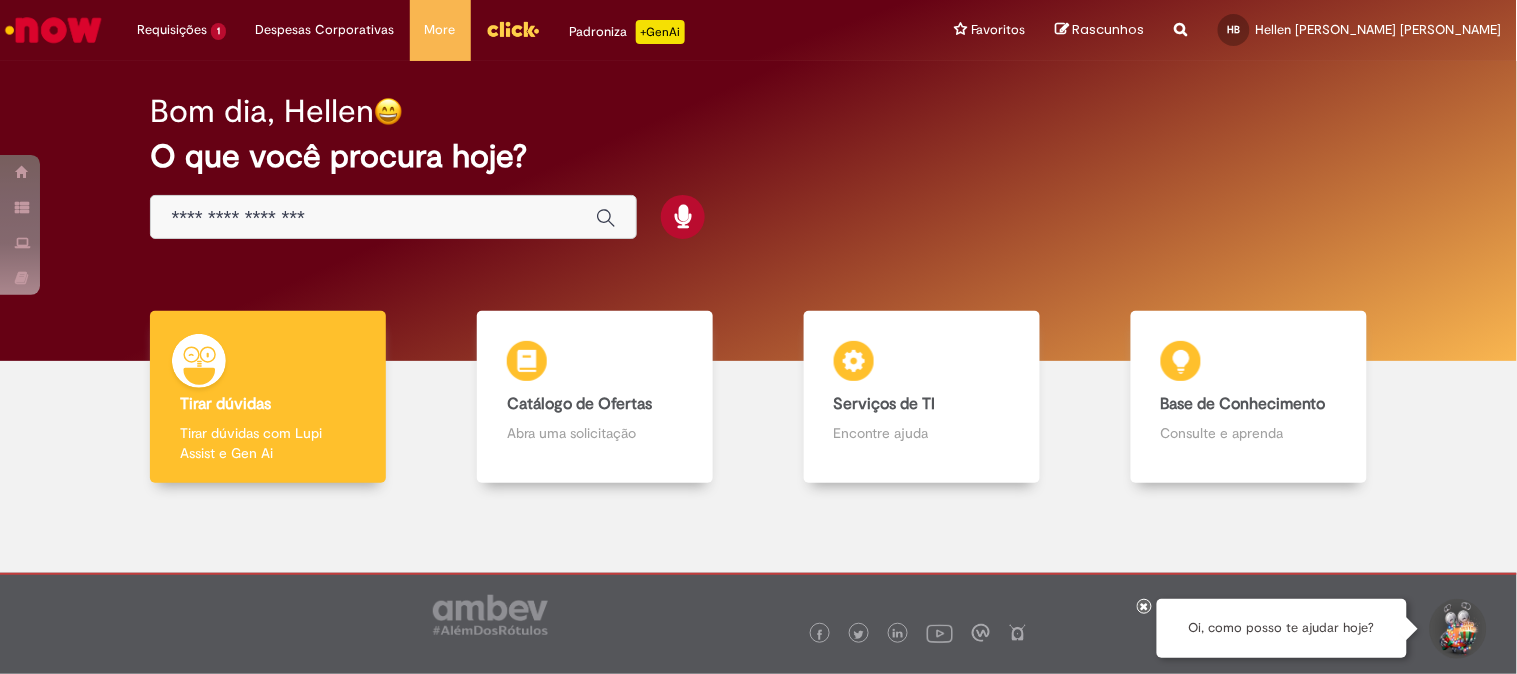 click at bounding box center (393, 217) 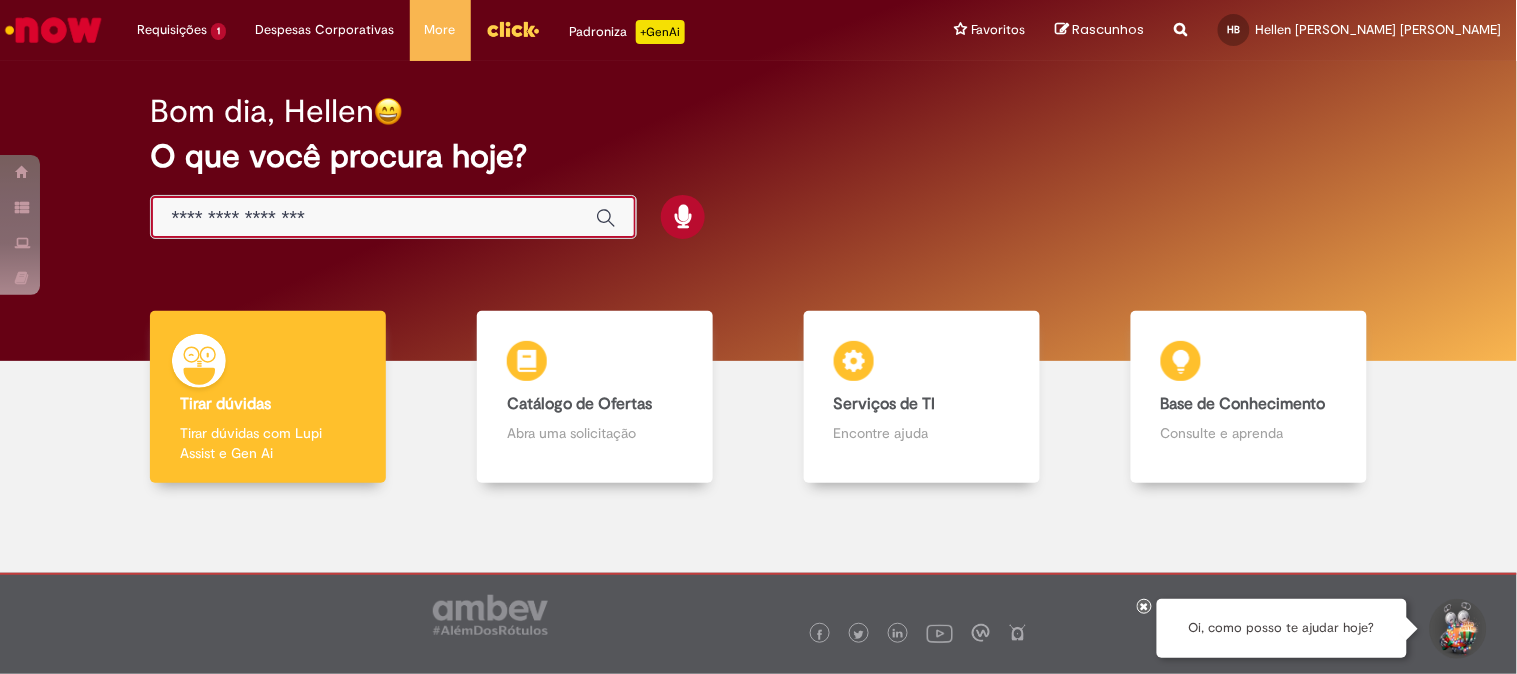 click at bounding box center (373, 218) 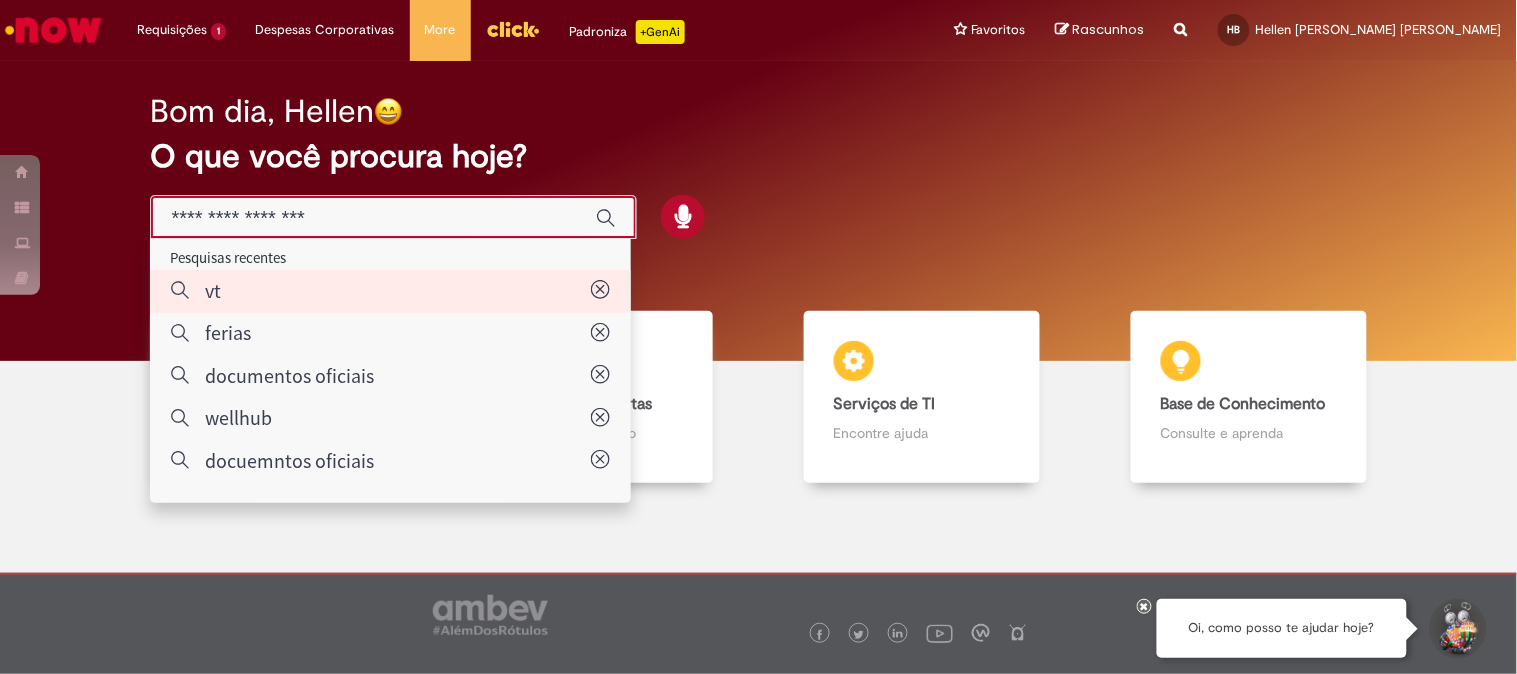 type on "**" 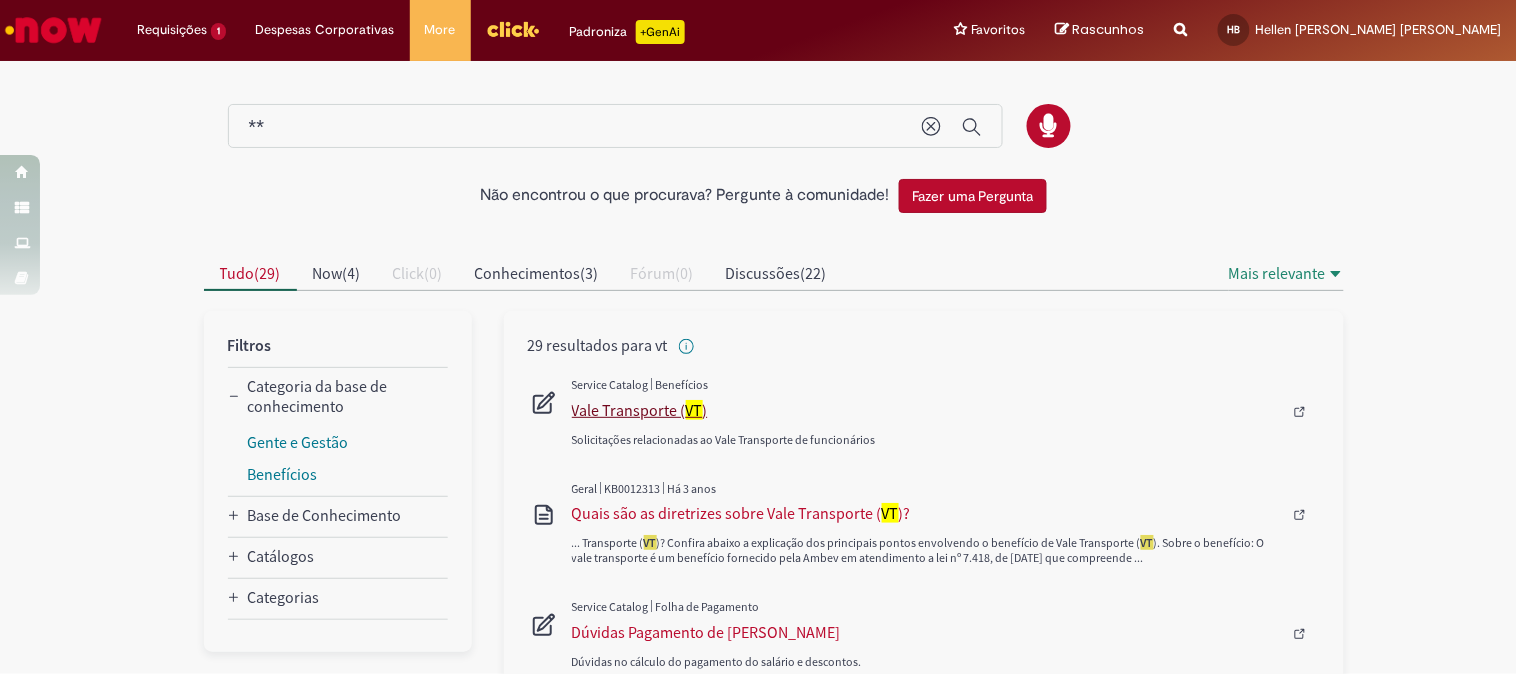 click on "Vale Transporte ( VT )" at bounding box center [927, 410] 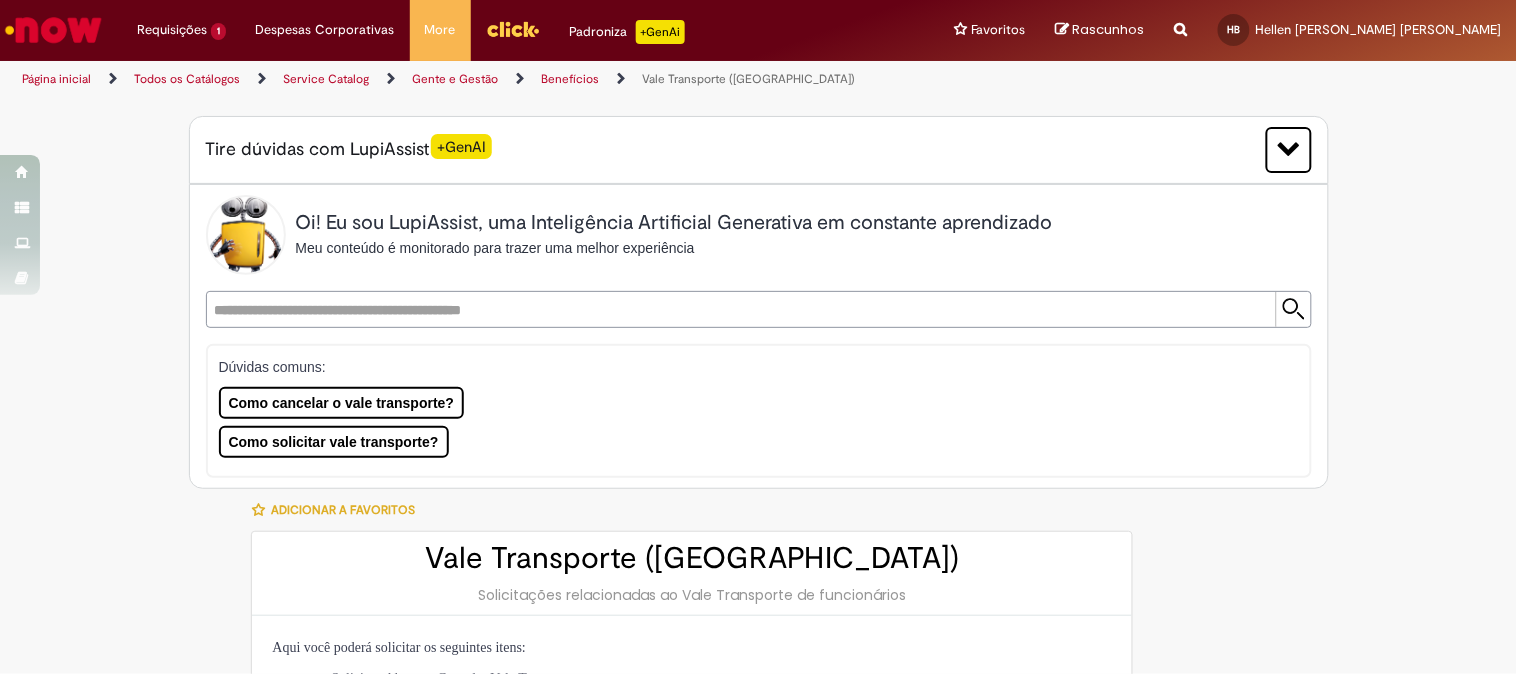 type on "********" 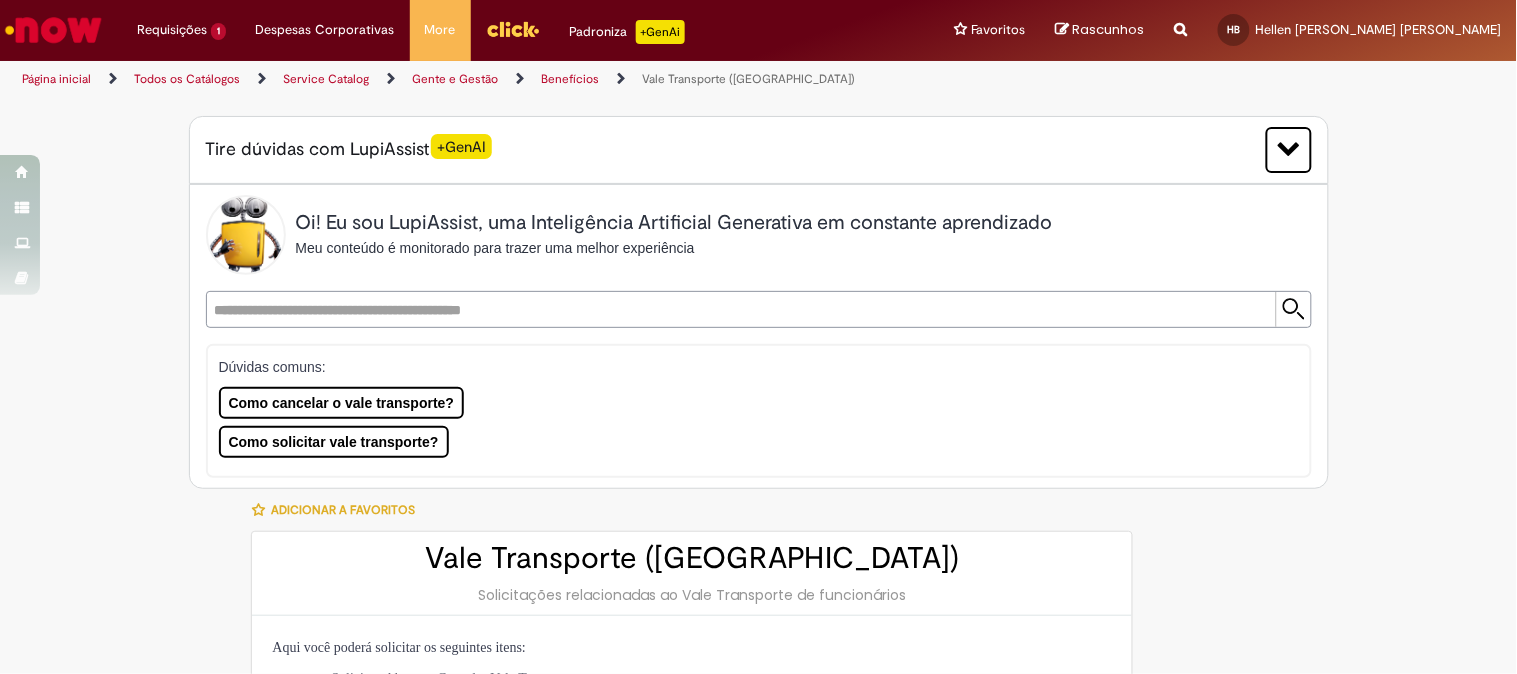 type on "**********" 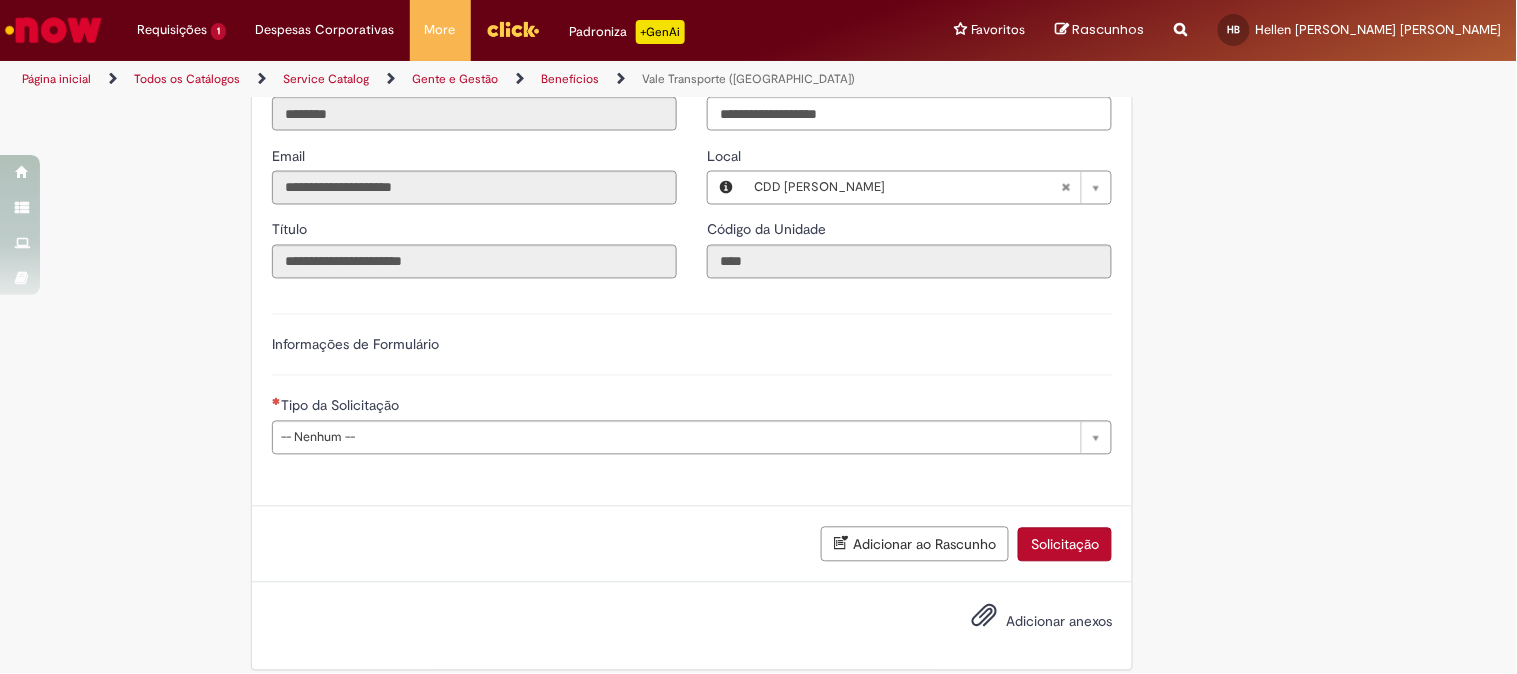 scroll, scrollTop: 902, scrollLeft: 0, axis: vertical 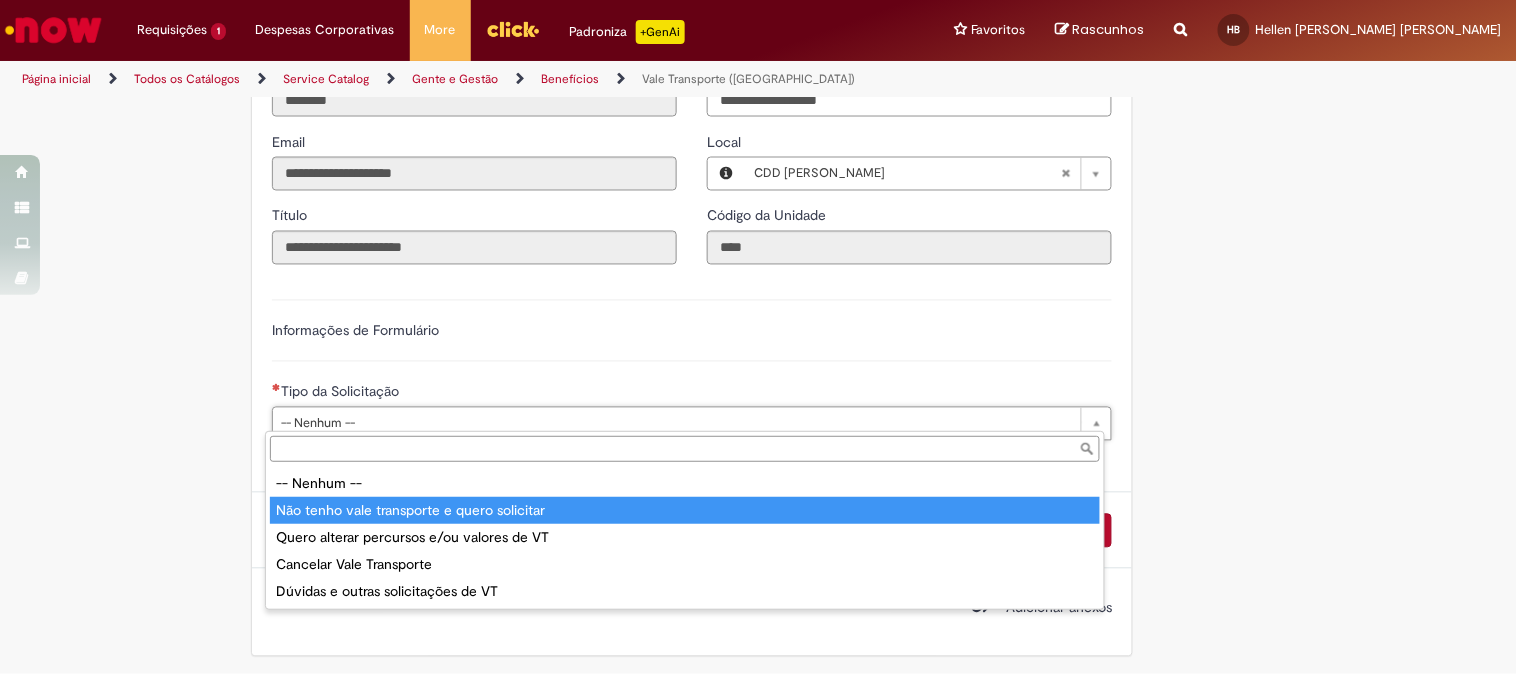 type on "**********" 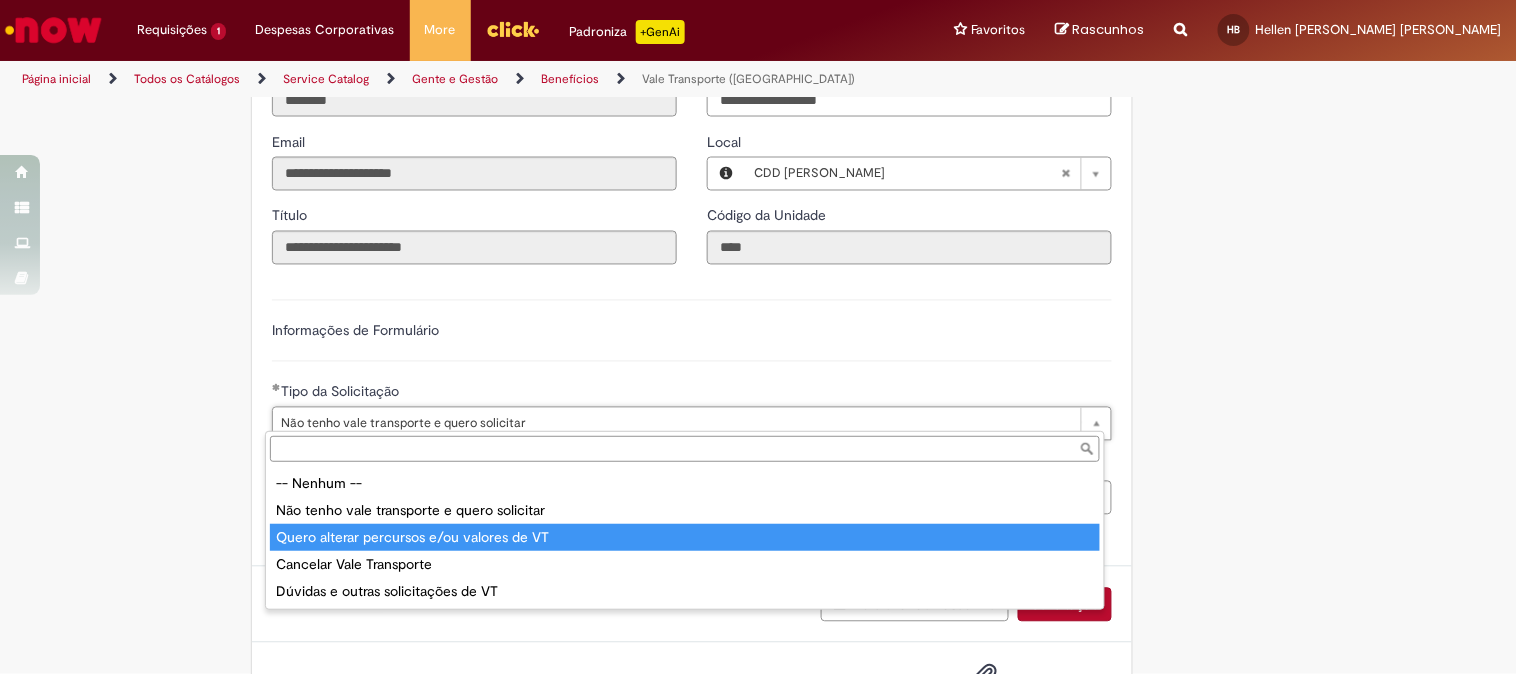 type on "**********" 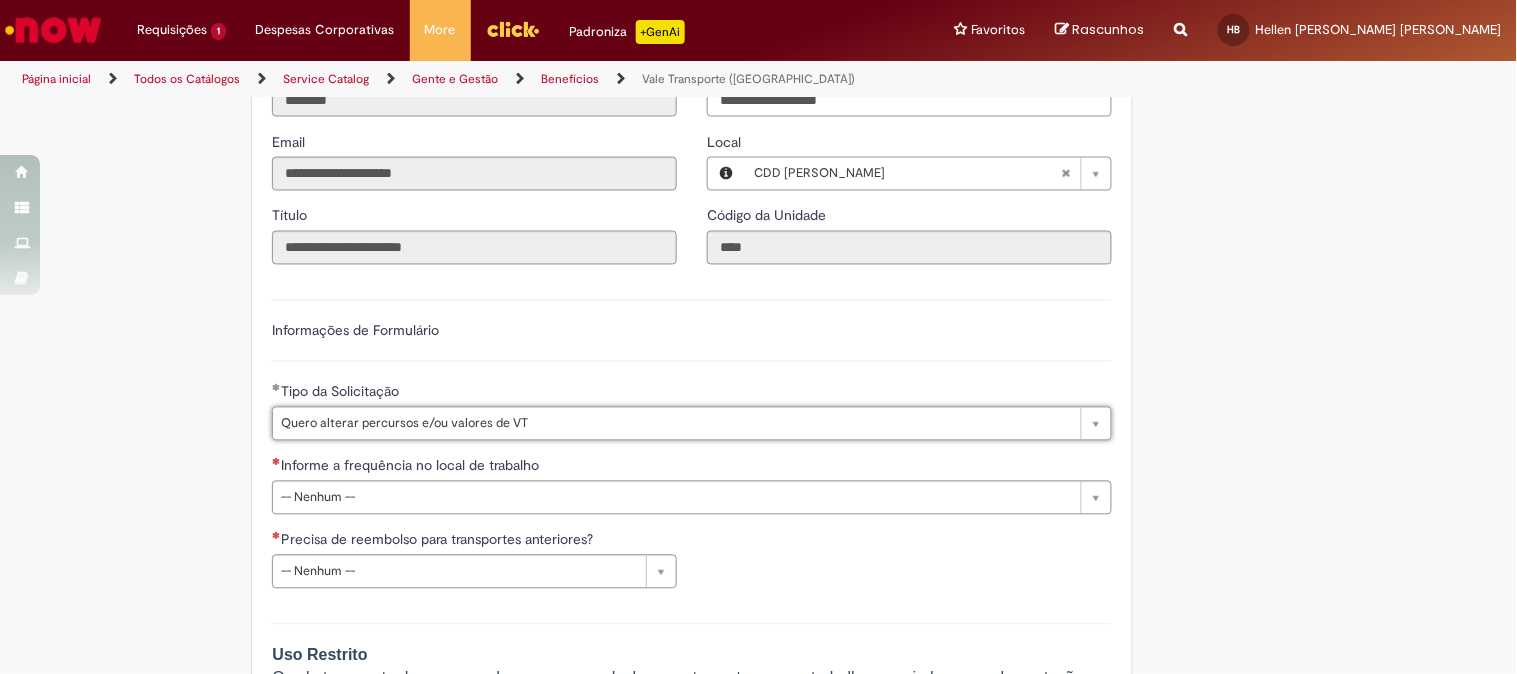 scroll, scrollTop: 0, scrollLeft: 266, axis: horizontal 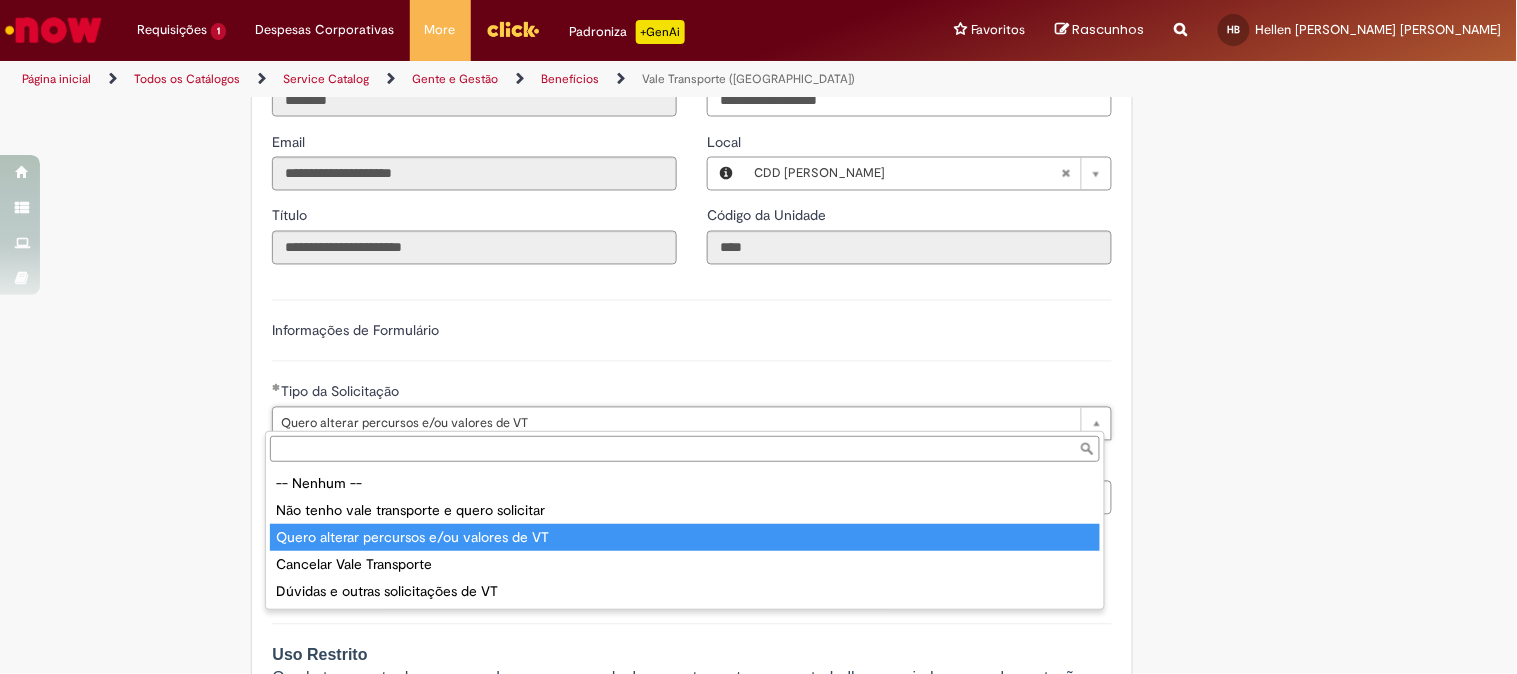type on "**********" 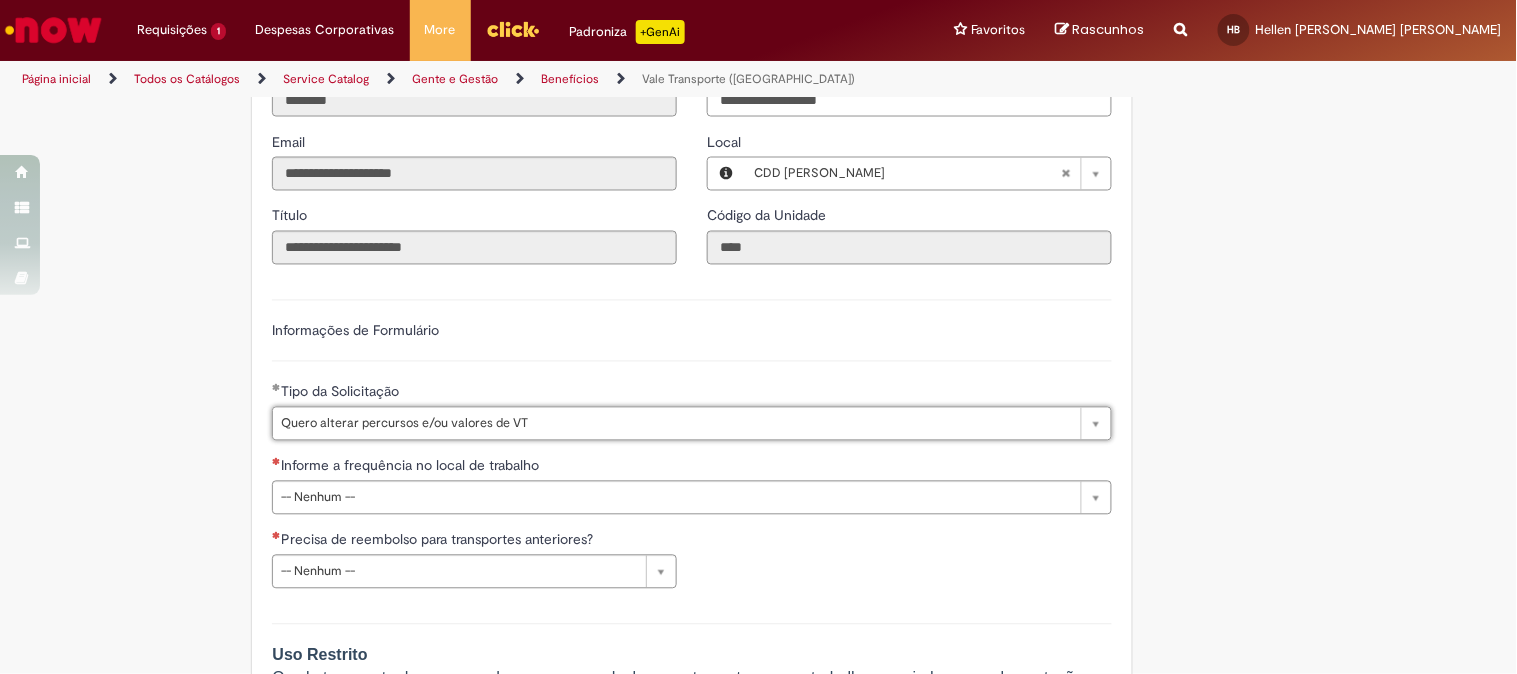 scroll, scrollTop: 0, scrollLeft: 270, axis: horizontal 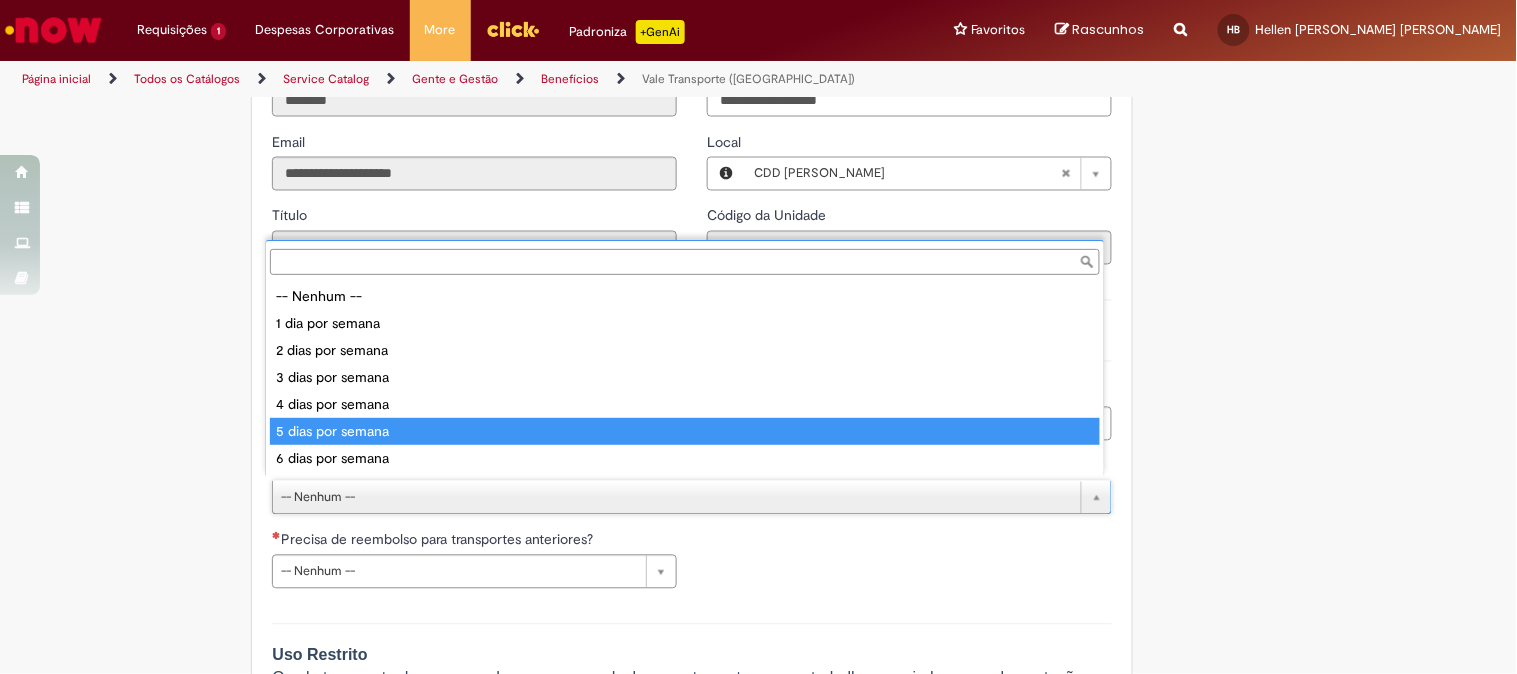 type on "**********" 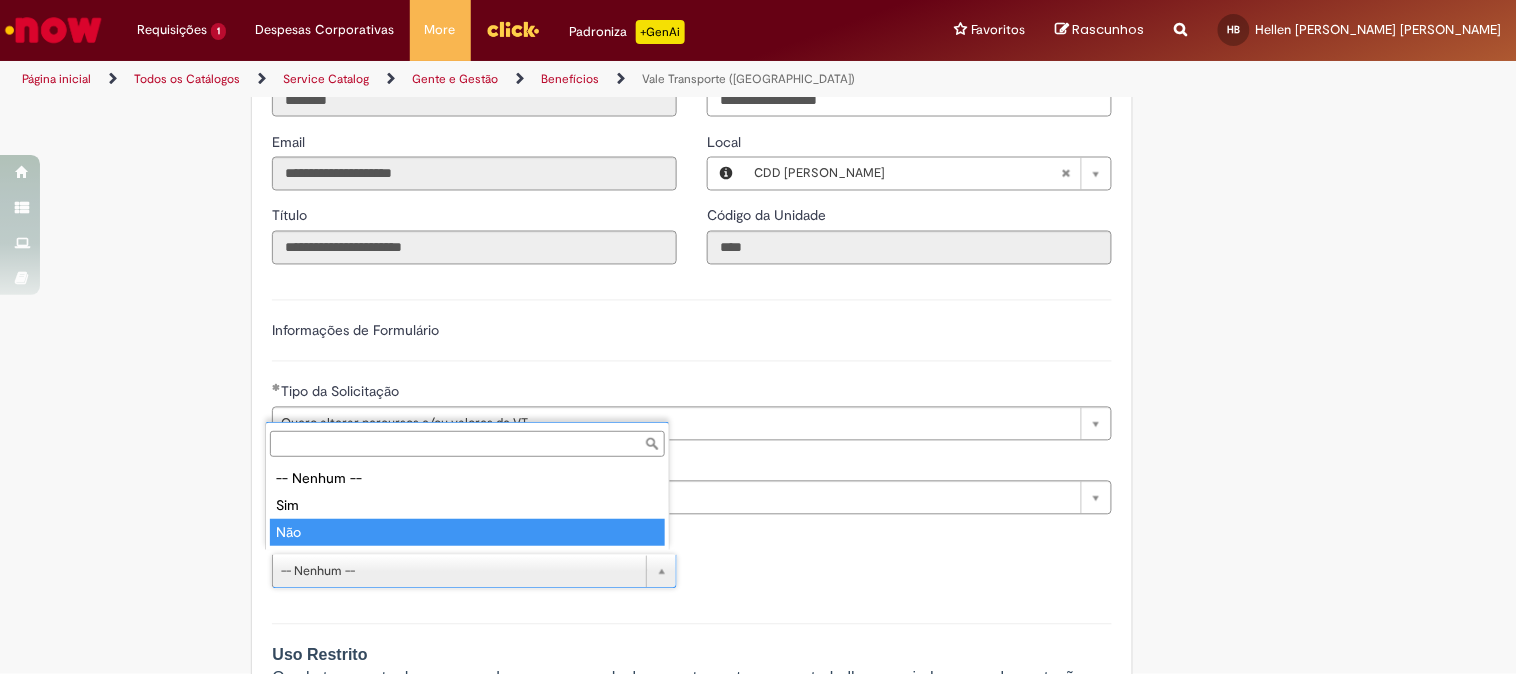 type on "***" 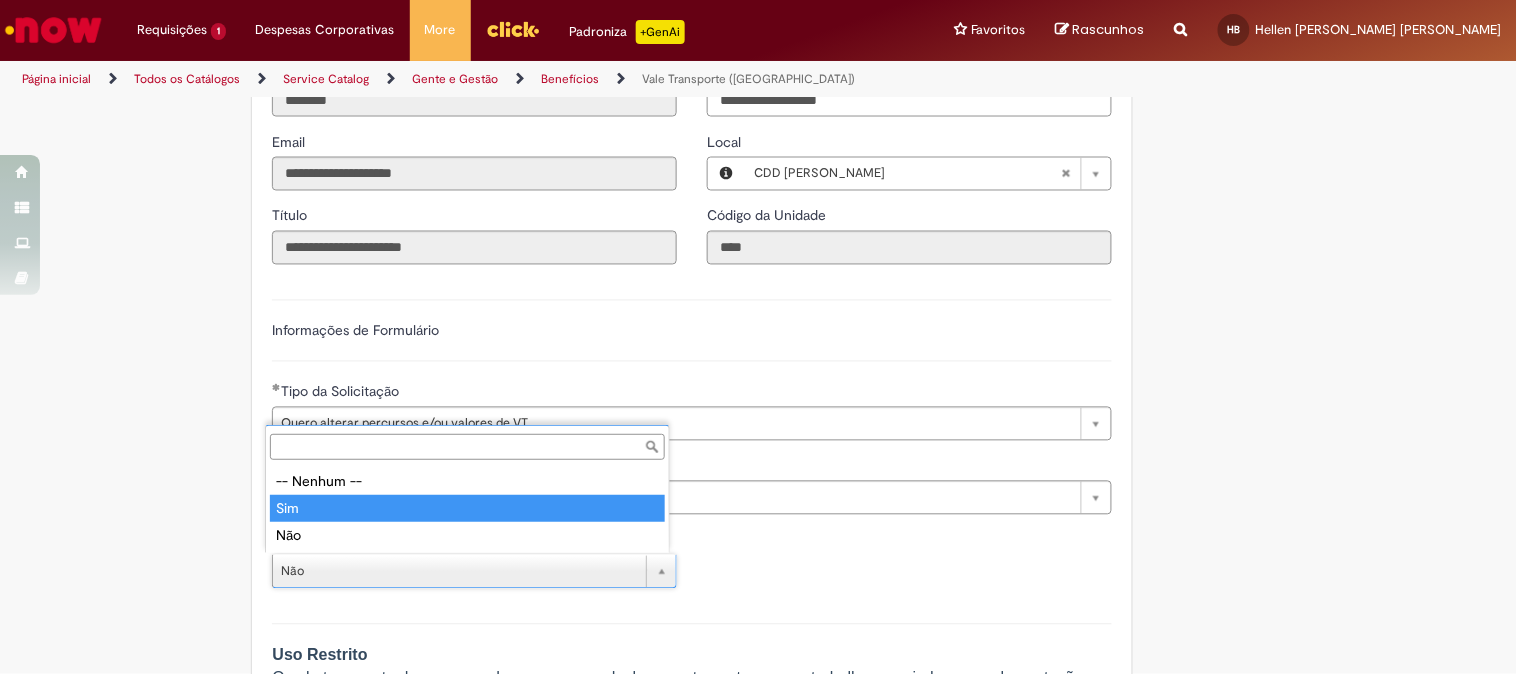 type on "***" 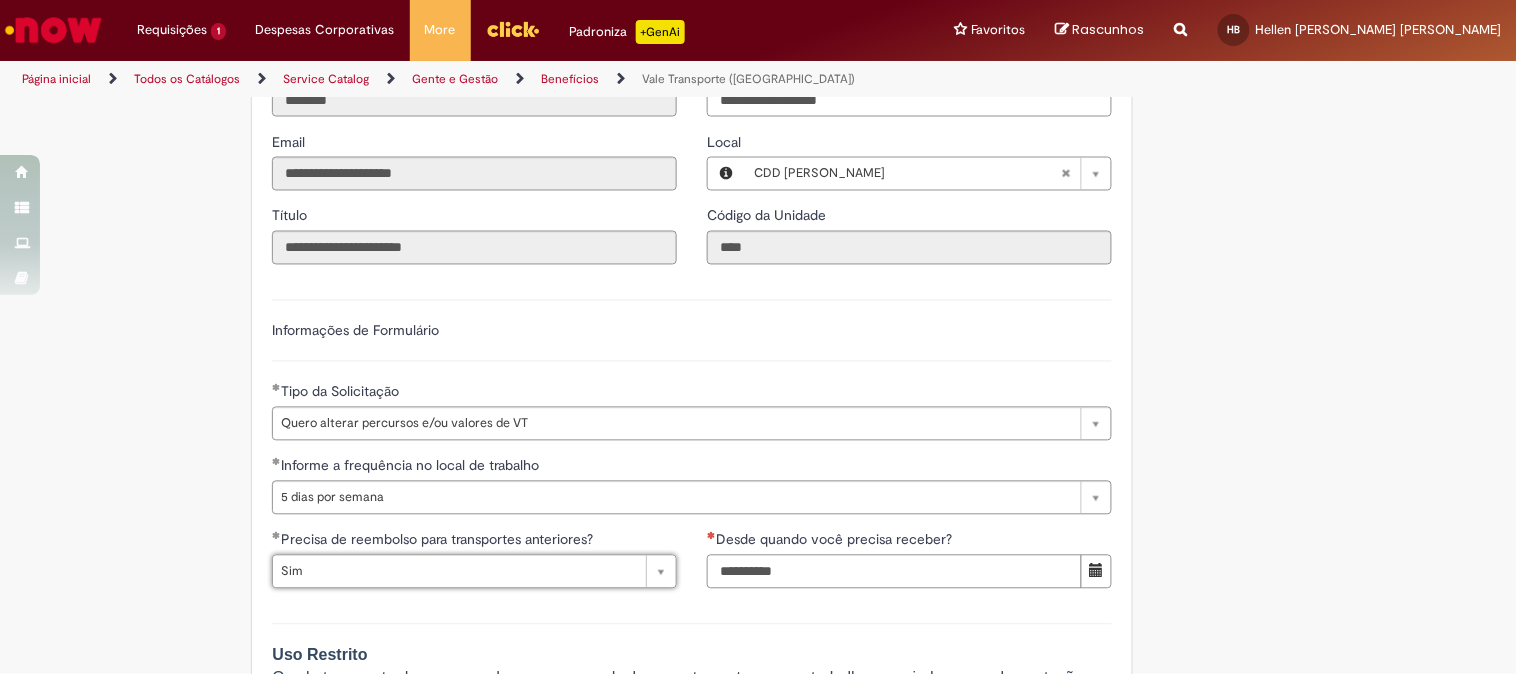 click on "Desde quando você precisa receber?" at bounding box center (894, 572) 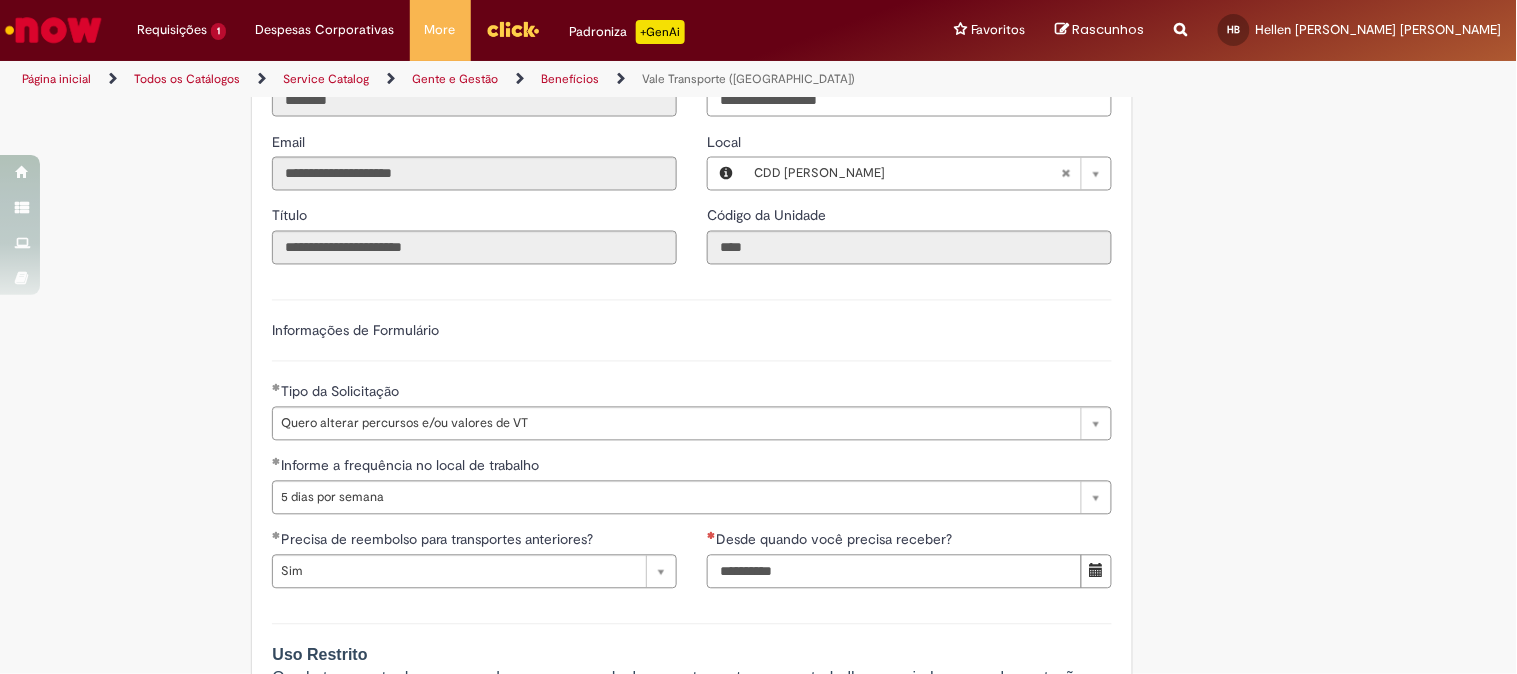 scroll, scrollTop: 0, scrollLeft: 0, axis: both 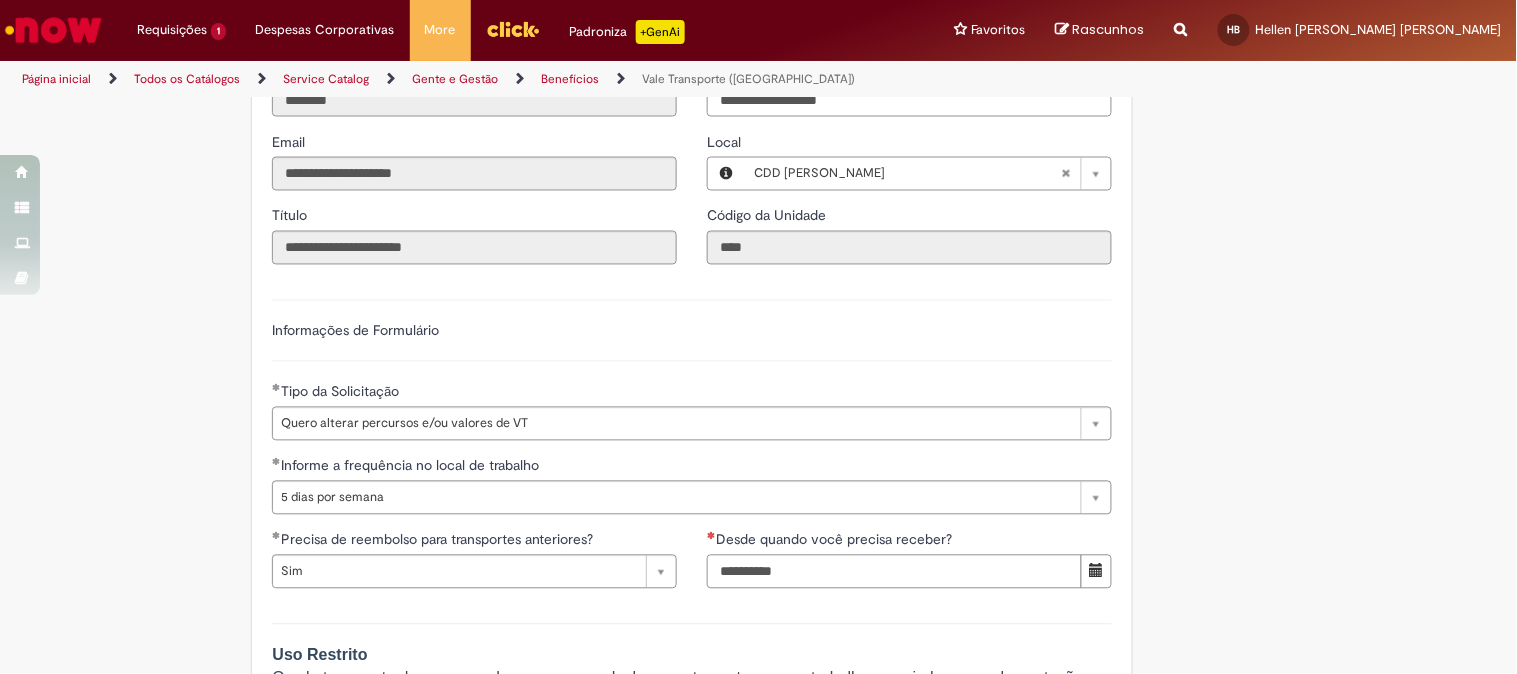 click on "Desde quando você precisa receber?" at bounding box center (894, 572) 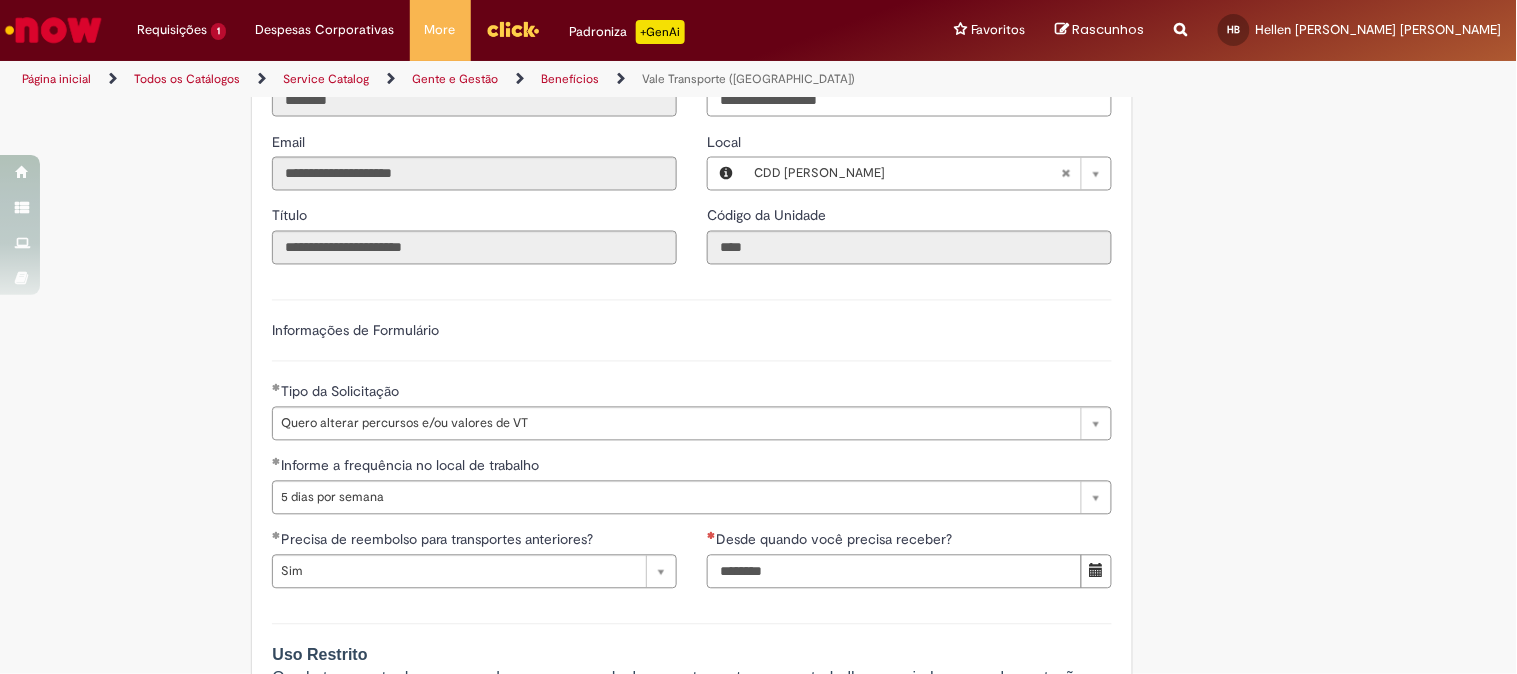 type on "********" 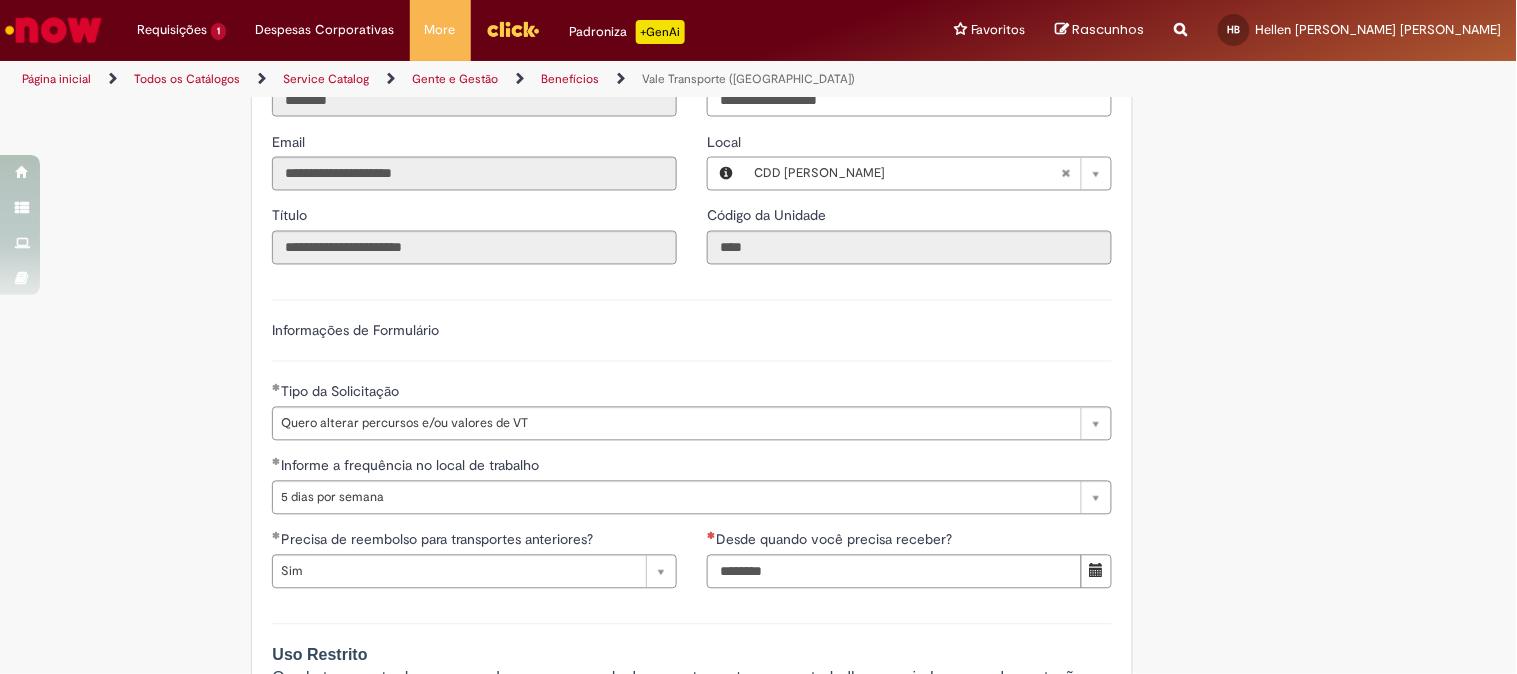 click on "**********" at bounding box center [692, 770] 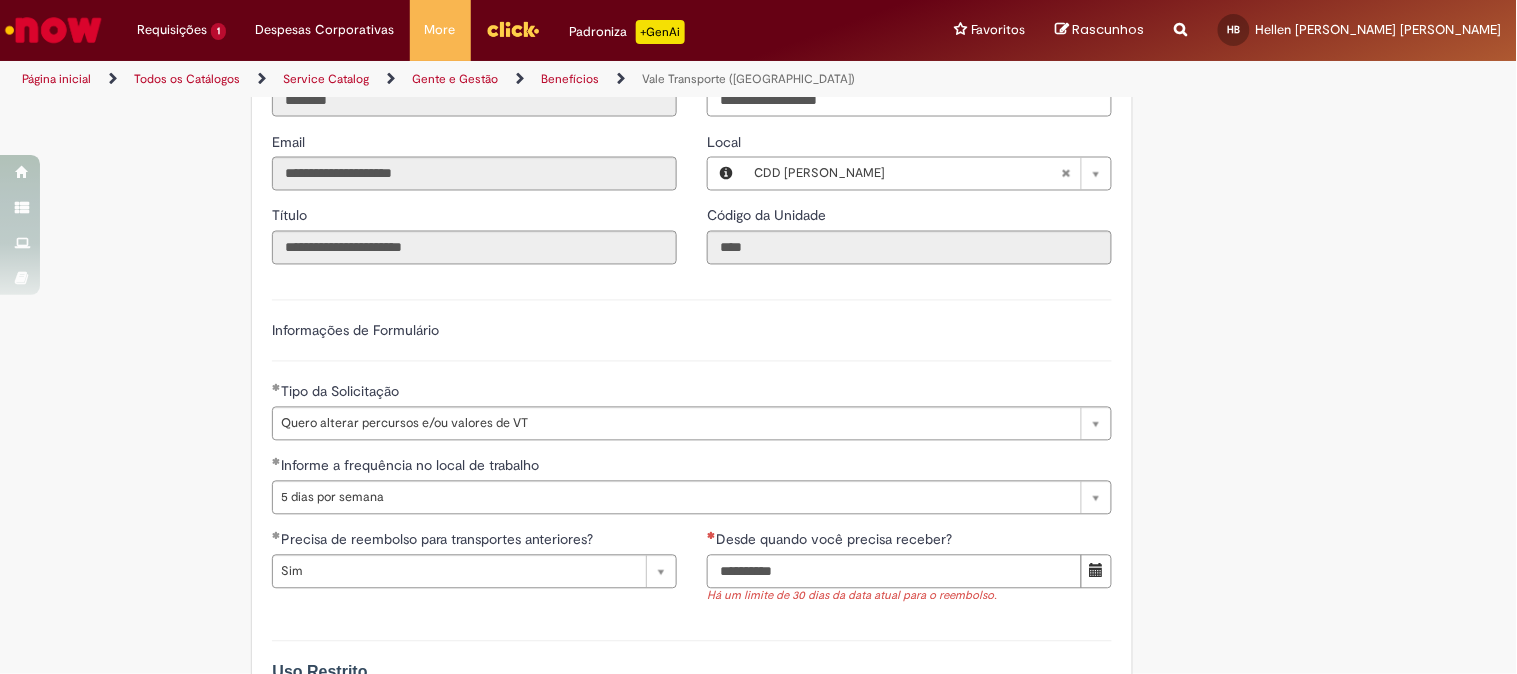click on "Desde quando você precisa receber?" at bounding box center (894, 572) 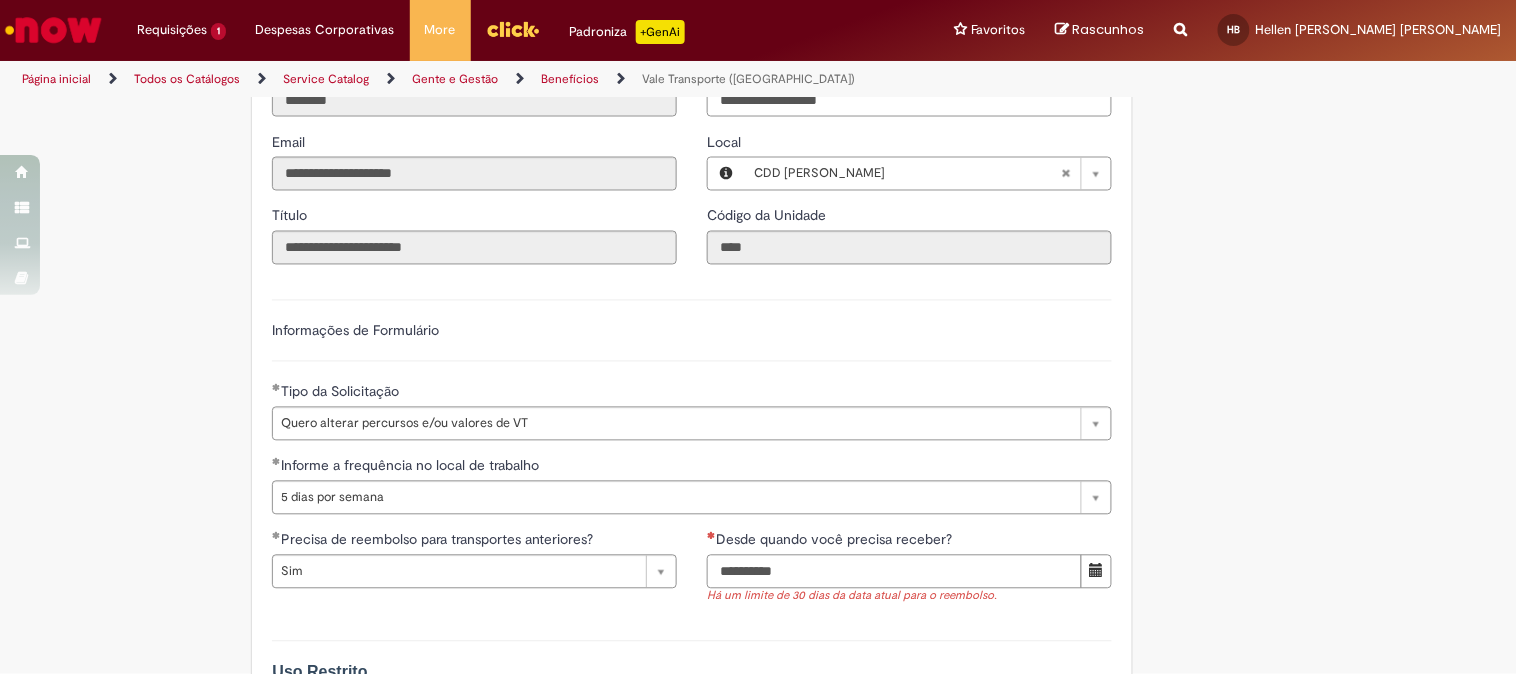 type on "**********" 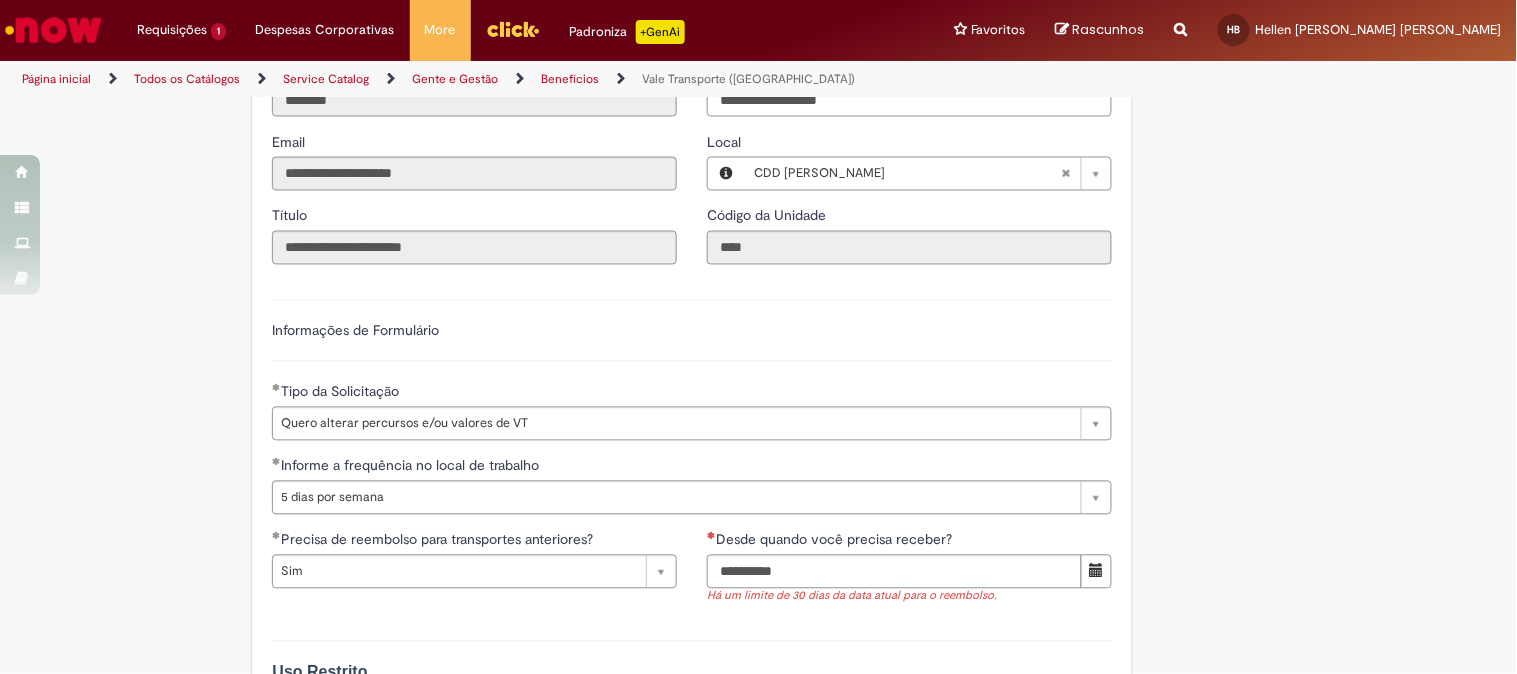 click on "Endereço do solicitante Solicitar vale transporte em dinheiro (casos de exceção com aprovação)
Uso Restrito O vale transporte deve ser usado apenas para deslocamentos entre casa e trabalho, seguindo as regulamentações da Lei n°7.418 de 16 de Dezembro de 1985.
Pagamento Antecipado O pagamento do vale transporte é feito de forma antecipada, sendo realizado o pagamento até dia 30 do mês atual, para utilização do mês seguinte.
Desconto Mensal Pessoas que optam por receber Vale-Transporte terão um desconto de até 6% do salário bruto, ocorrendo no mês seguinte ao uso do benefício. Em caso de cancelamento, haverá desconto no mês seguinte, uma vez que o vale do mês atual já terá sido recarregado. Estagiários estão isentos do desconto de até 6%.
Gestão de Saldo Quando não houver a utilização integral do vale transporte no mês atual, o mês seguinte será carregado apenas com o complemento do valor faltante.
Atenção!
Uso Restrito
Pagamento Antecipado" at bounding box center [692, 1090] 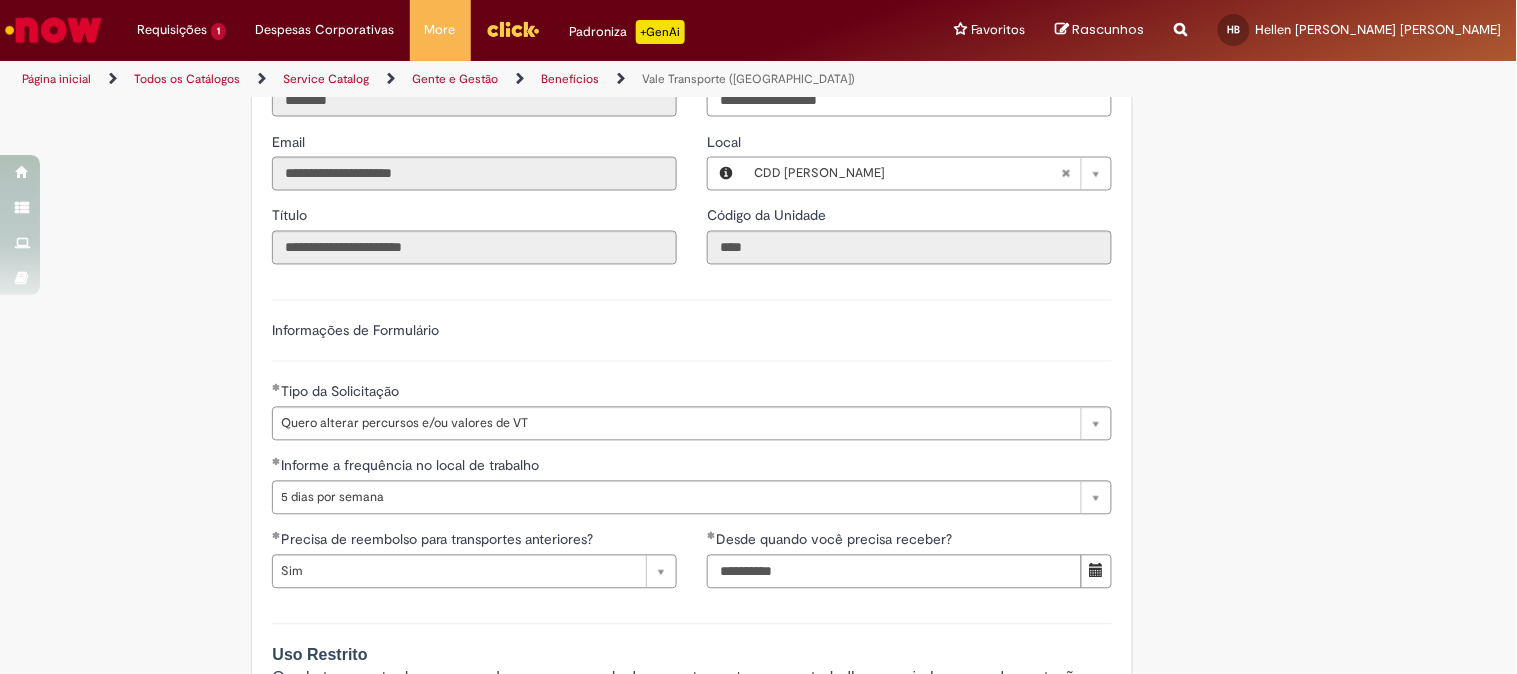 click at bounding box center [53, 30] 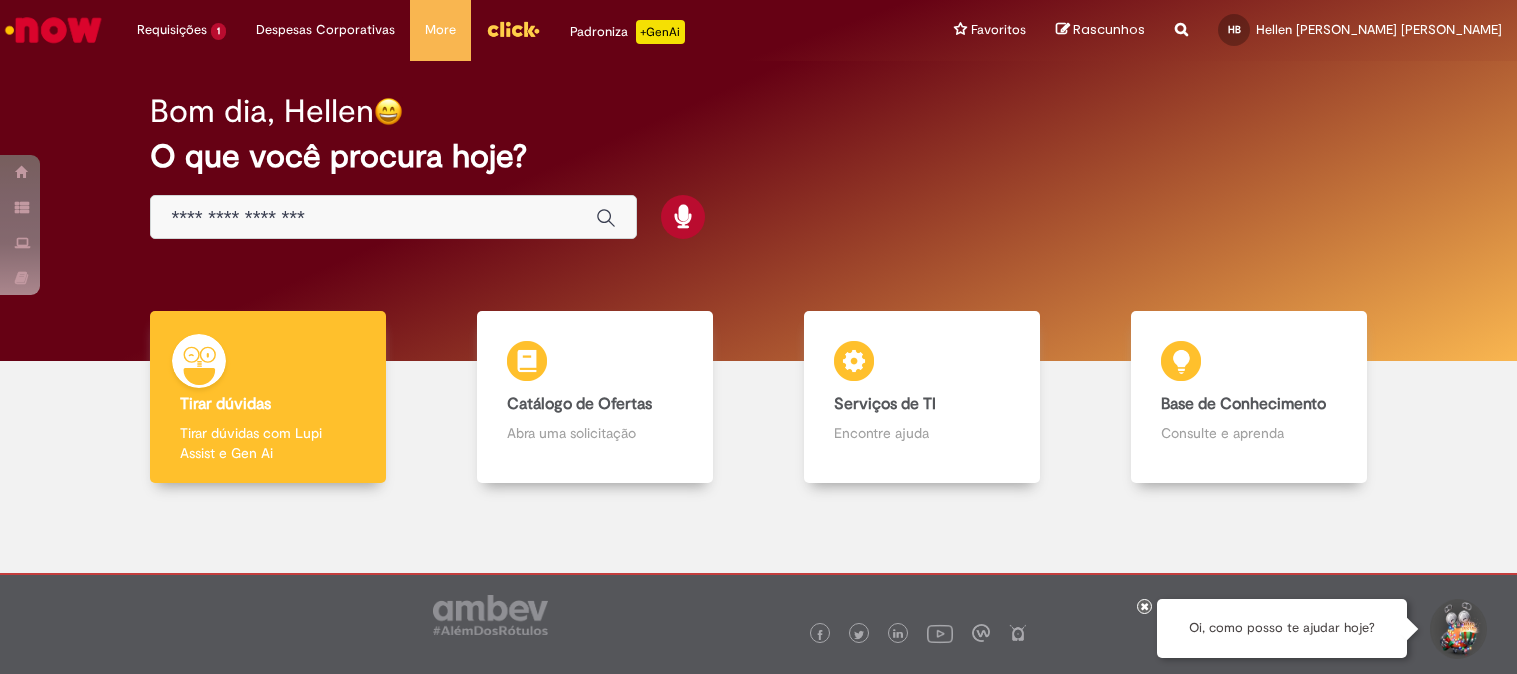 scroll, scrollTop: 0, scrollLeft: 0, axis: both 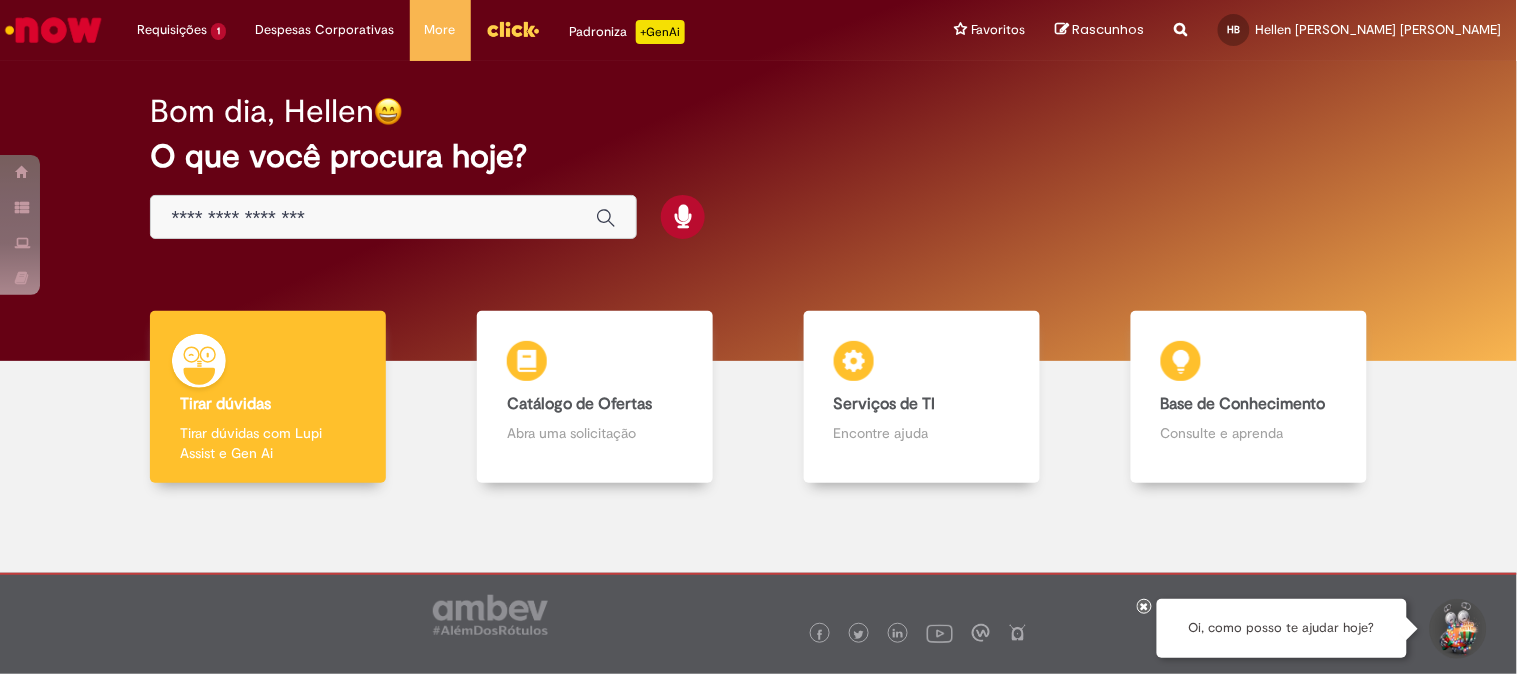 click at bounding box center (373, 218) 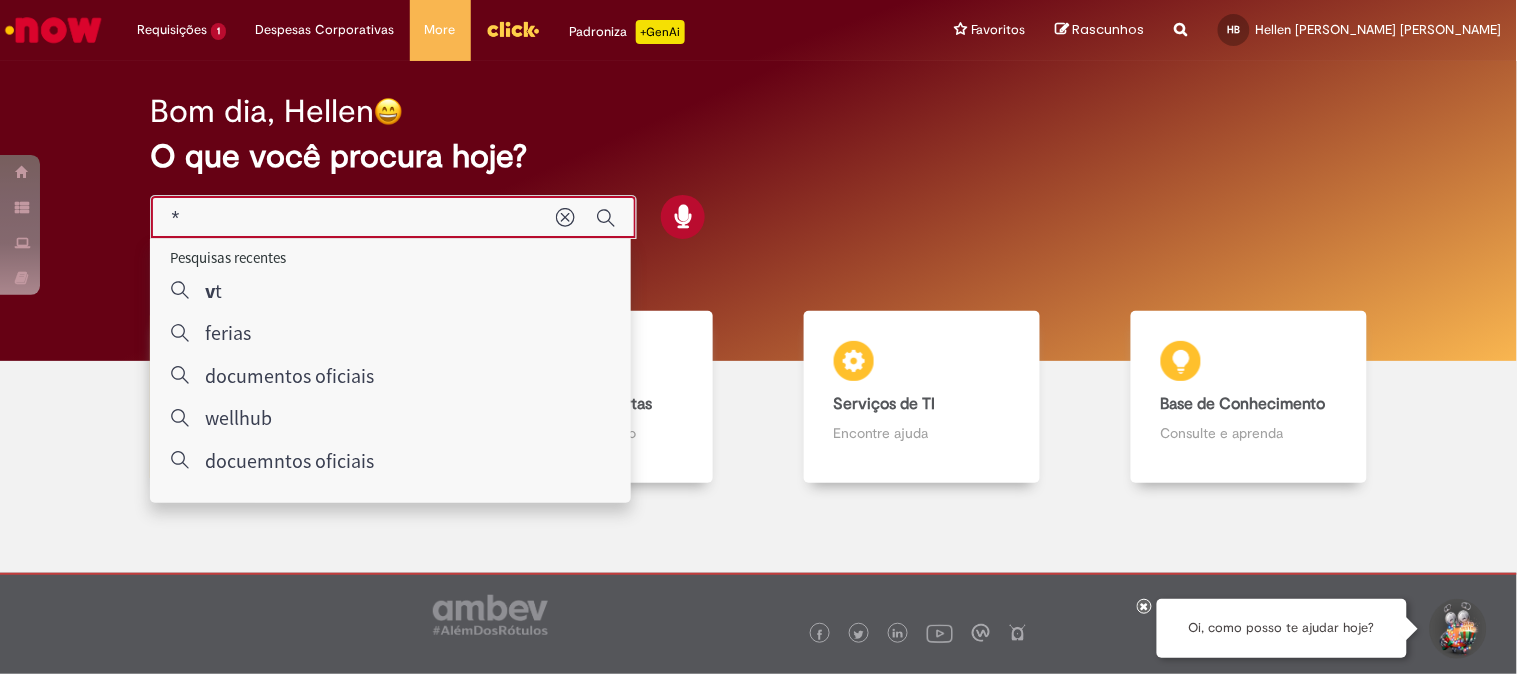 type on "**" 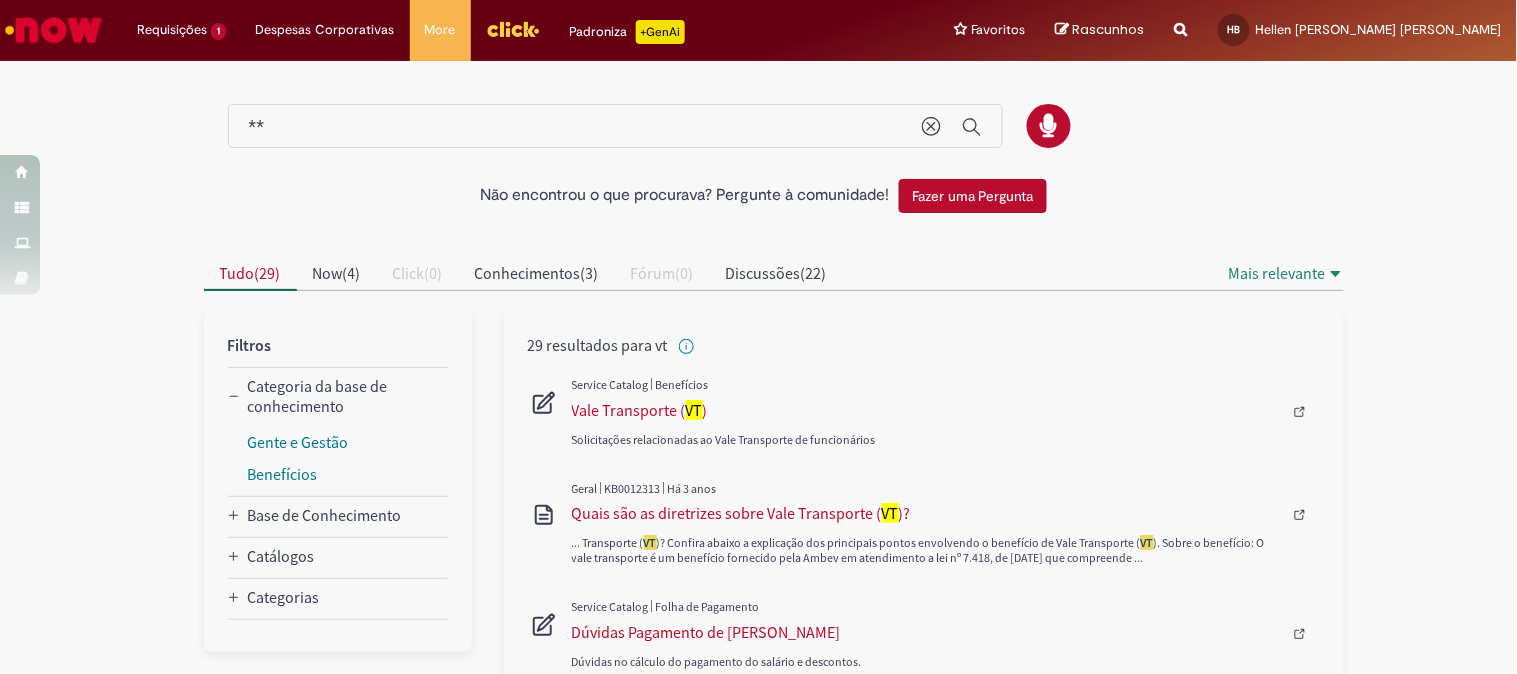 scroll, scrollTop: 111, scrollLeft: 0, axis: vertical 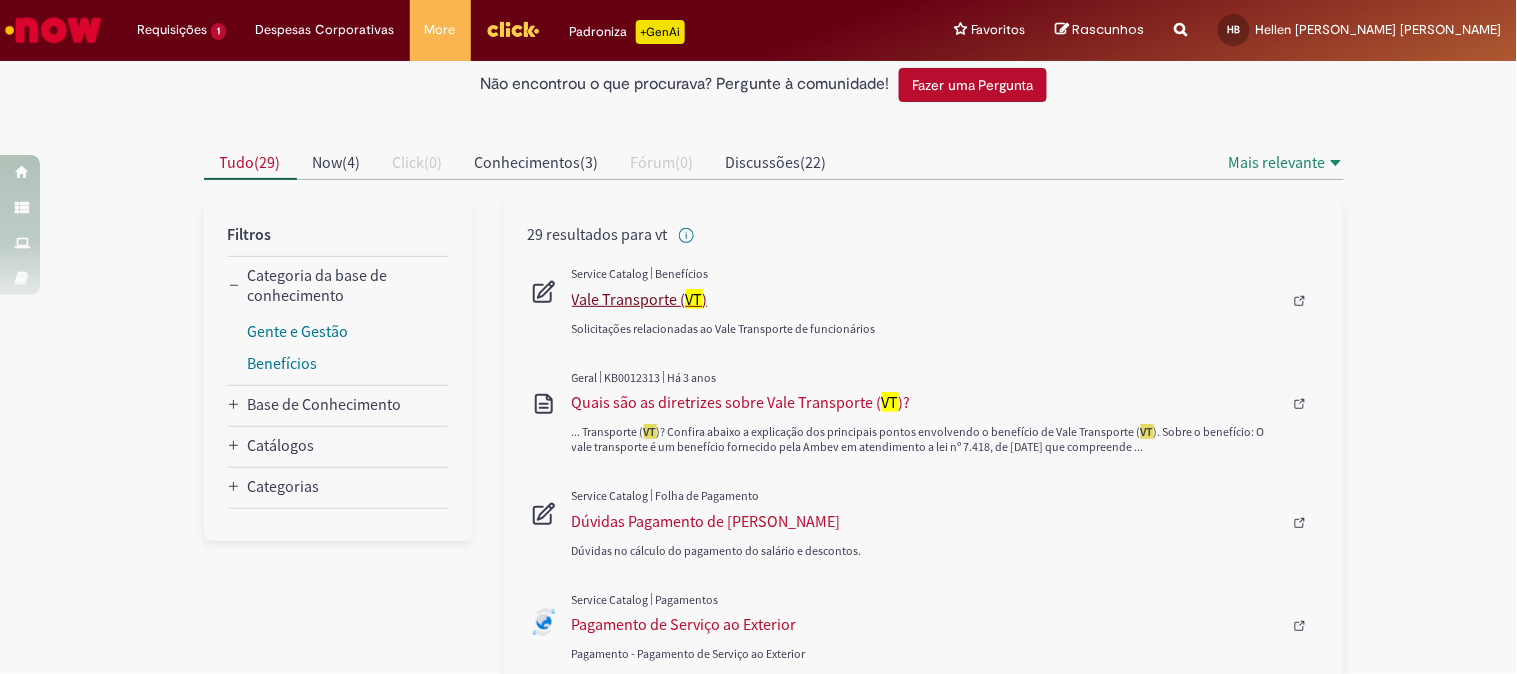 click on "Vale Transporte ( VT )" at bounding box center [927, 299] 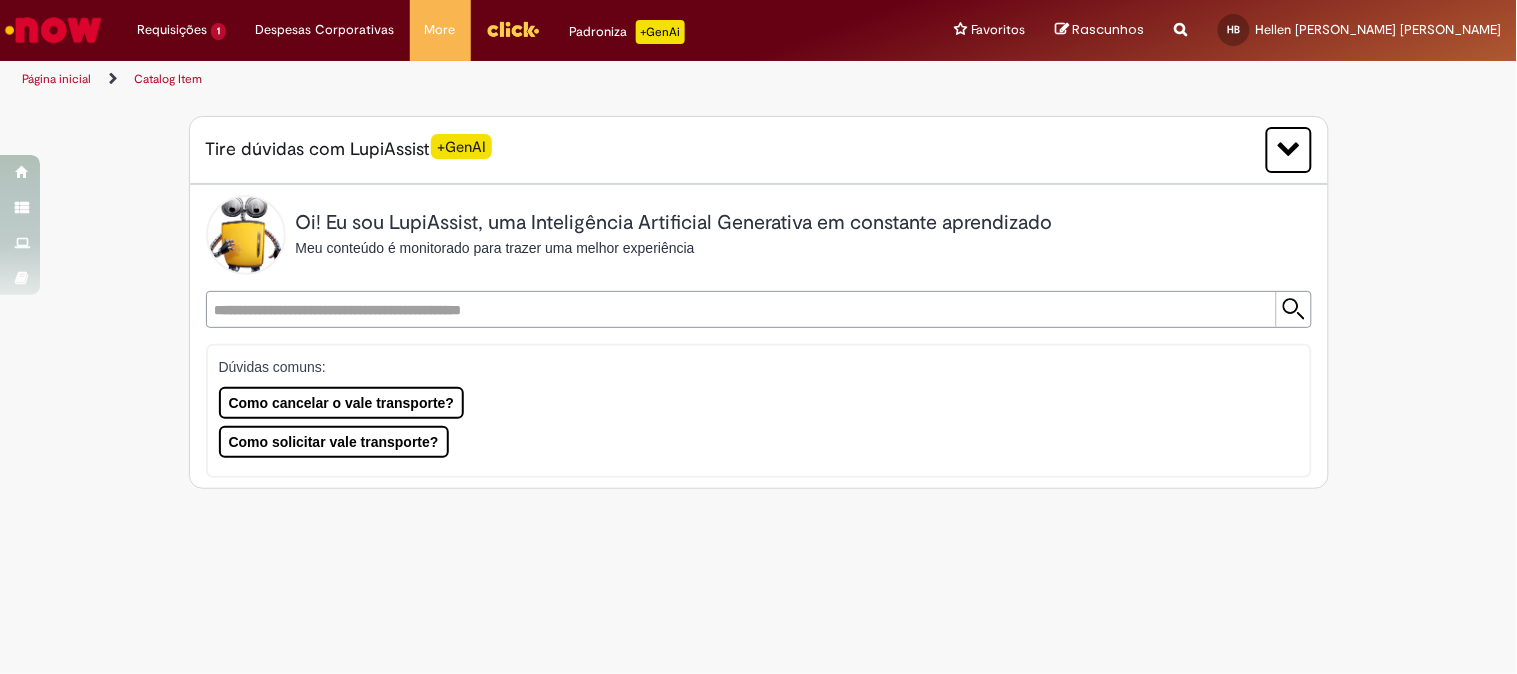 scroll, scrollTop: 0, scrollLeft: 0, axis: both 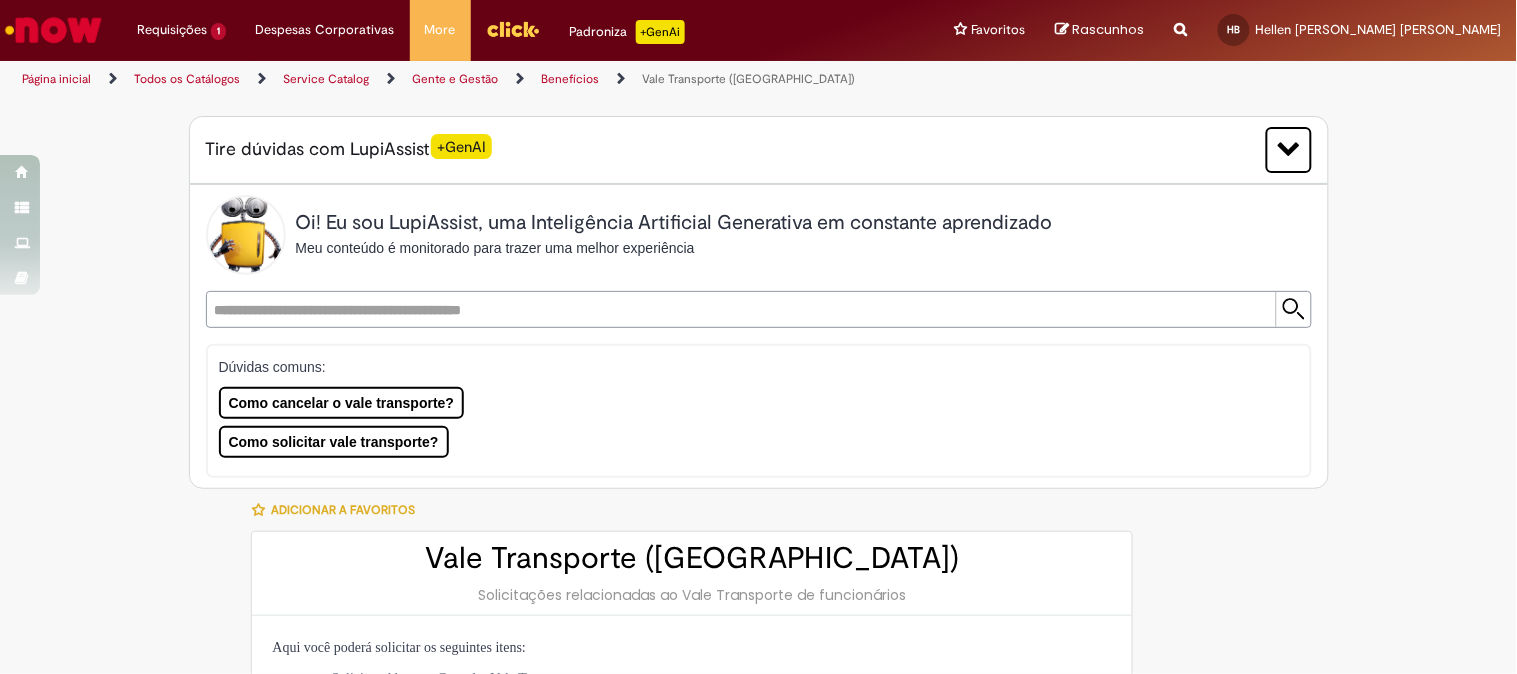 type on "********" 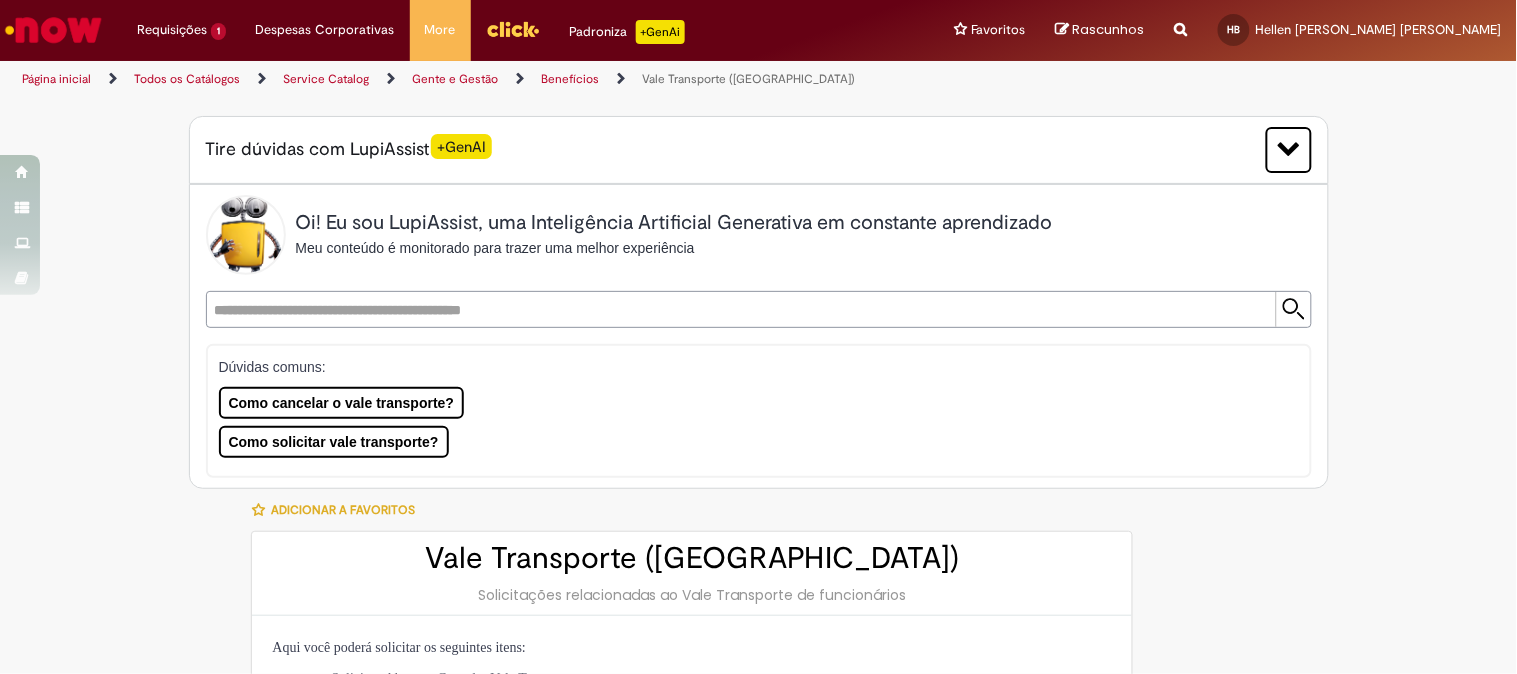 type on "**********" 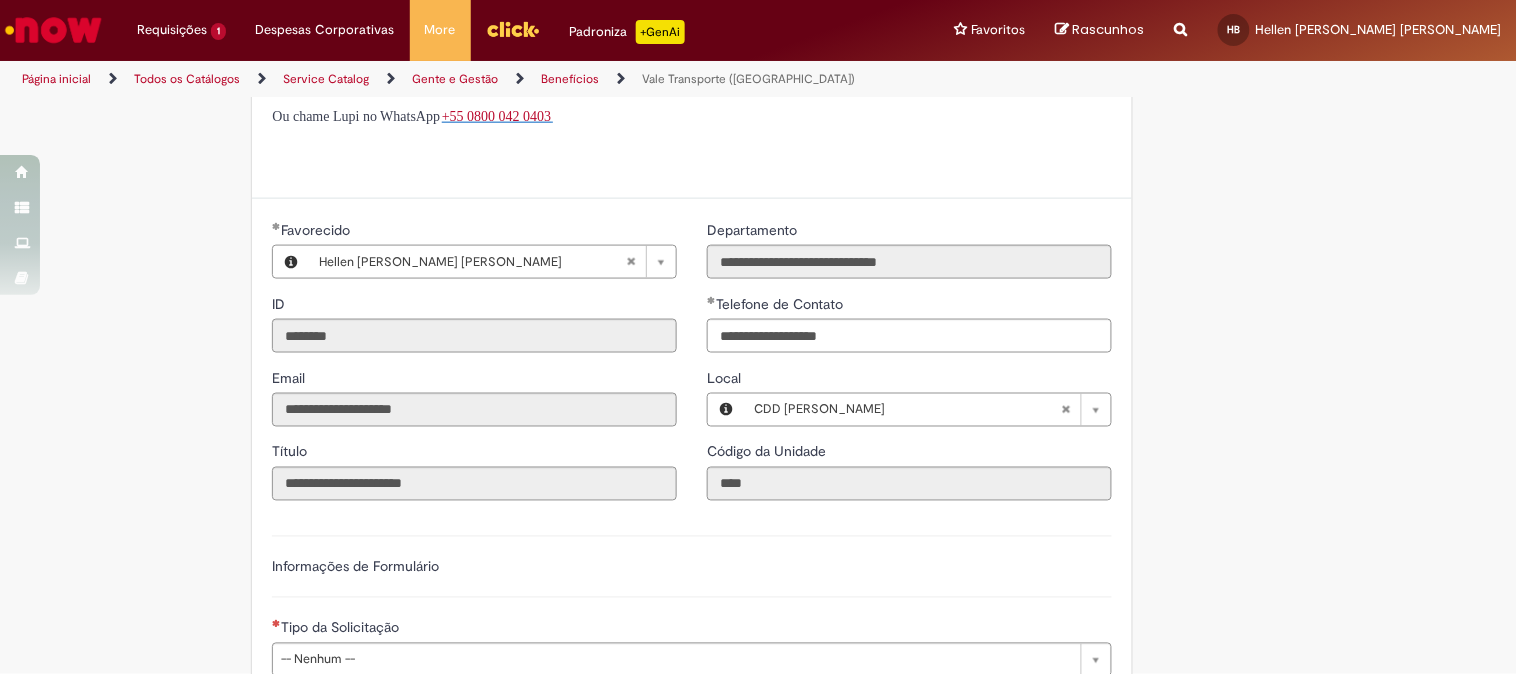 scroll, scrollTop: 902, scrollLeft: 0, axis: vertical 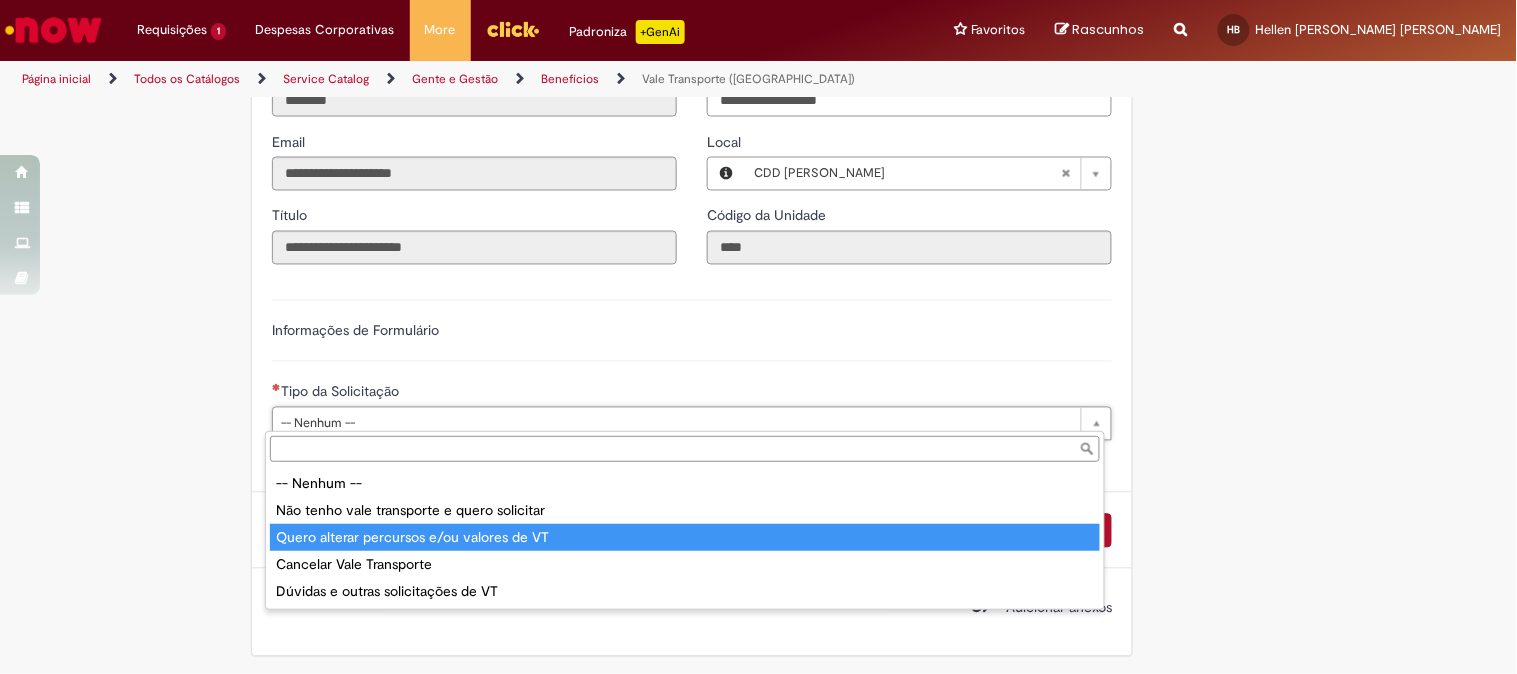 type on "**********" 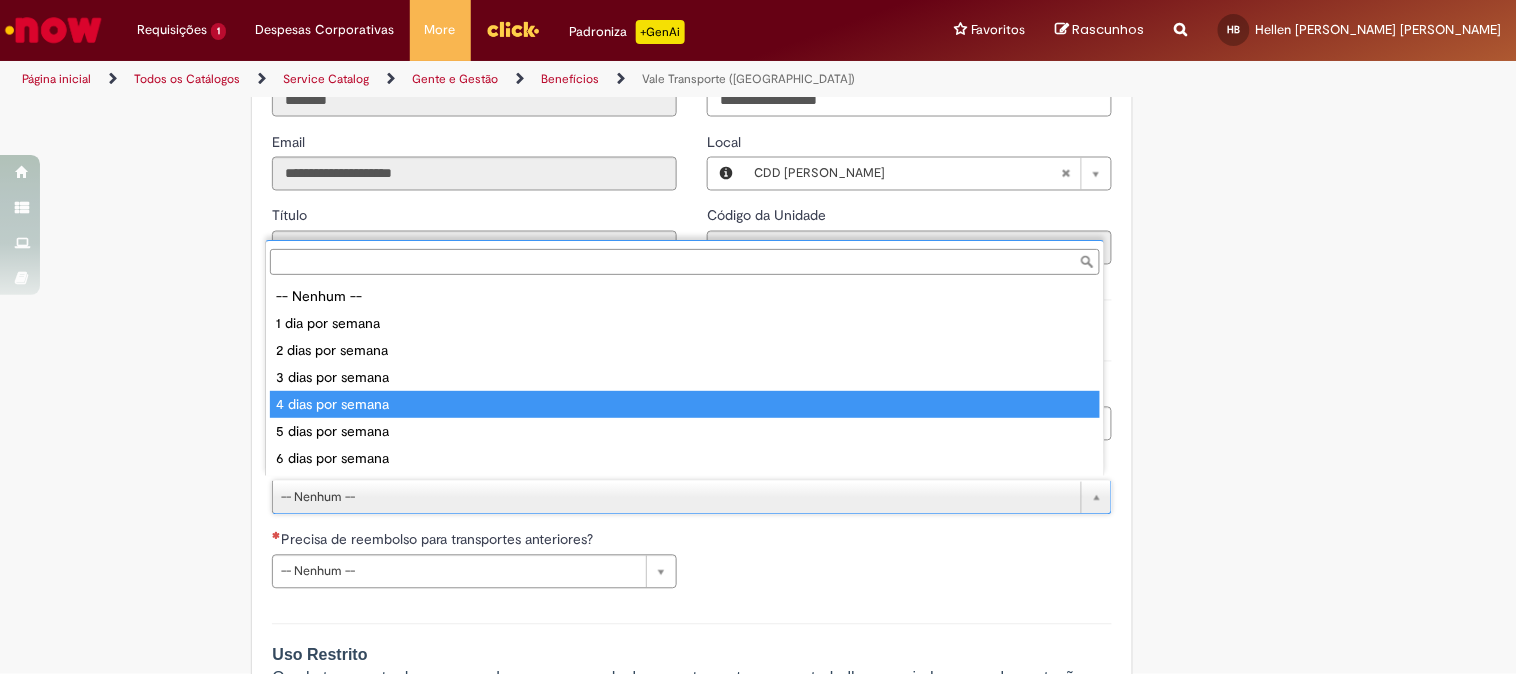 type on "**********" 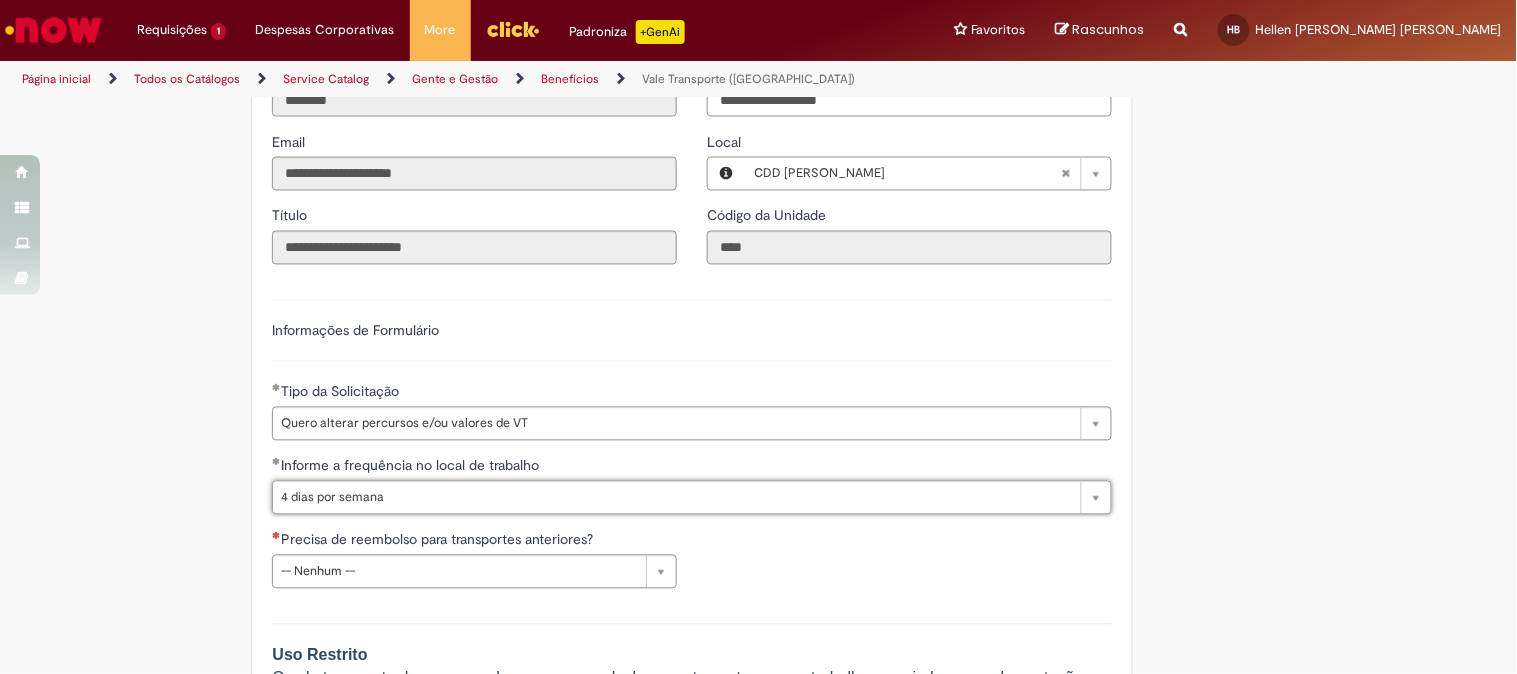 scroll, scrollTop: 1013, scrollLeft: 0, axis: vertical 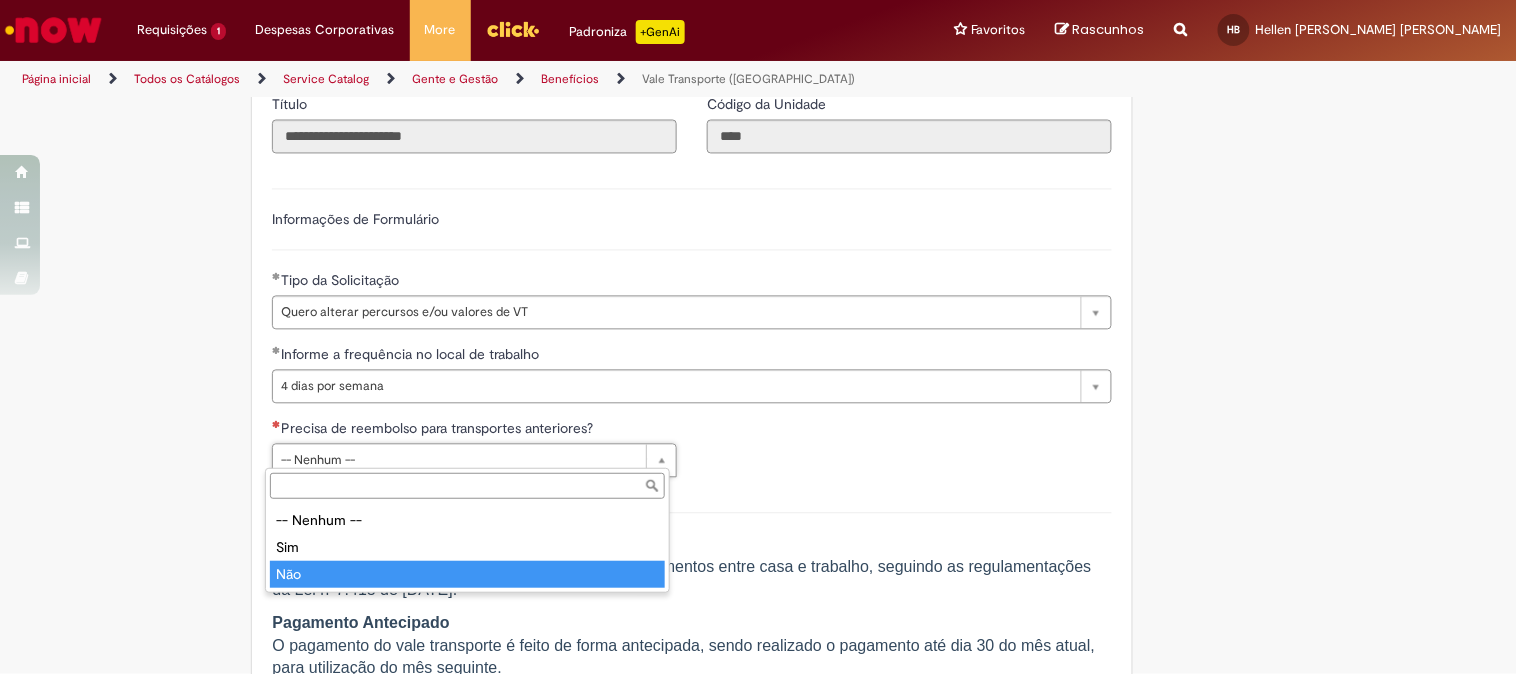 type on "***" 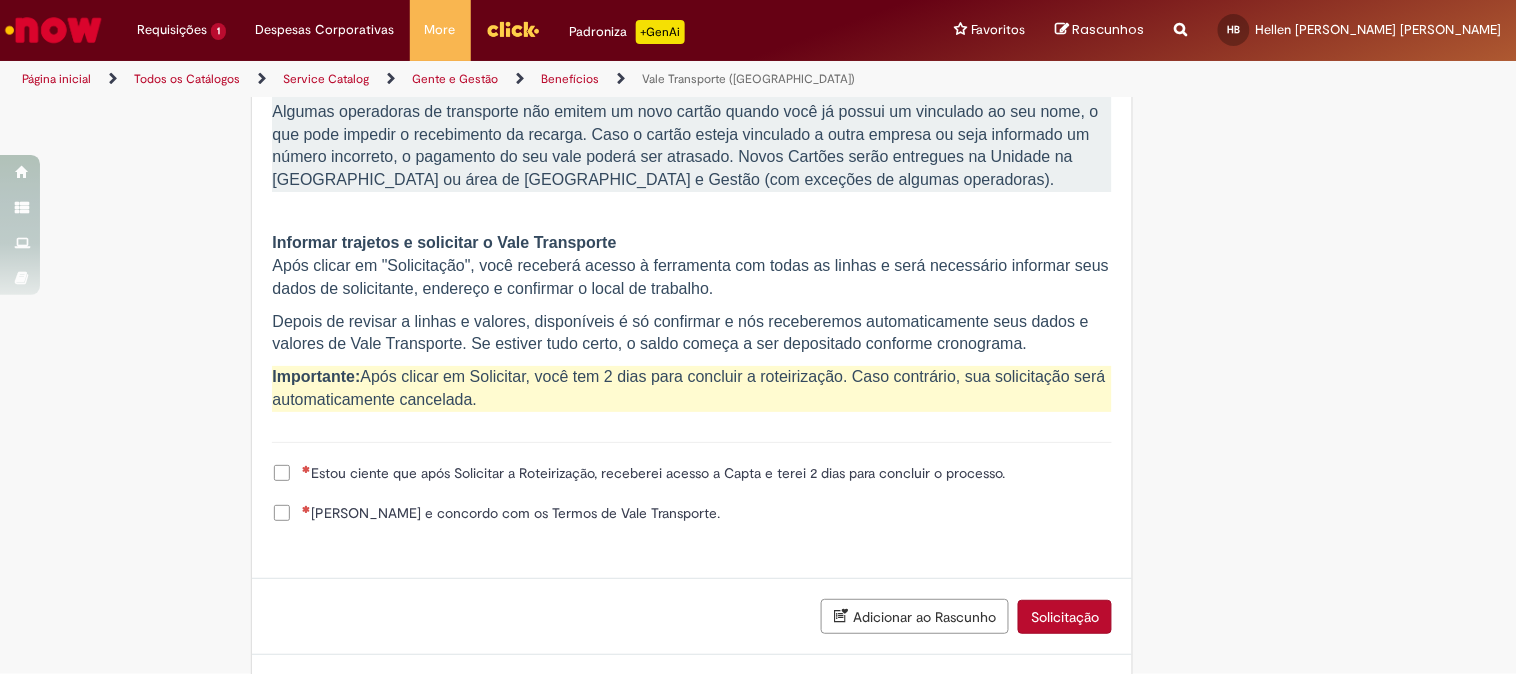 scroll, scrollTop: 2001, scrollLeft: 0, axis: vertical 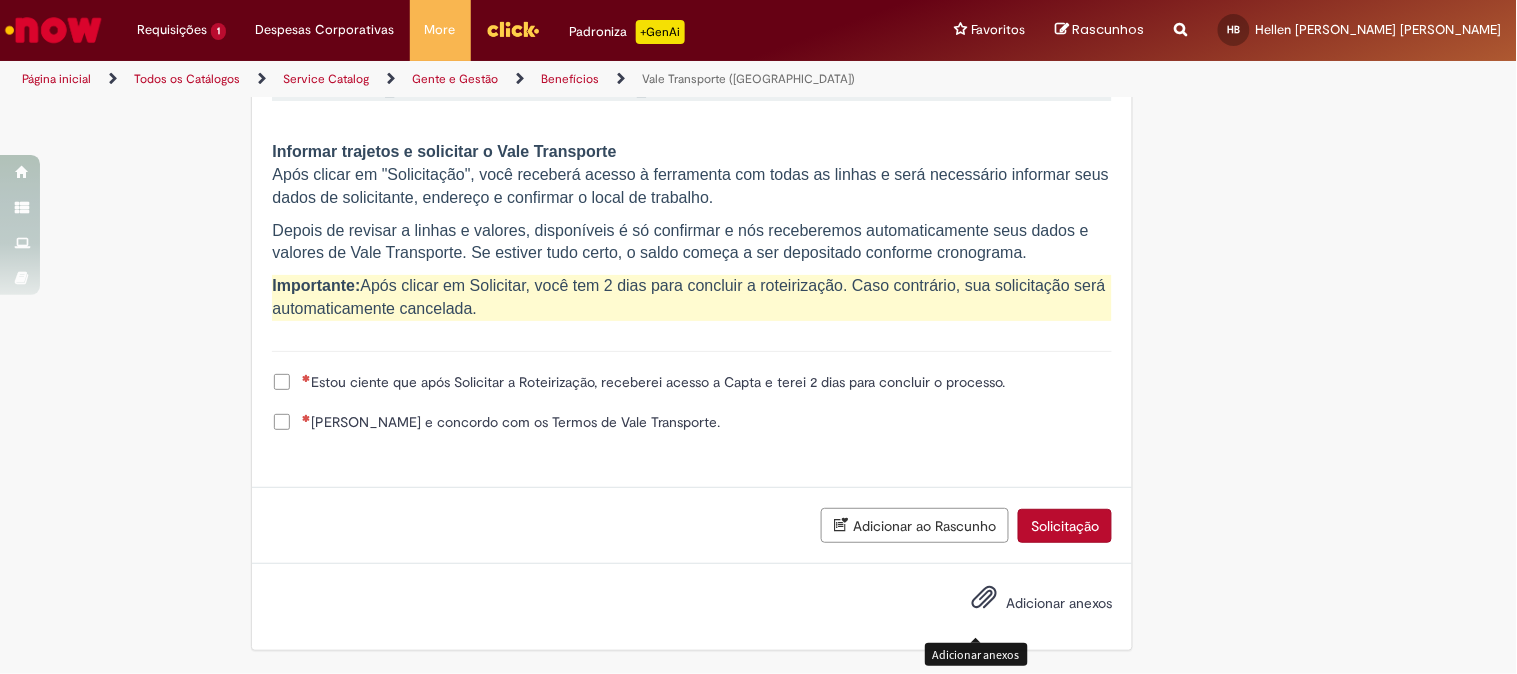 click at bounding box center [984, 598] 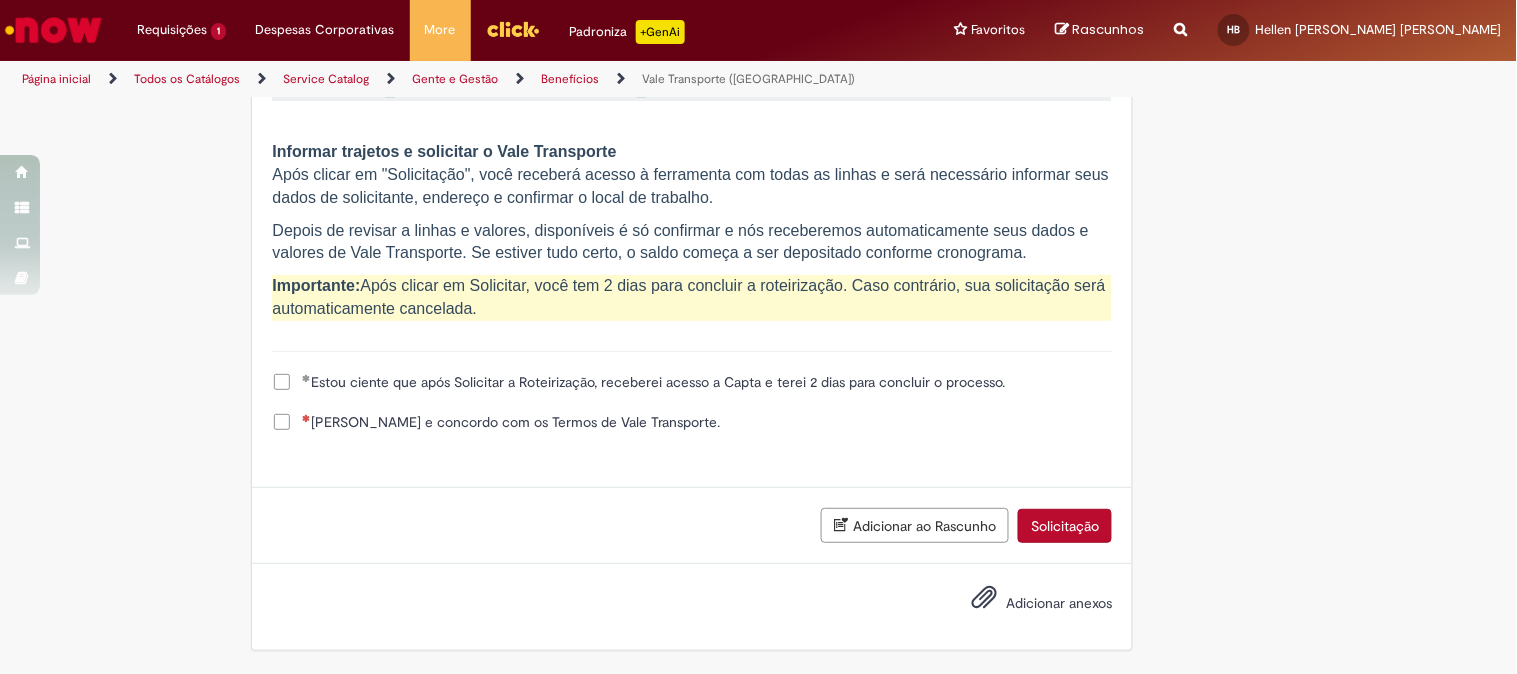 click on "Li e concordo com os Termos de Vale Transporte." at bounding box center (496, 422) 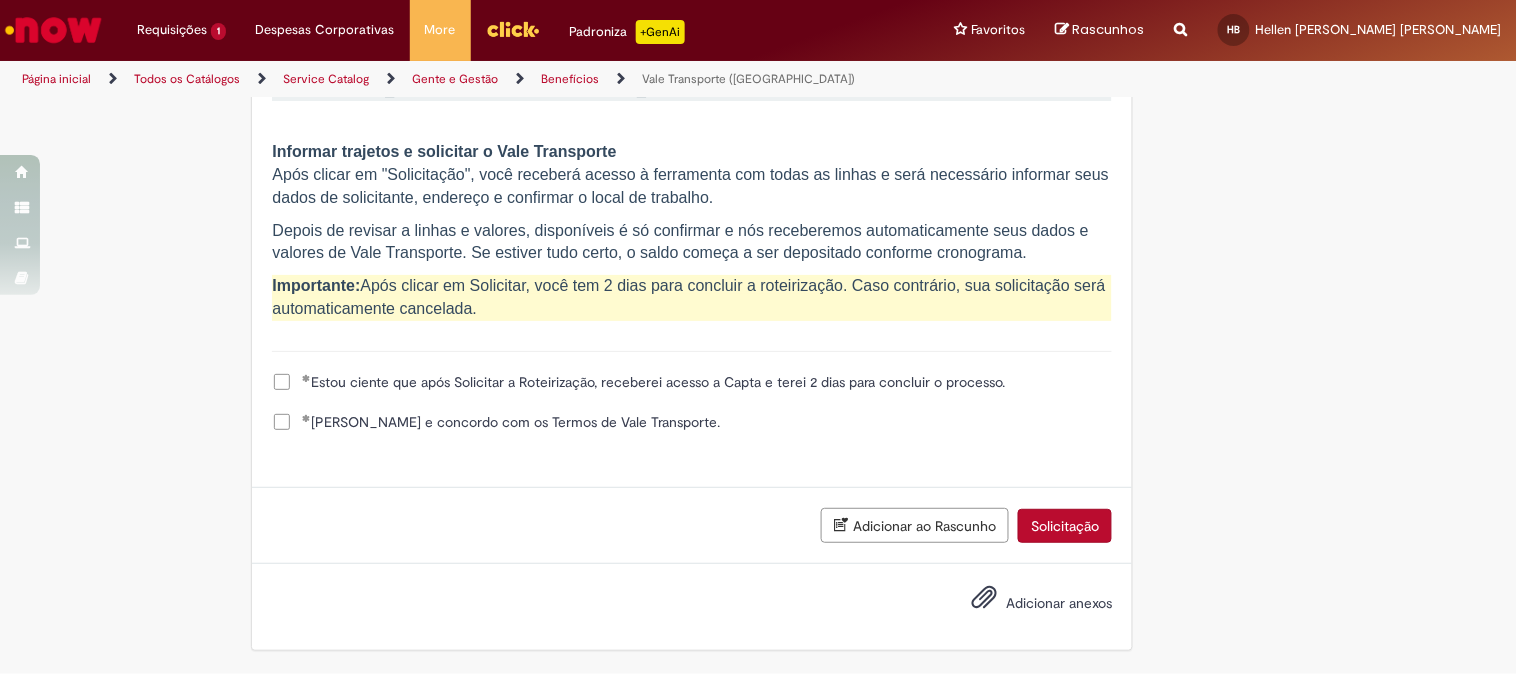 click on "Adicionar anexos" at bounding box center (1027, 604) 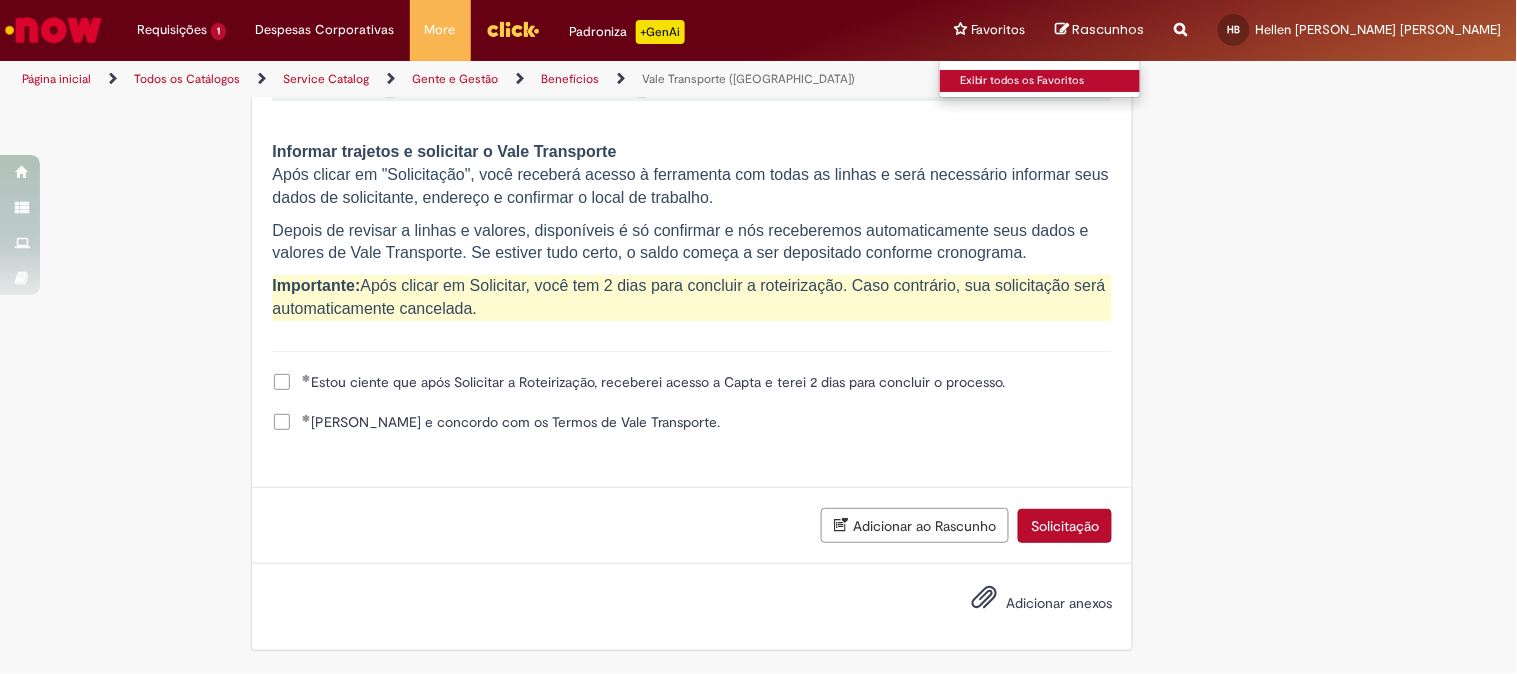 click on "Exibir todos os Favoritos" at bounding box center (1050, 81) 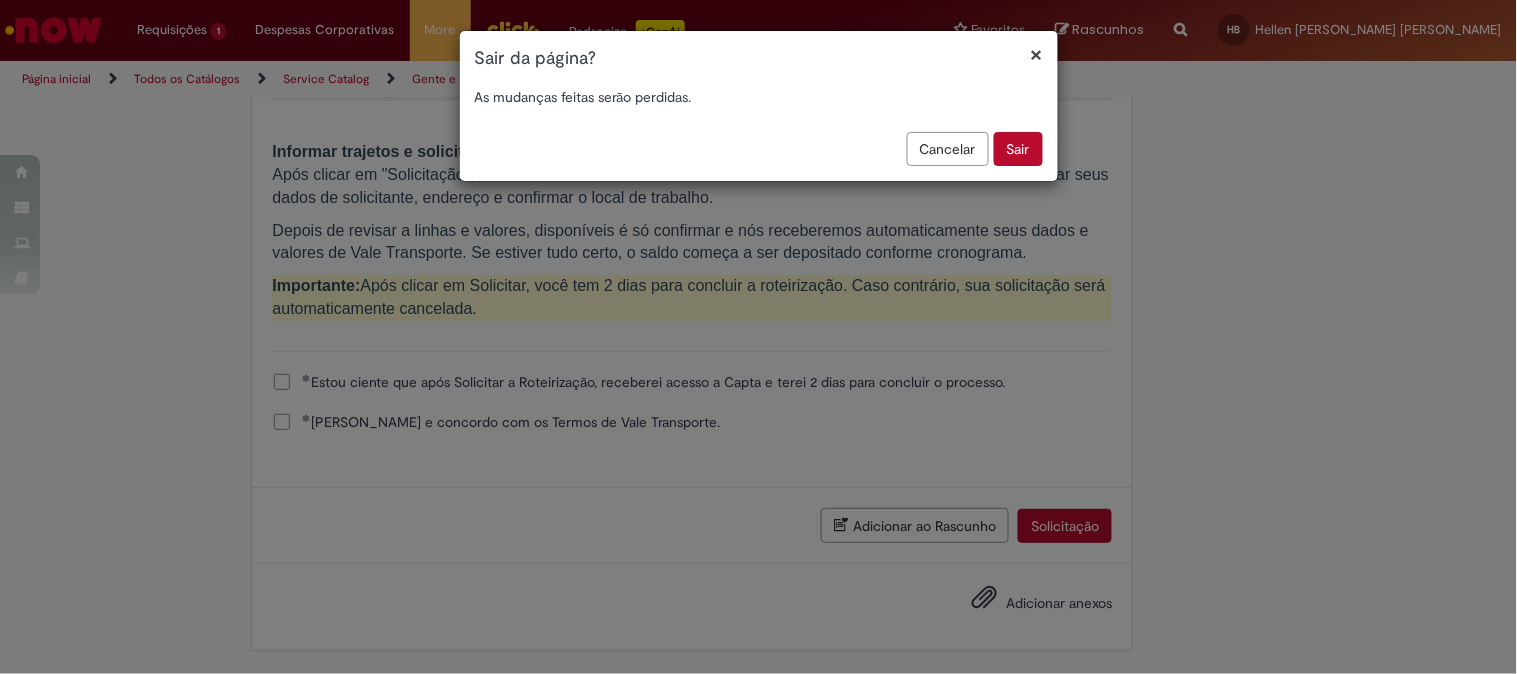 click on "Sair" at bounding box center (1018, 149) 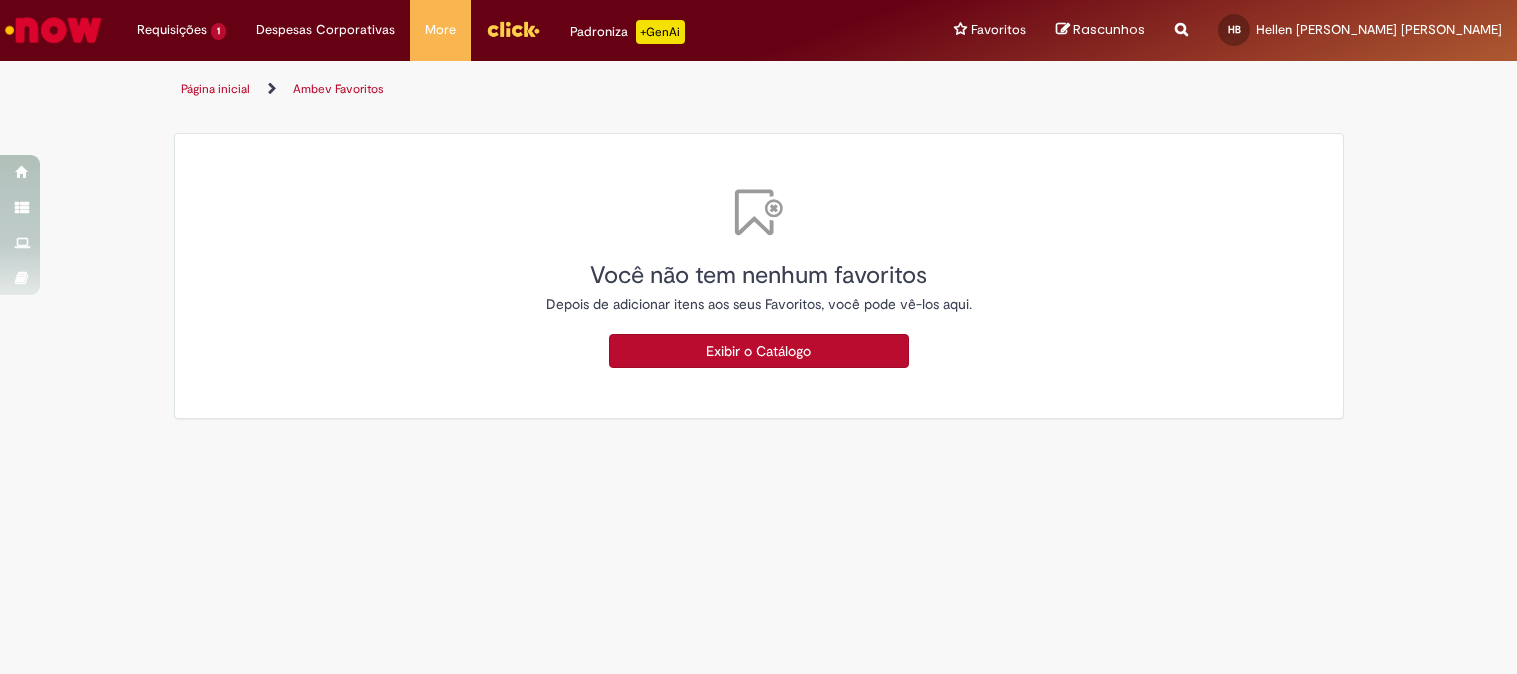 scroll, scrollTop: 0, scrollLeft: 0, axis: both 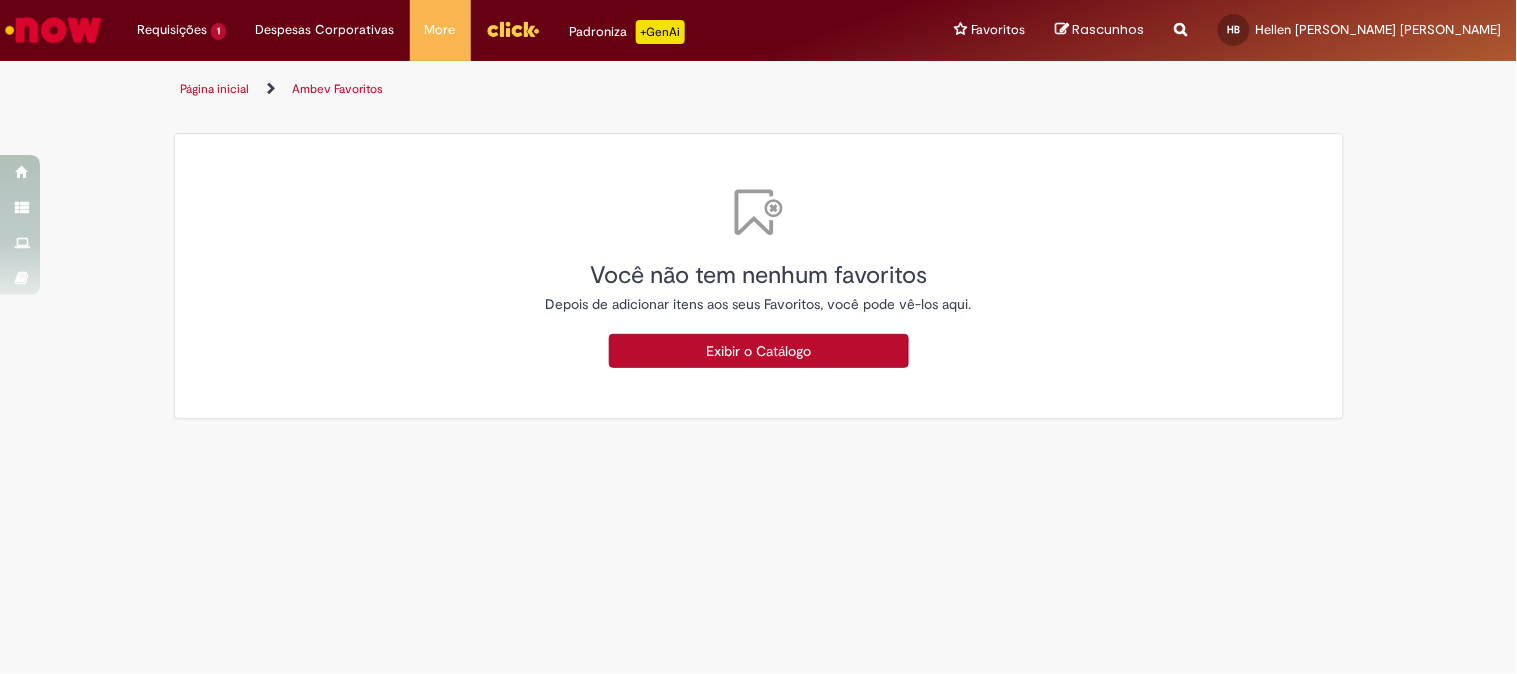 click on "Rascunhos" at bounding box center (1109, 29) 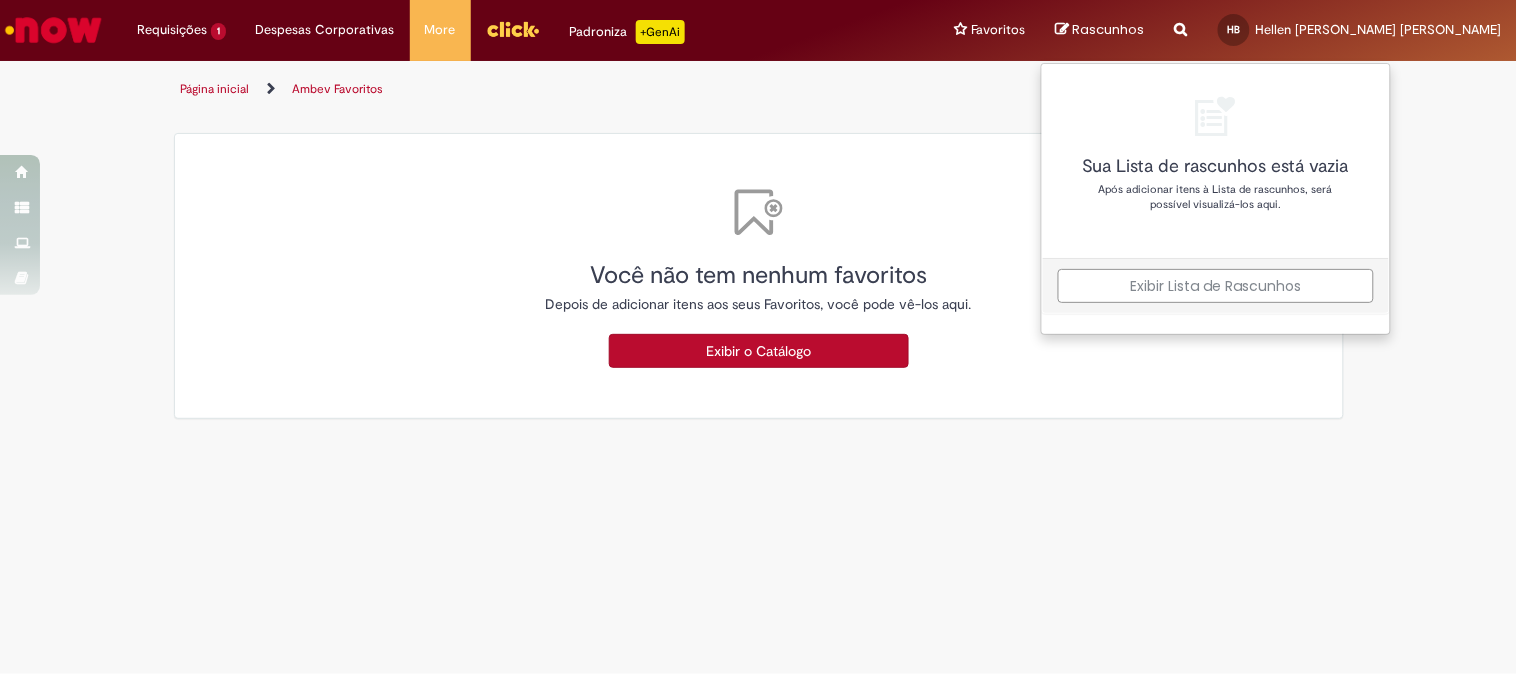 click on "Exibir Lista de Rascunhos" at bounding box center (1216, 286) 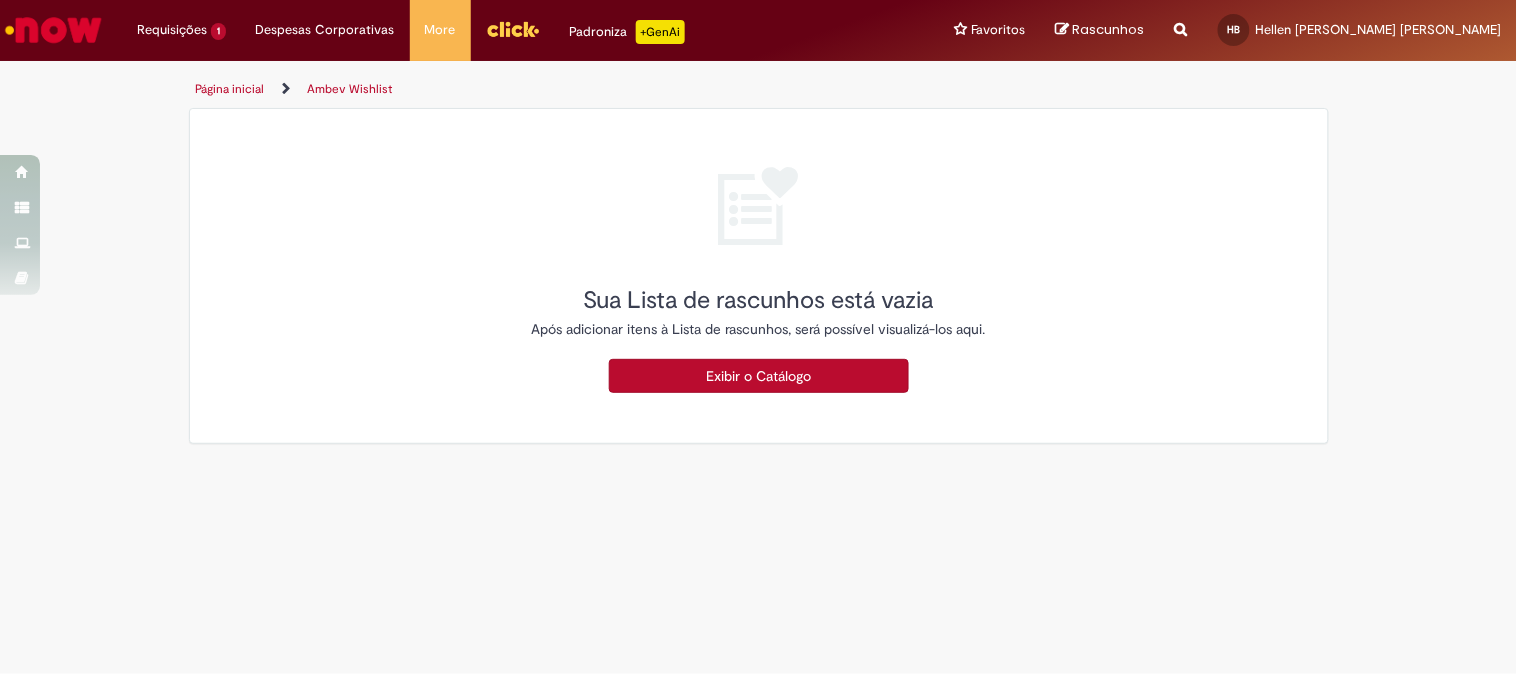 click on "Rascunhos" at bounding box center (1109, 29) 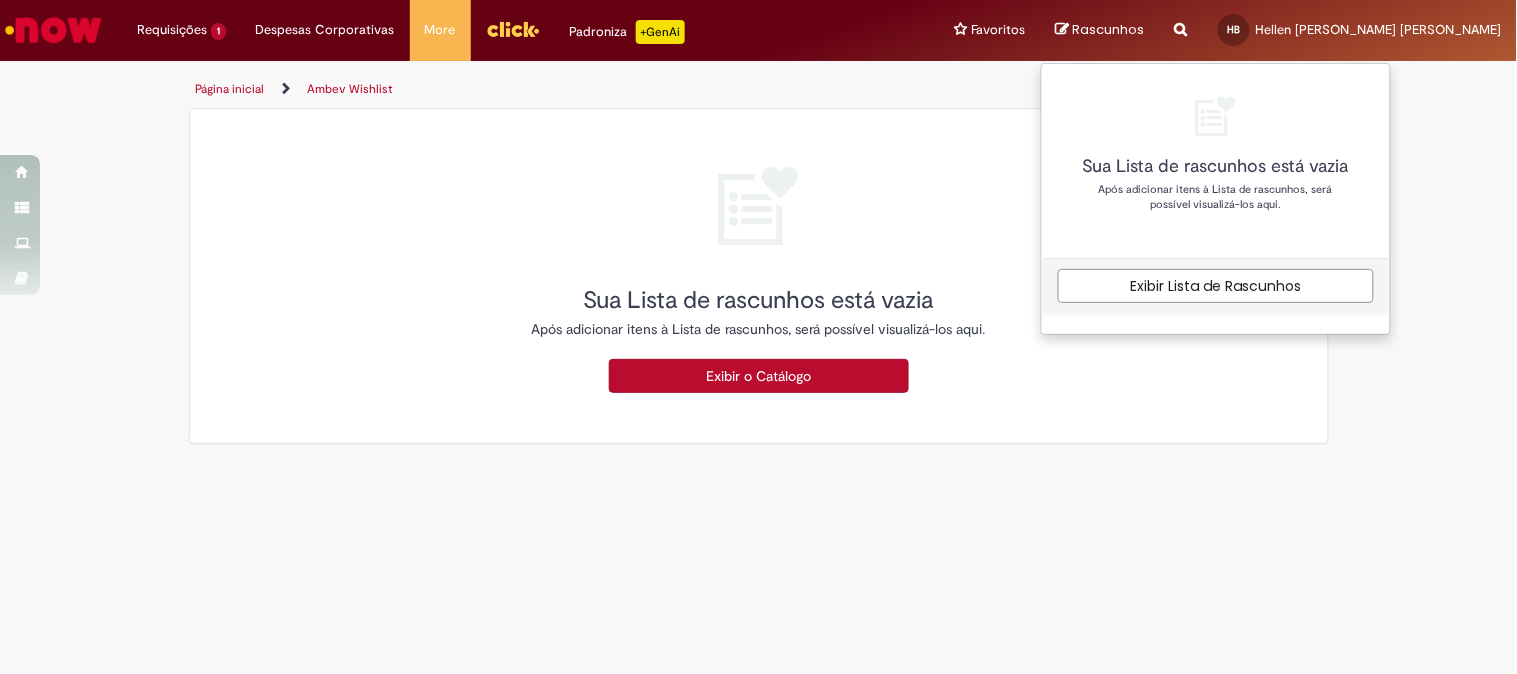click on "ícone de Rascunhos
Sua Lista de rascunhos está vazia
Após adicionar itens à Lista de rascunhos, será possível visualizá-los aqui.   Exibir o Catálogo" at bounding box center [759, 276] 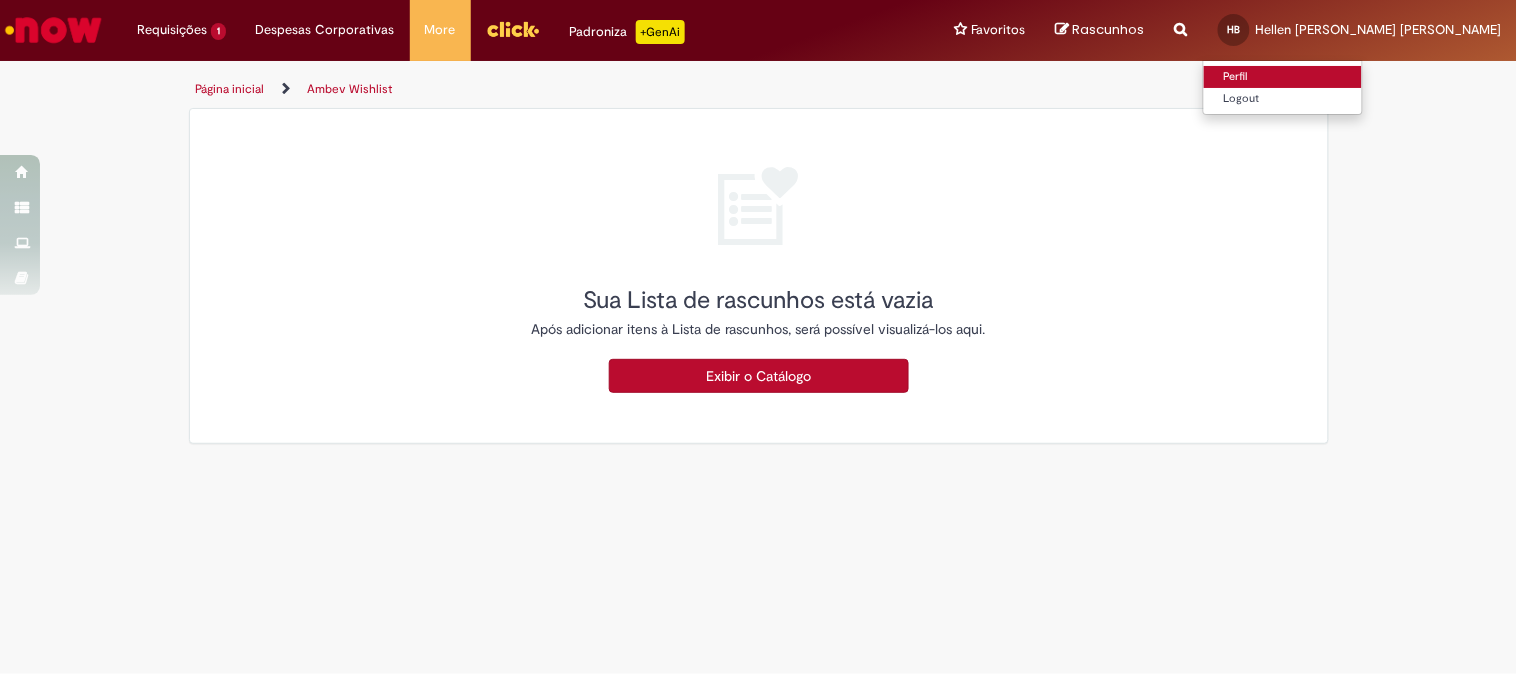 click on "Perfil" at bounding box center [1283, 77] 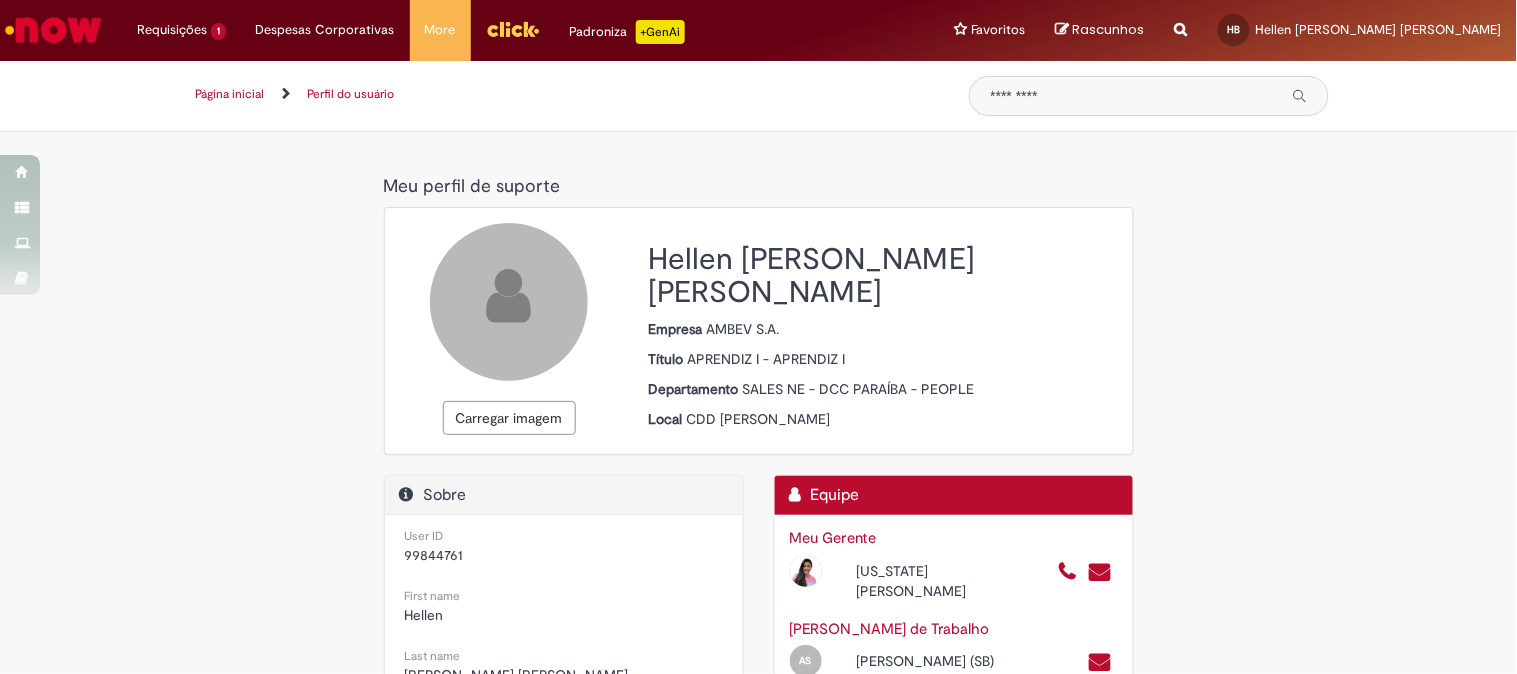 scroll, scrollTop: 222, scrollLeft: 0, axis: vertical 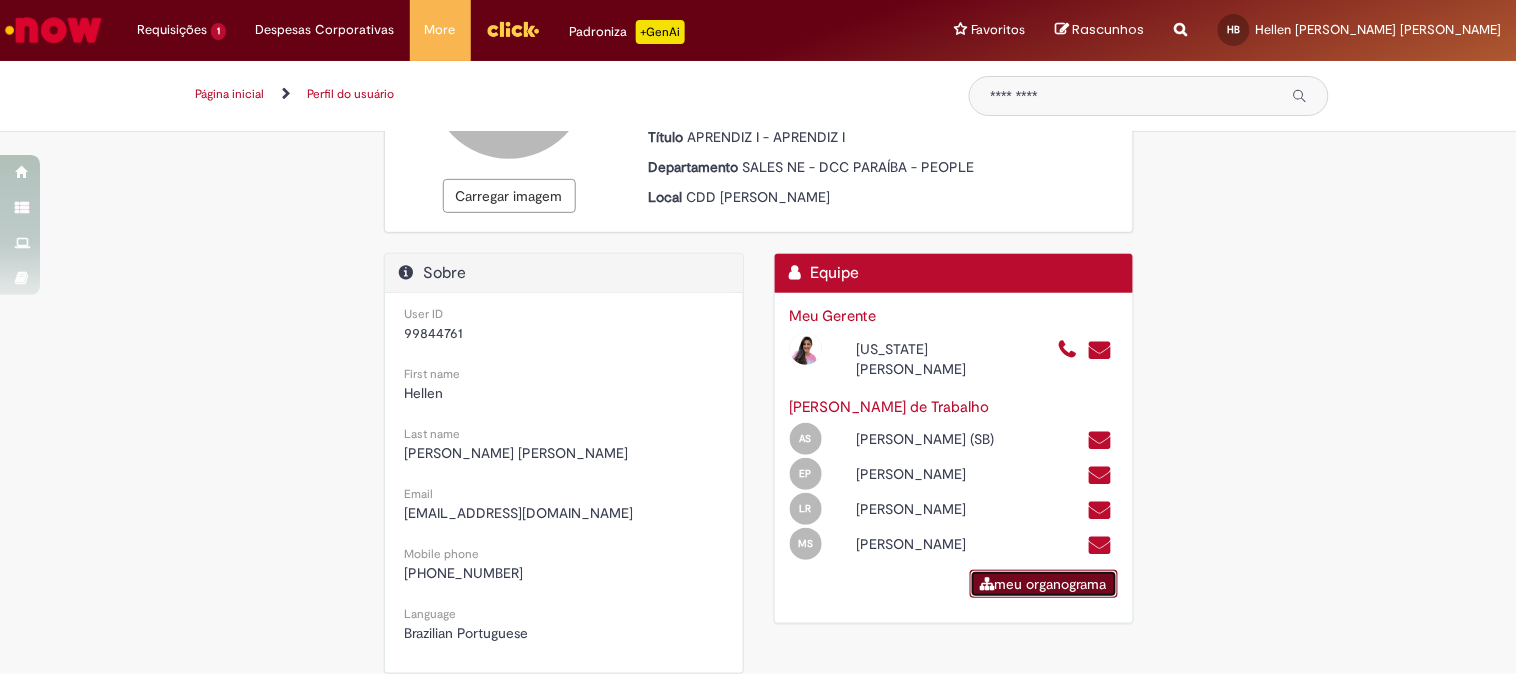click on "meu organograma" at bounding box center (1044, 584) 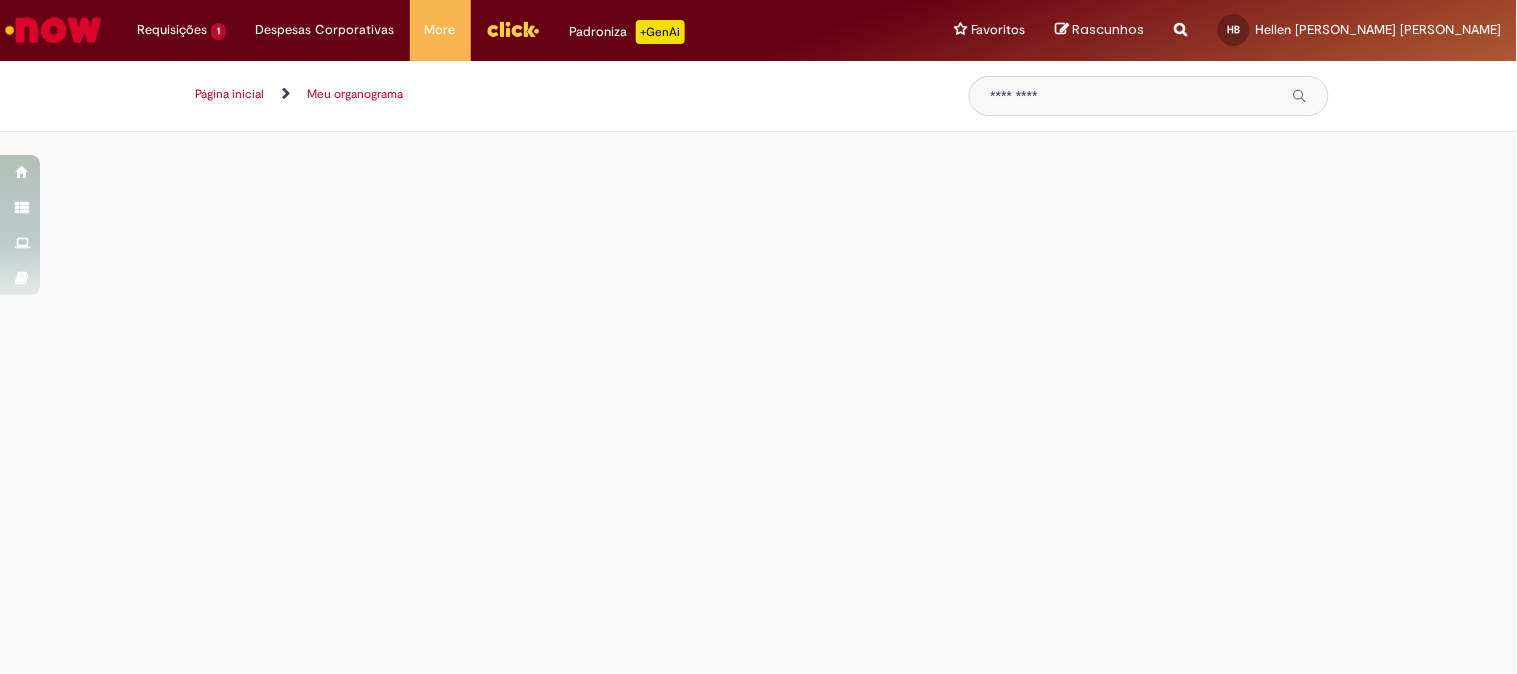 scroll, scrollTop: 0, scrollLeft: 0, axis: both 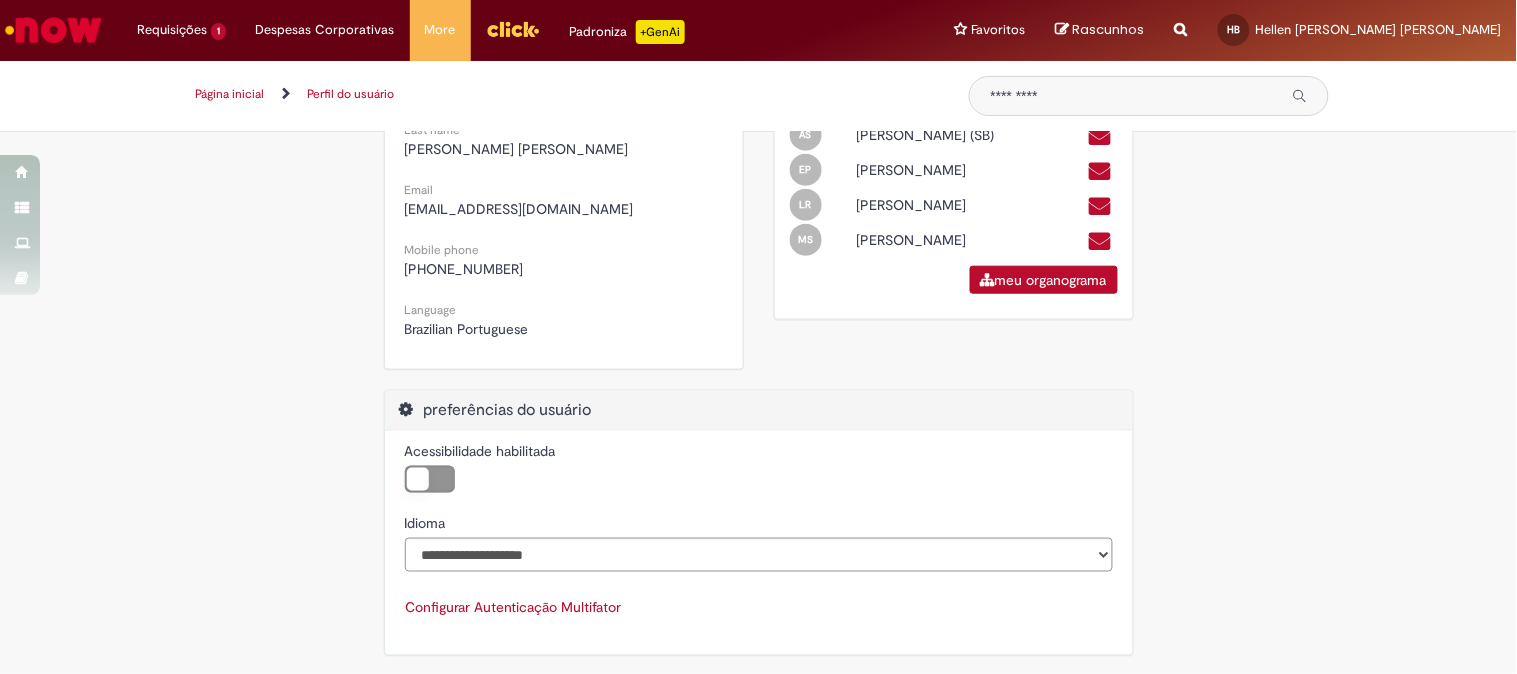 click on "Acessibilidade habilitada" at bounding box center [430, 479] 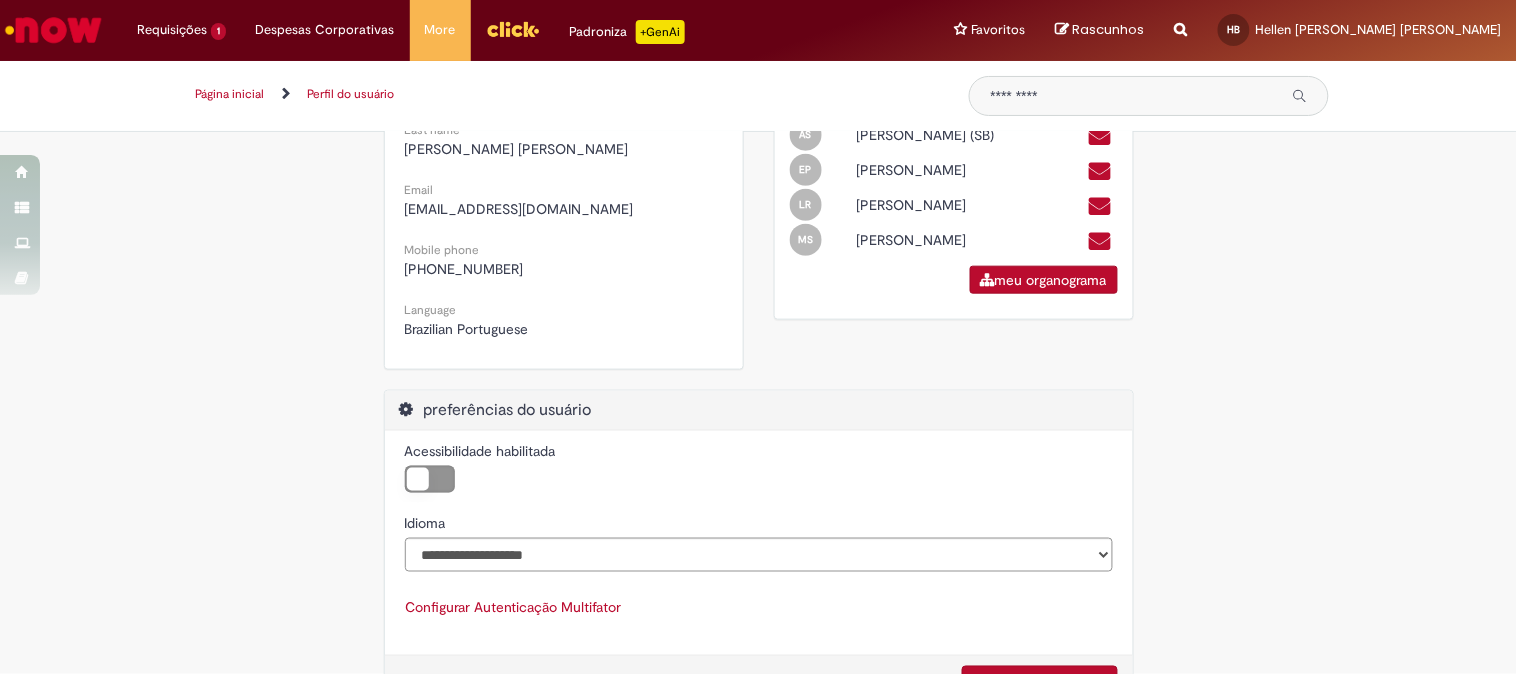 click on "Acessibilidade habilitada" at bounding box center [430, 479] 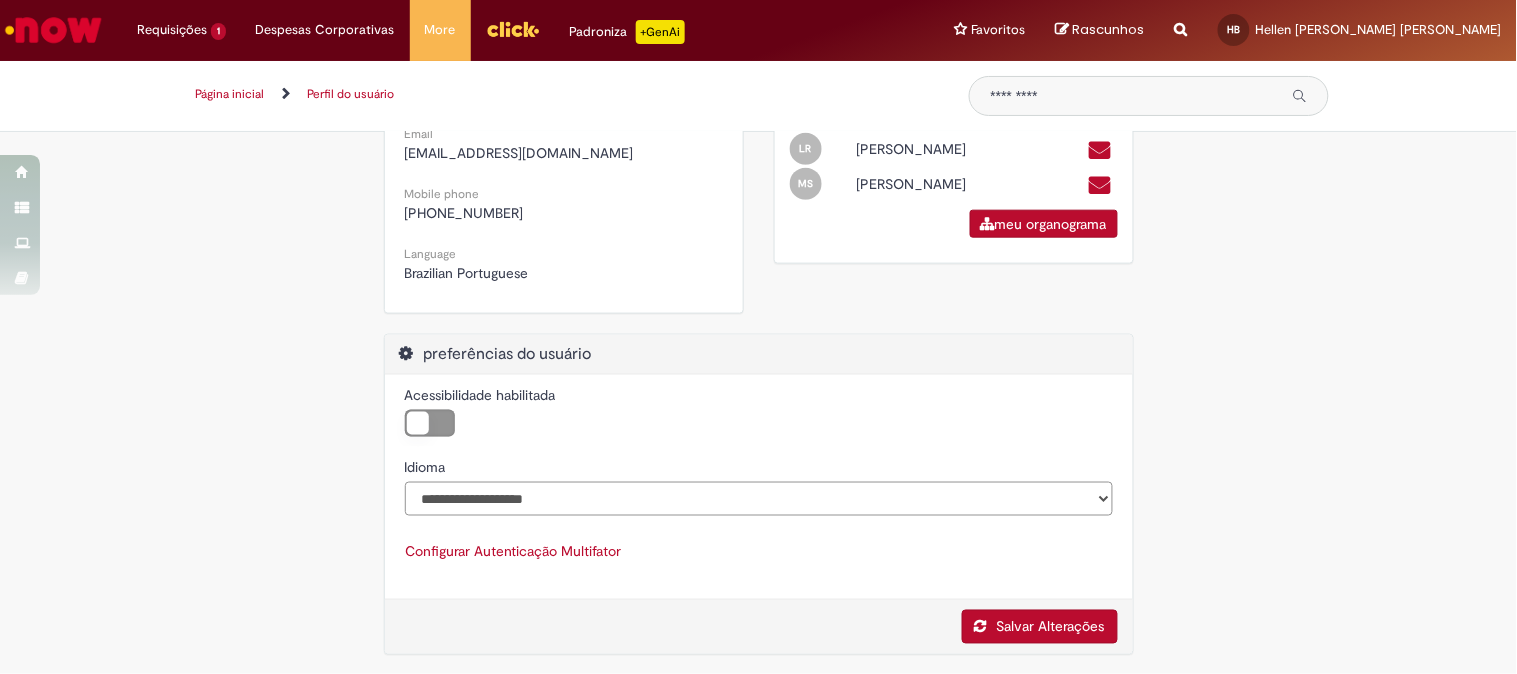 click on "**********" at bounding box center (759, 499) 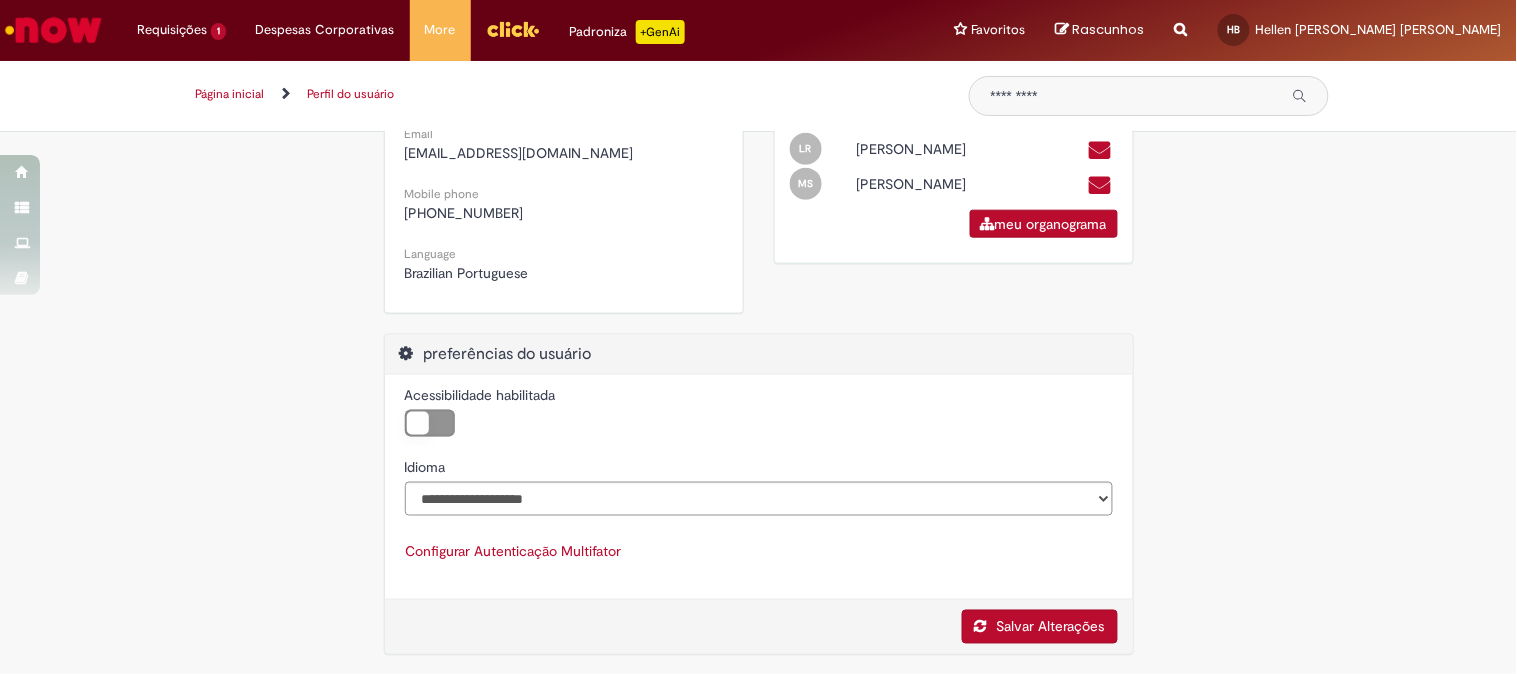 drag, startPoint x: 122, startPoint y: 563, endPoint x: 40, endPoint y: 546, distance: 83.74366 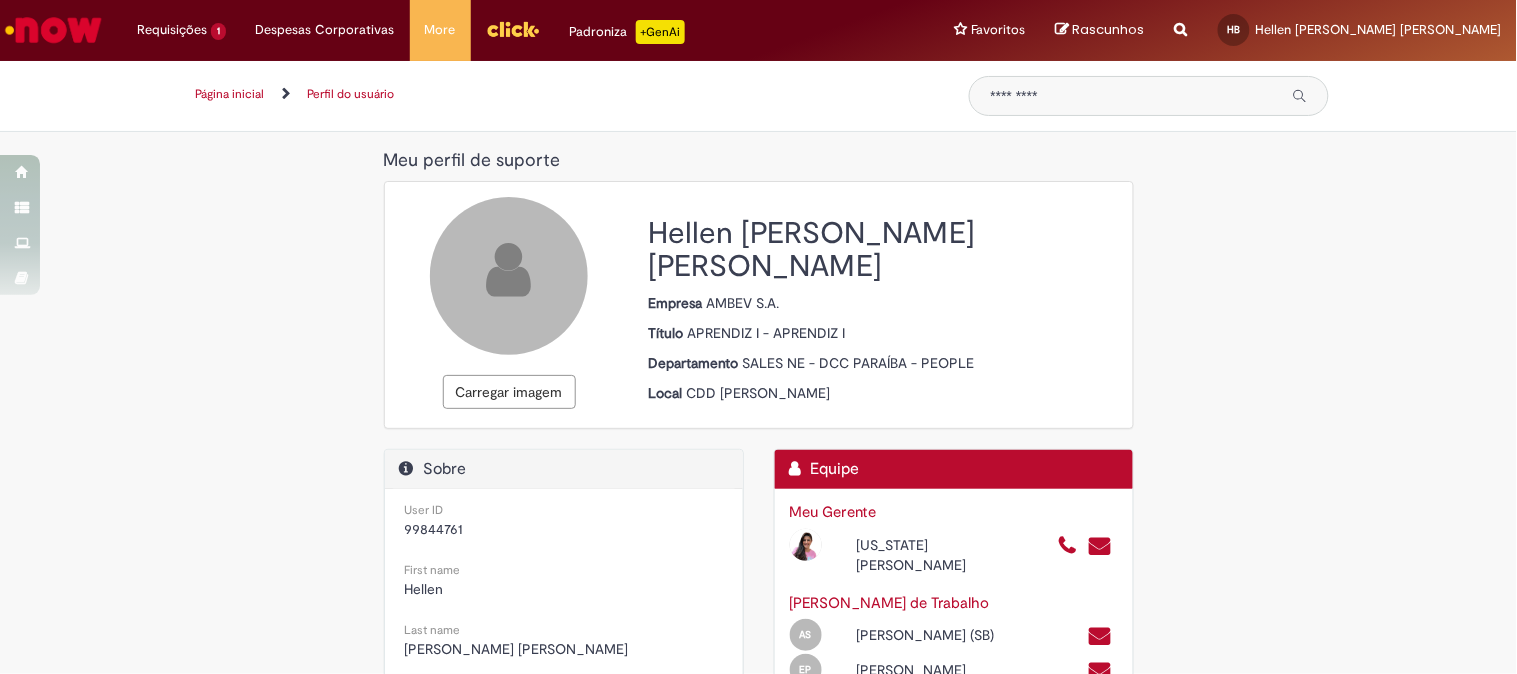 scroll, scrollTop: 0, scrollLeft: 0, axis: both 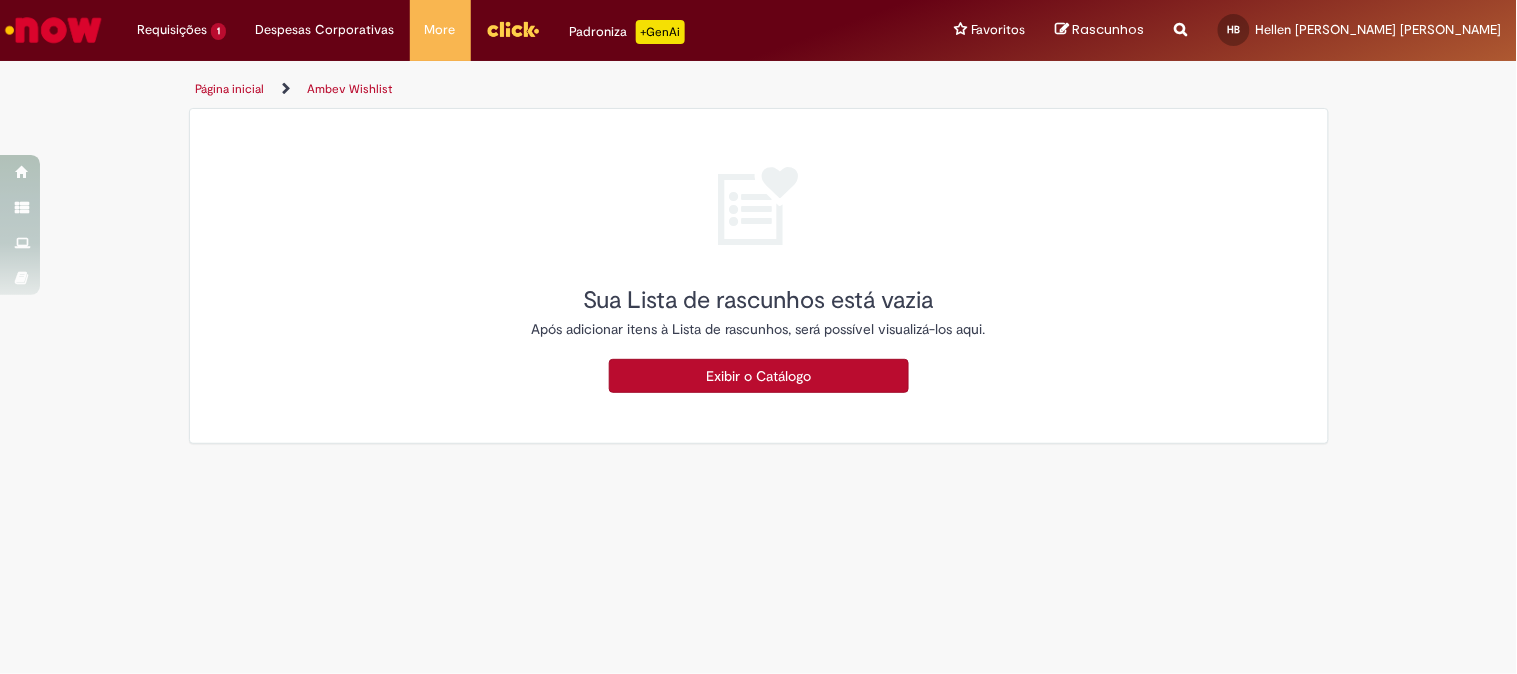 click on "Exibir o Catálogo" at bounding box center [759, 376] 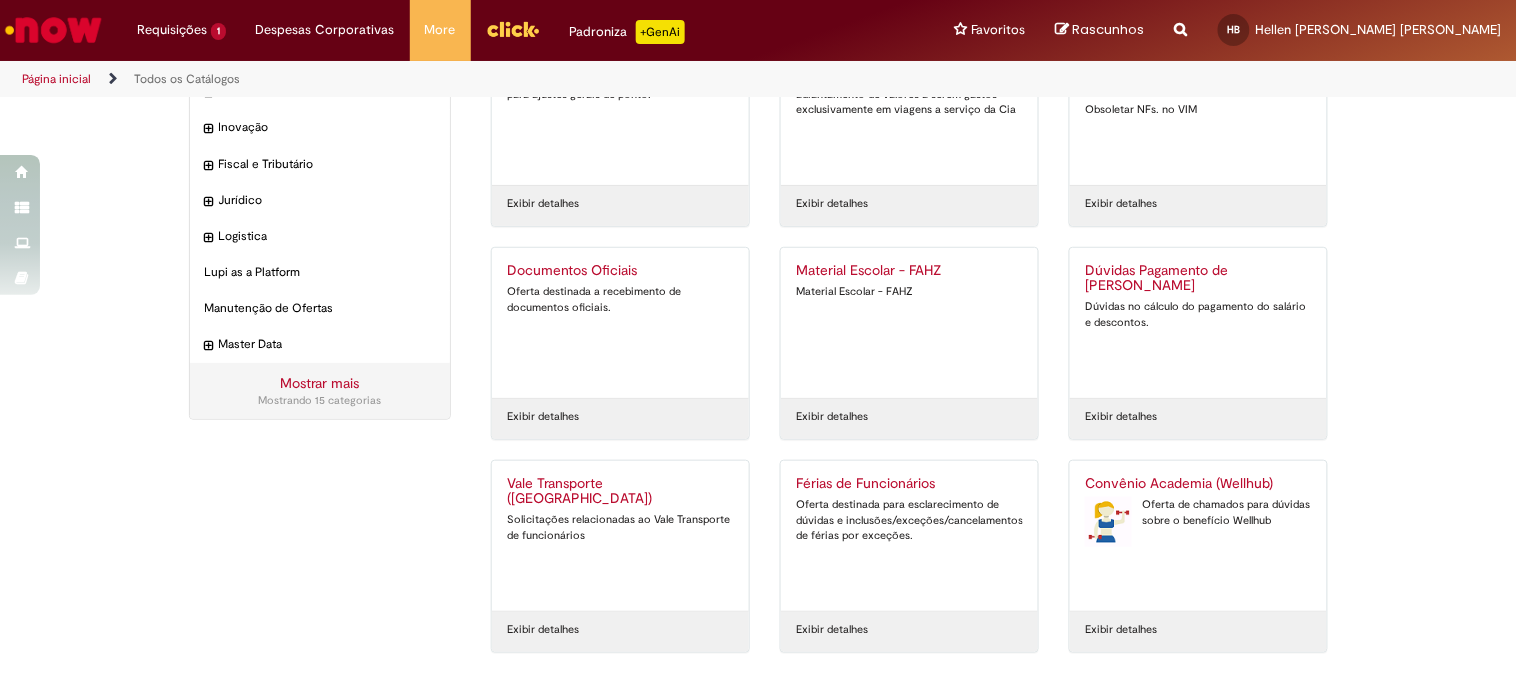 scroll, scrollTop: 337, scrollLeft: 0, axis: vertical 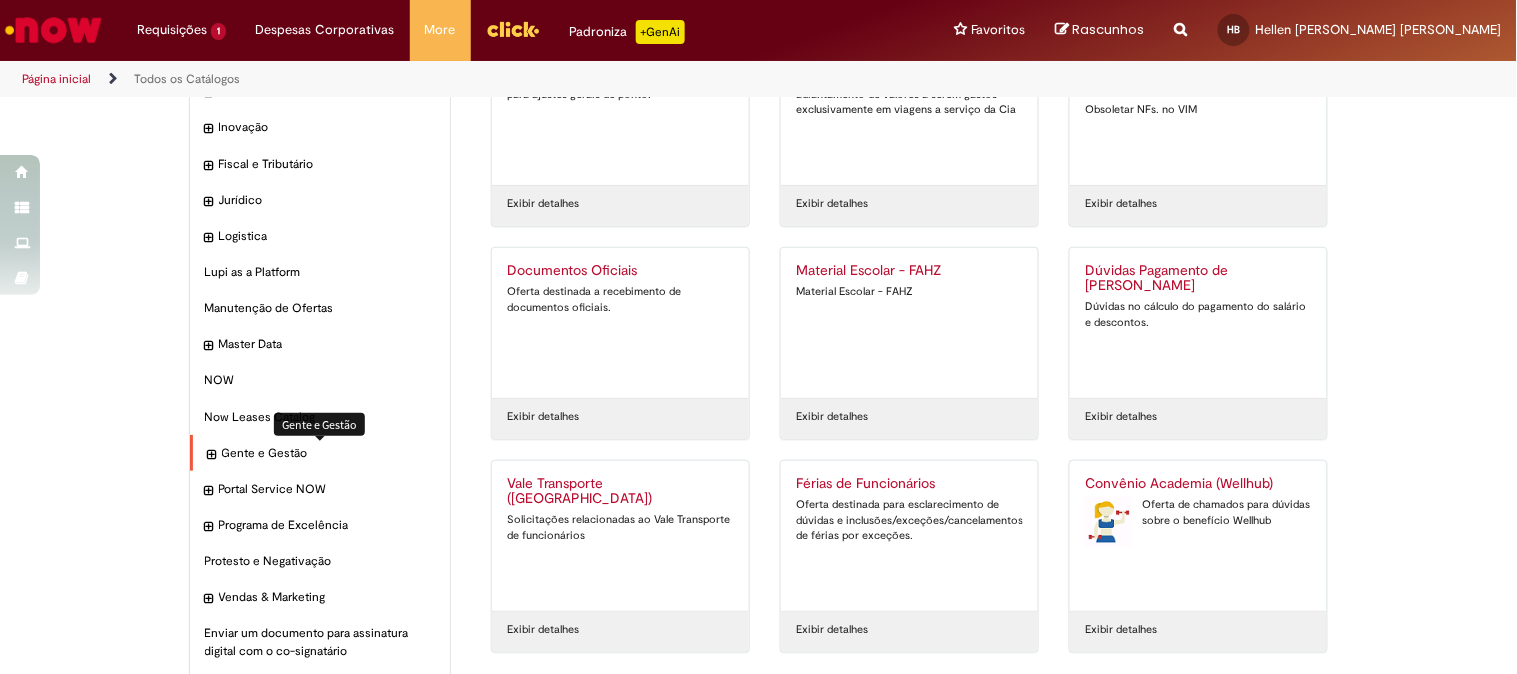 click on "Gente e Gestão
Itens" at bounding box center [329, 453] 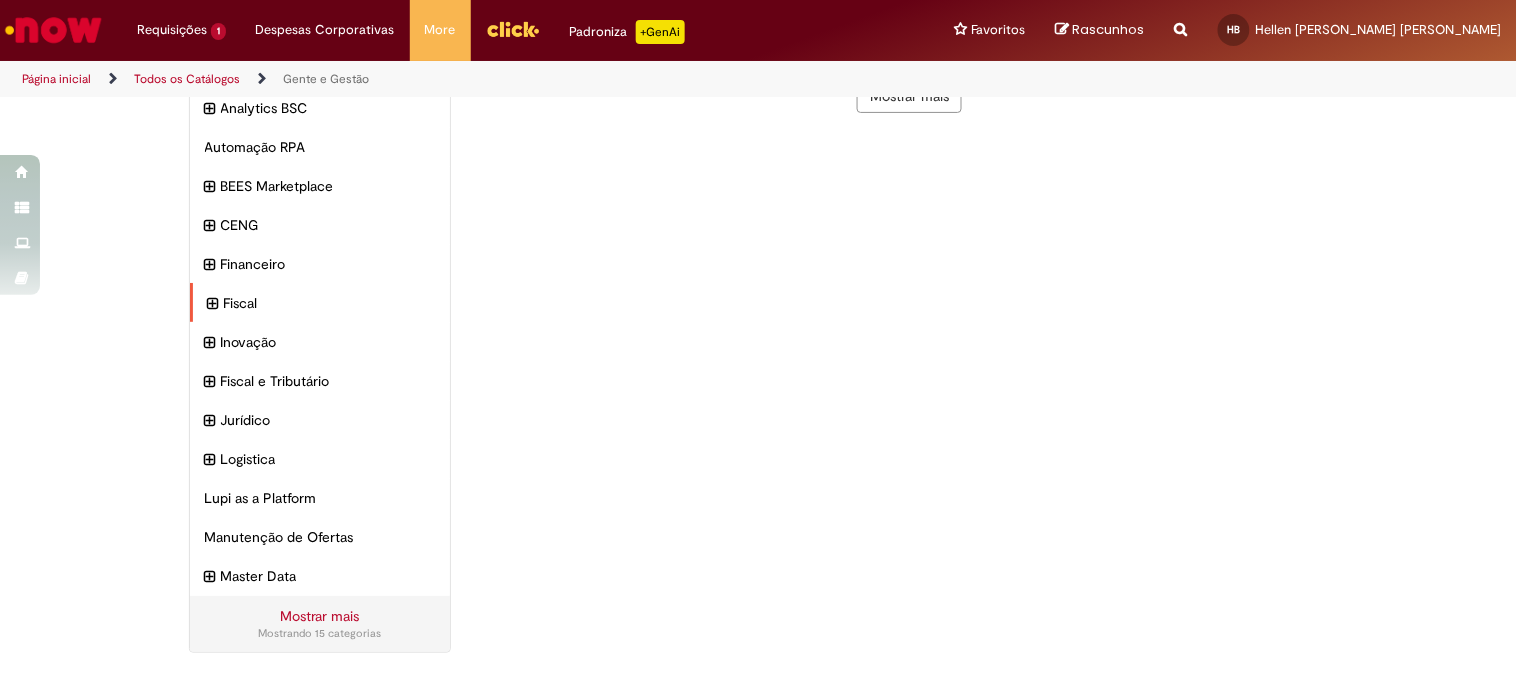 scroll, scrollTop: 0, scrollLeft: 0, axis: both 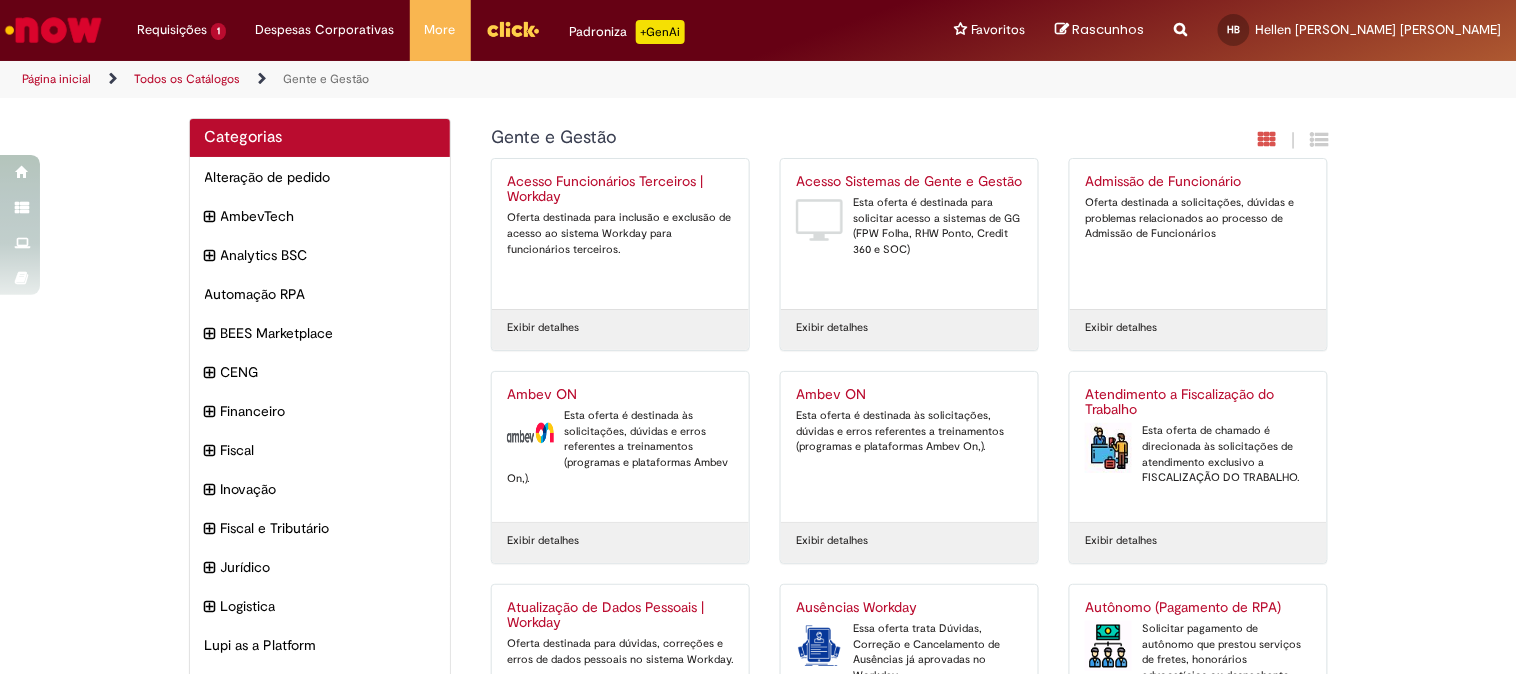 click on "Admissão de Funcionário" at bounding box center (1198, 182) 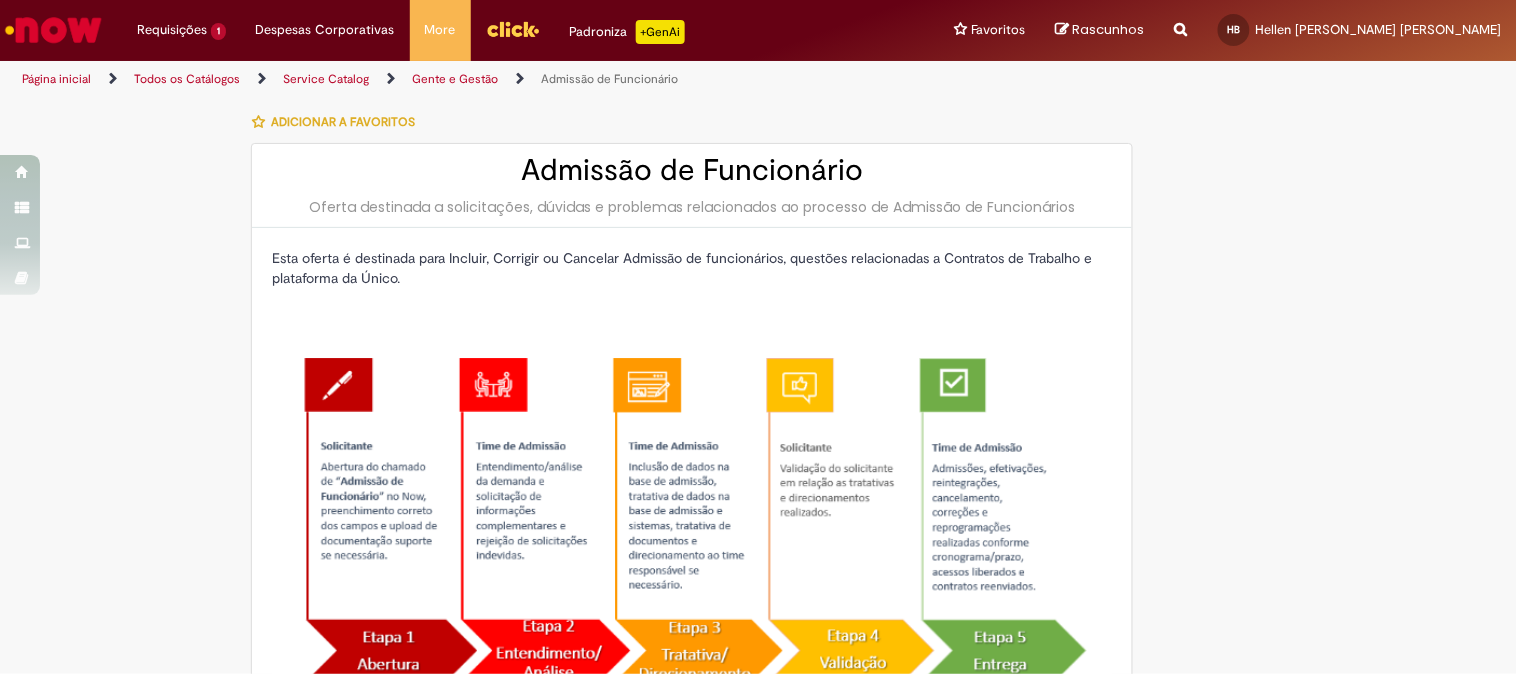 type on "********" 